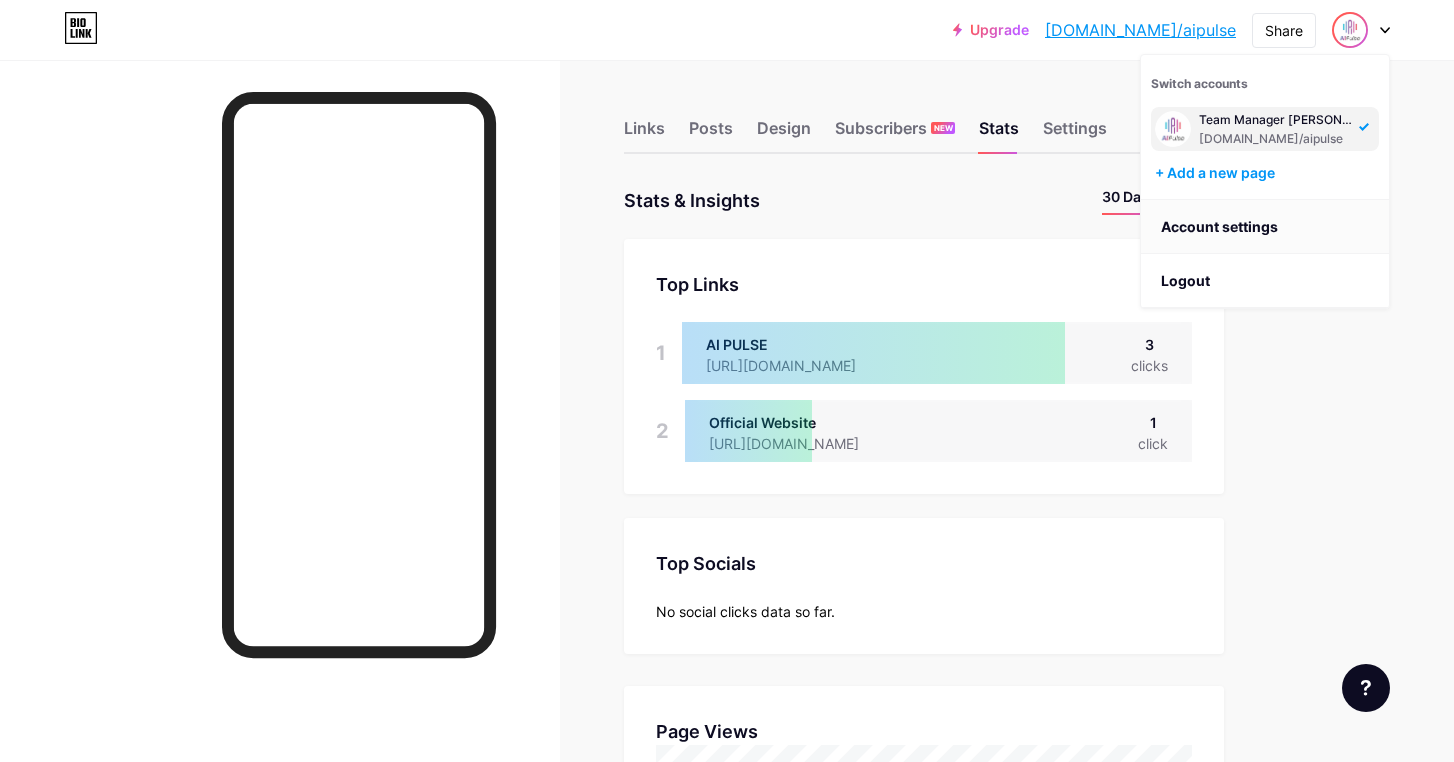 scroll, scrollTop: 0, scrollLeft: 0, axis: both 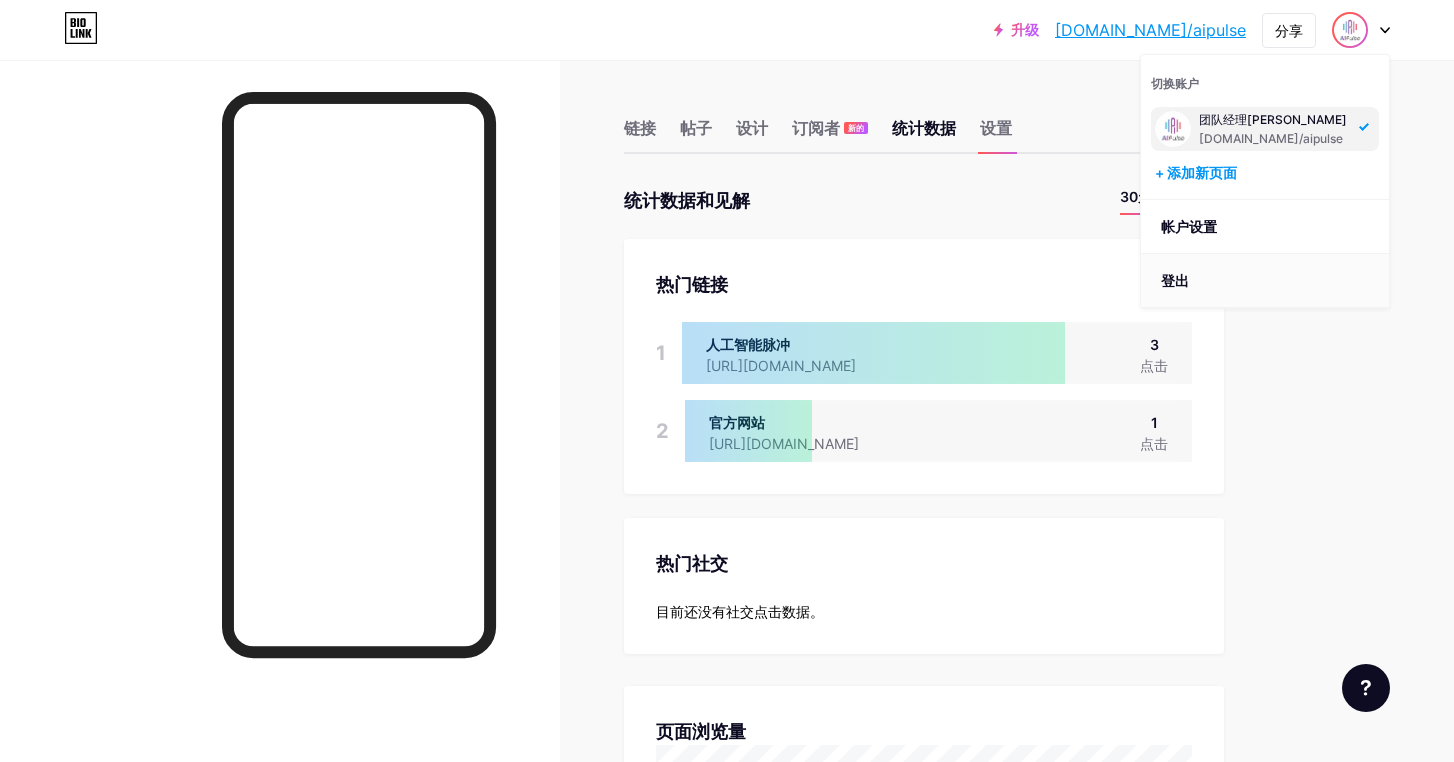 click on "登出" at bounding box center [1265, 281] 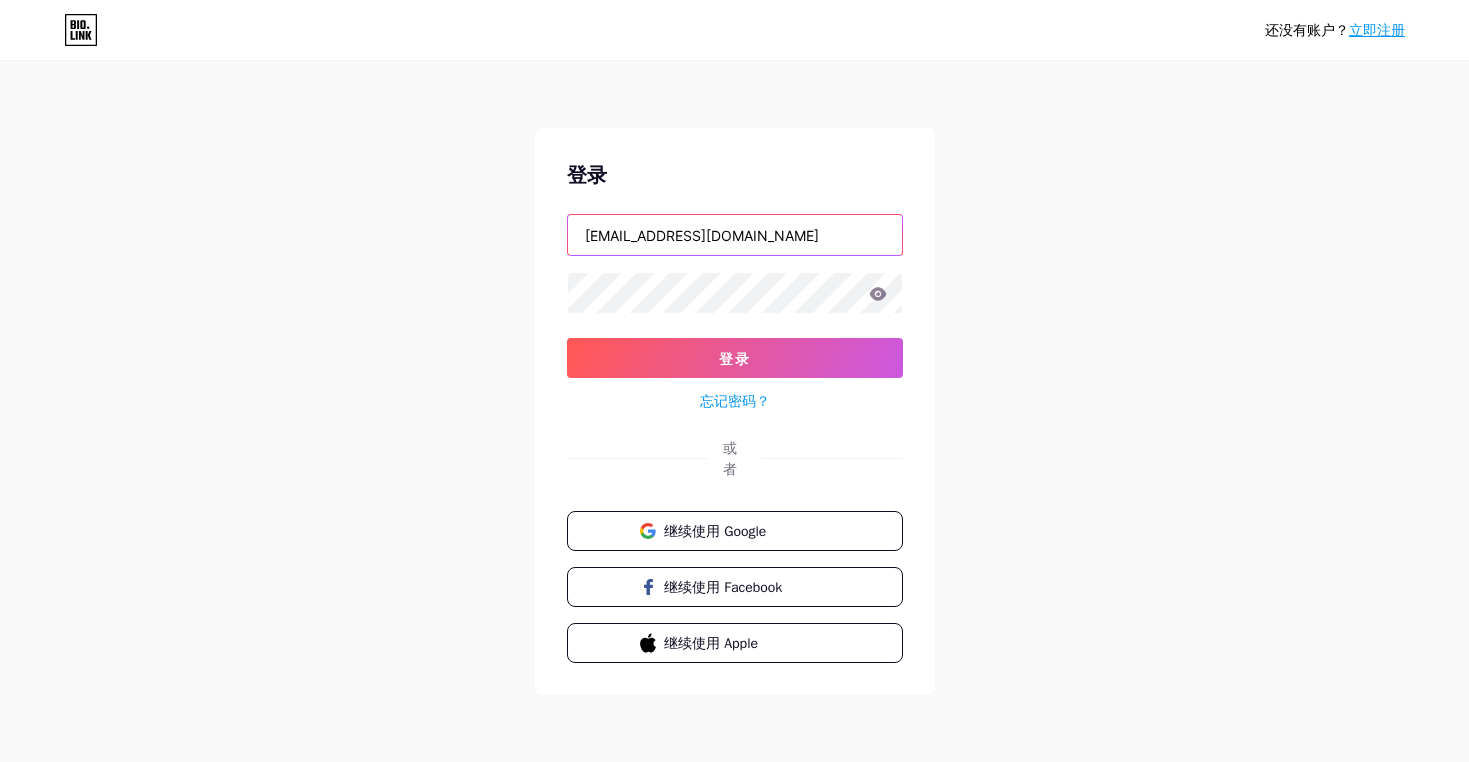 drag, startPoint x: 798, startPoint y: 237, endPoint x: 252, endPoint y: 223, distance: 546.17944 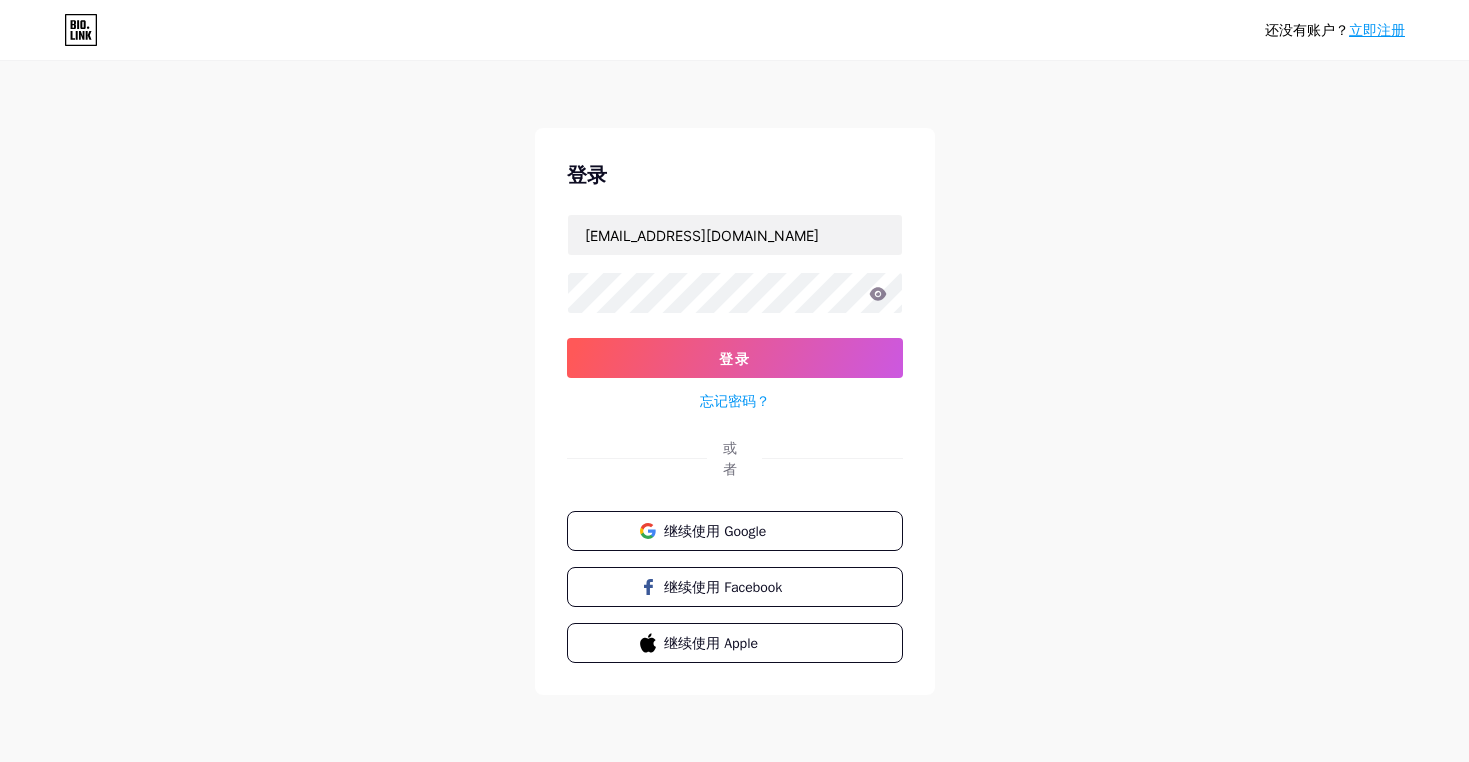 drag, startPoint x: 1264, startPoint y: 520, endPoint x: 1088, endPoint y: 446, distance: 190.92407 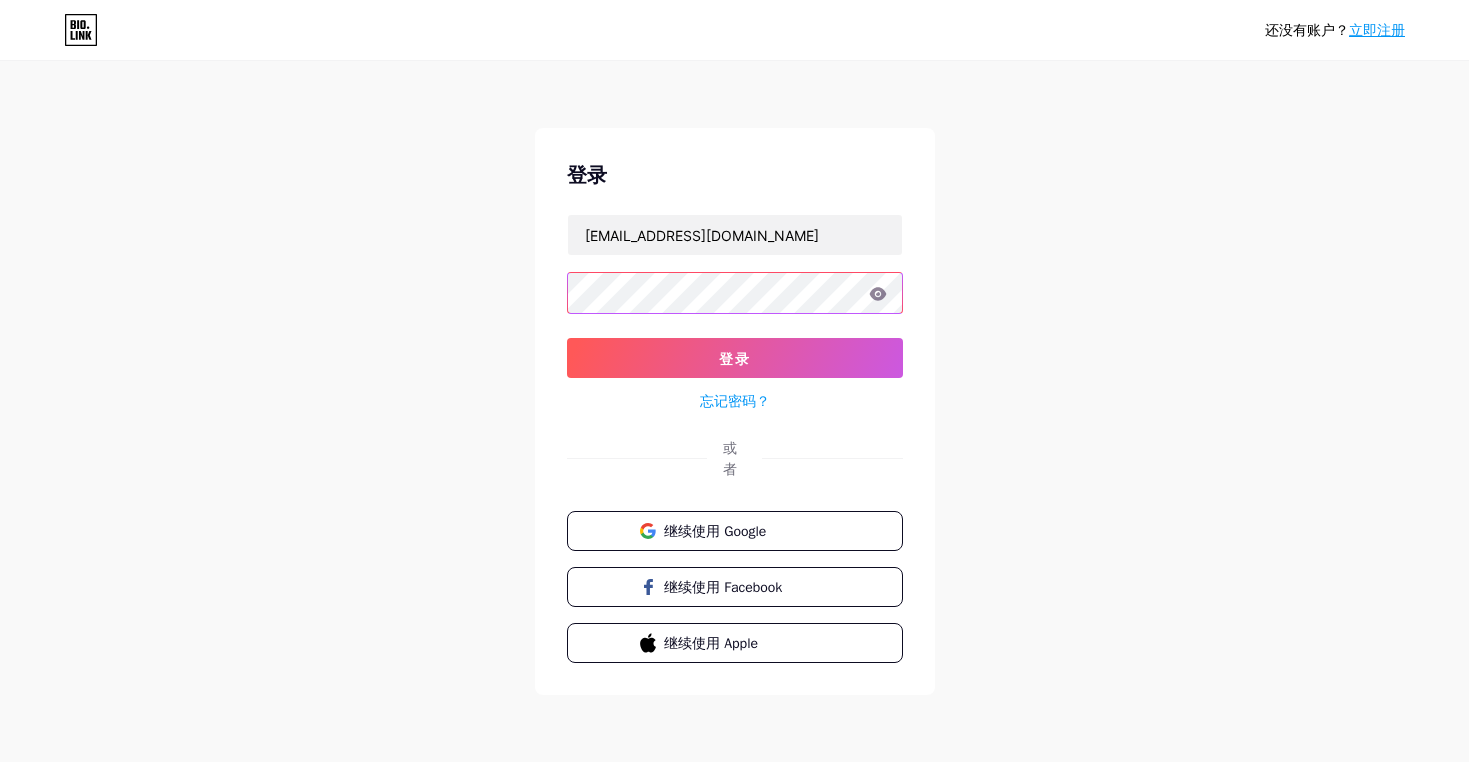 click on "还没有账户？ 立即注册   登录     [EMAIL_ADDRESS][DOMAIN_NAME]               登录
忘记密码？
或者       继续使用 Google     继续使用 Facebook
继续使用 Apple" at bounding box center (734, 379) 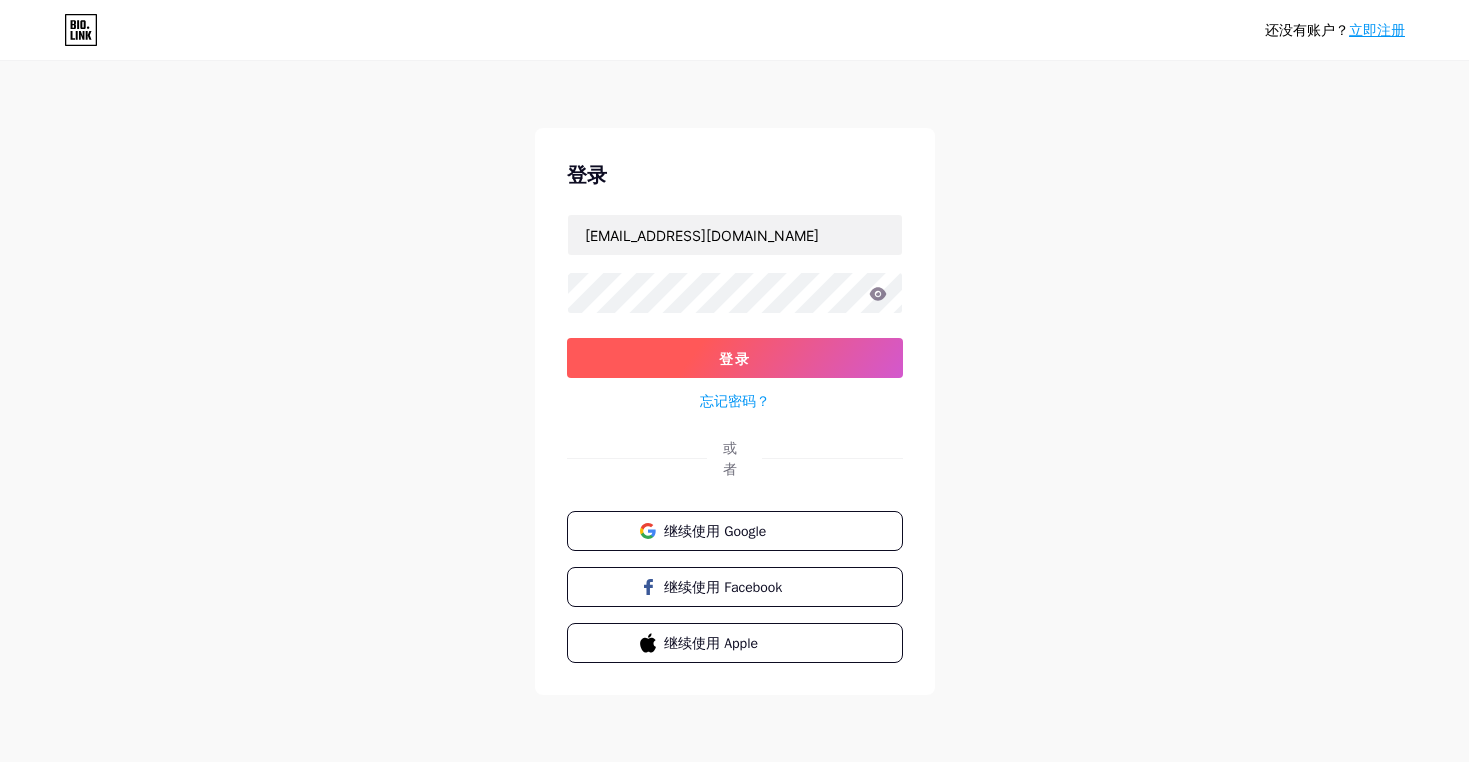 click on "登录" at bounding box center [735, 358] 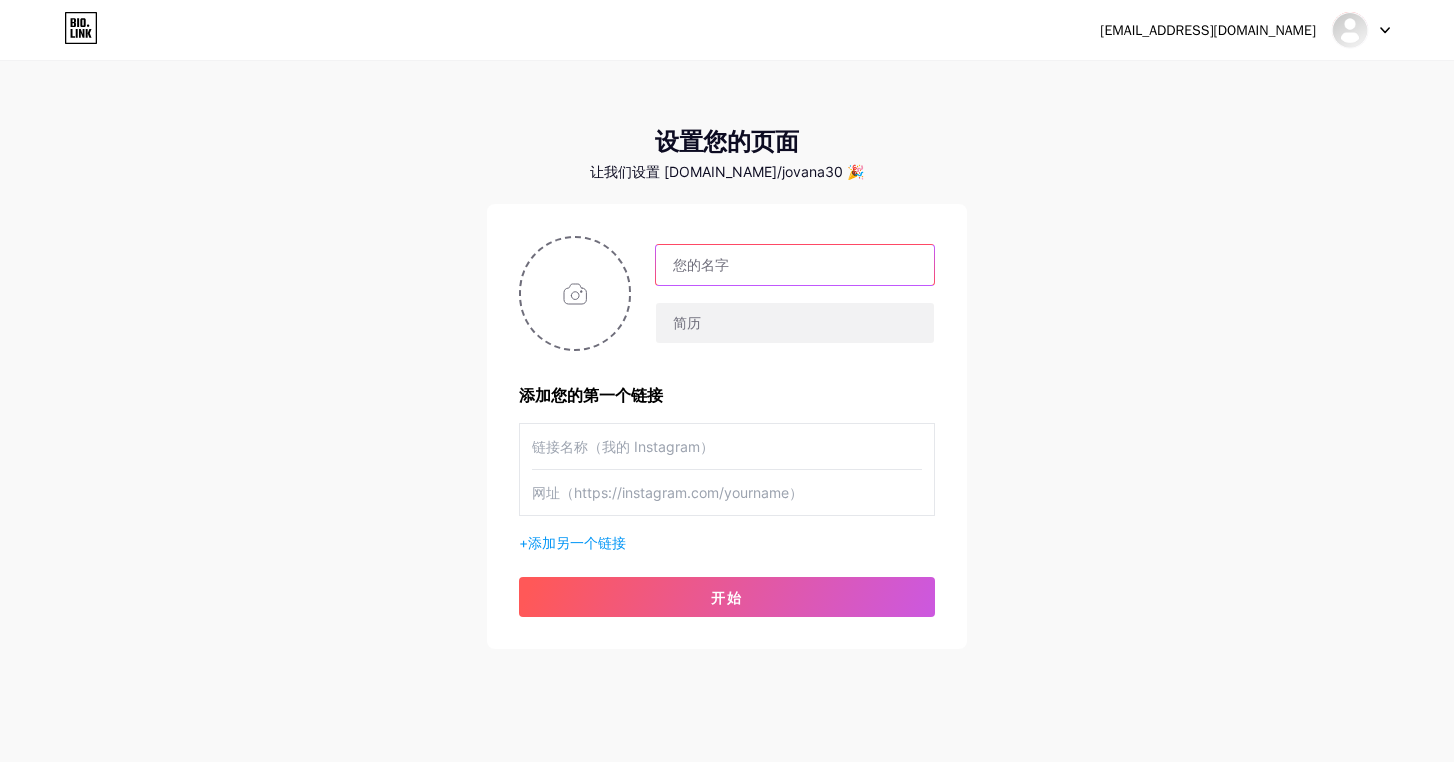 click at bounding box center [795, 265] 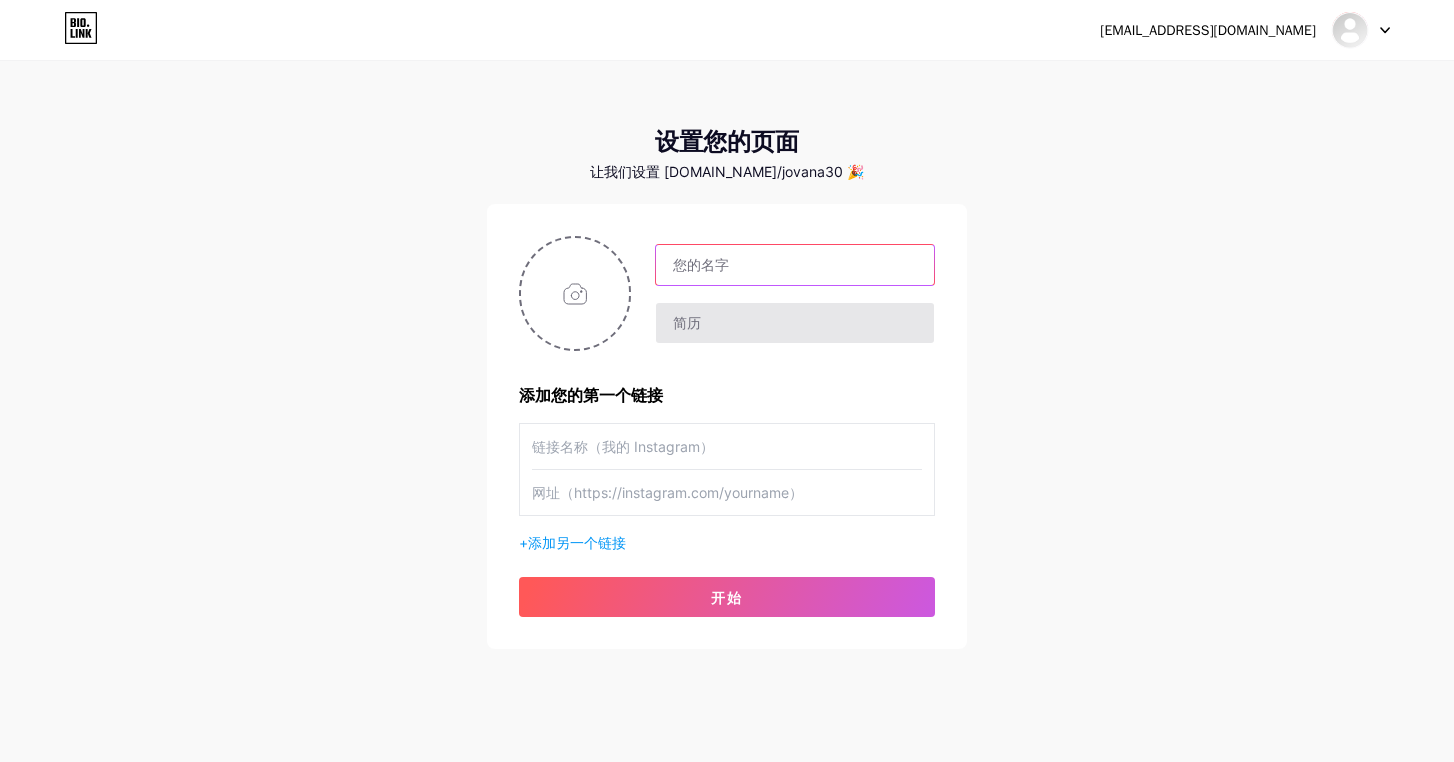 paste on "AI PULSE Jovana" 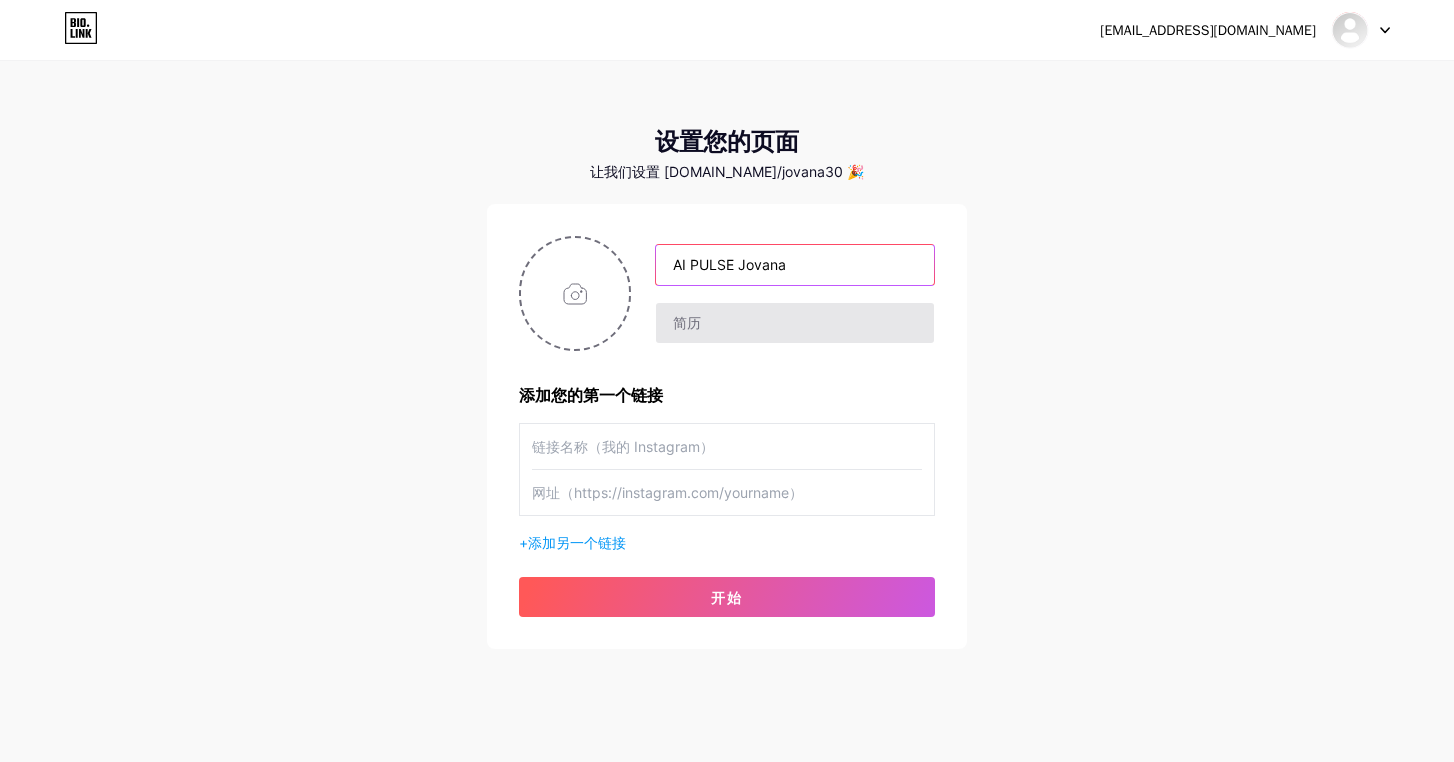 type on "AI PULSE Jovana" 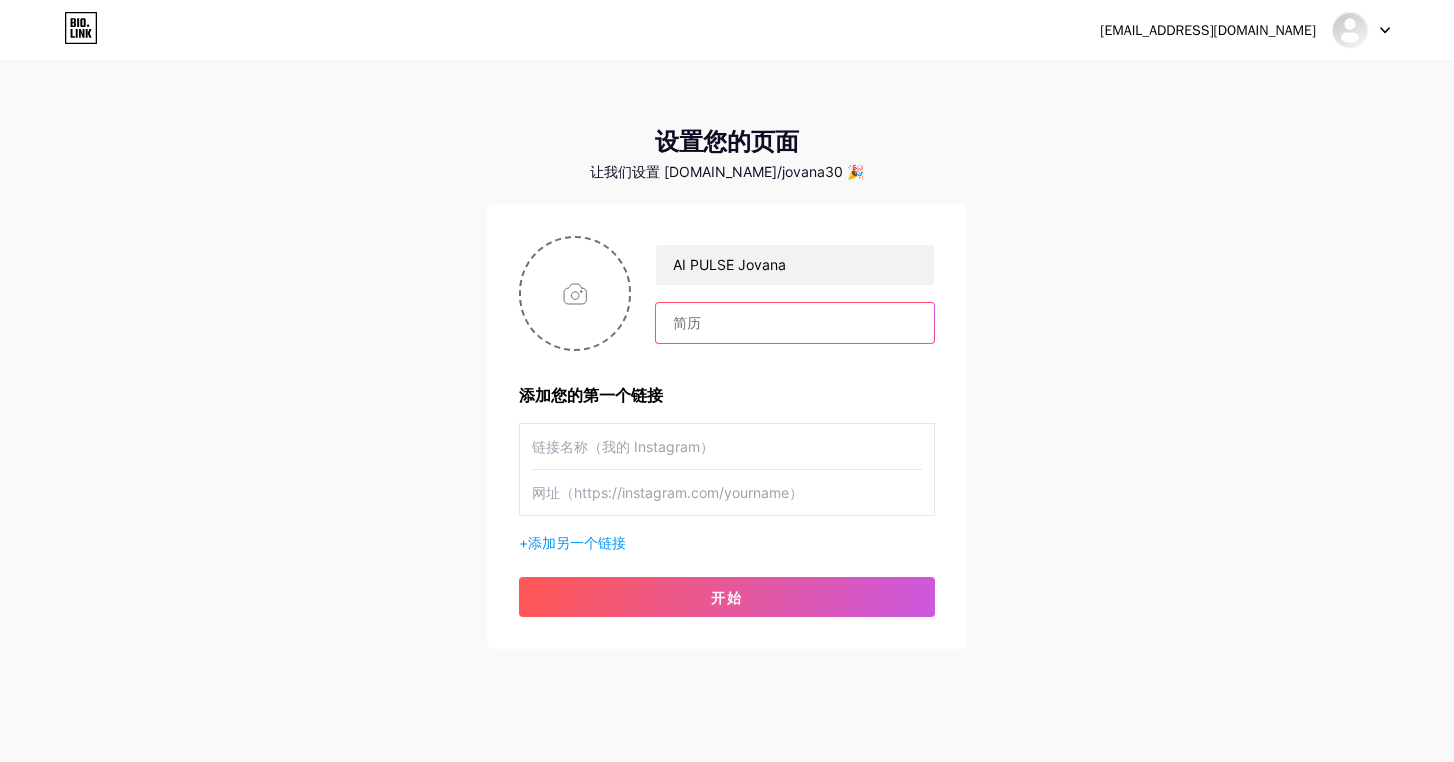 click at bounding box center [795, 323] 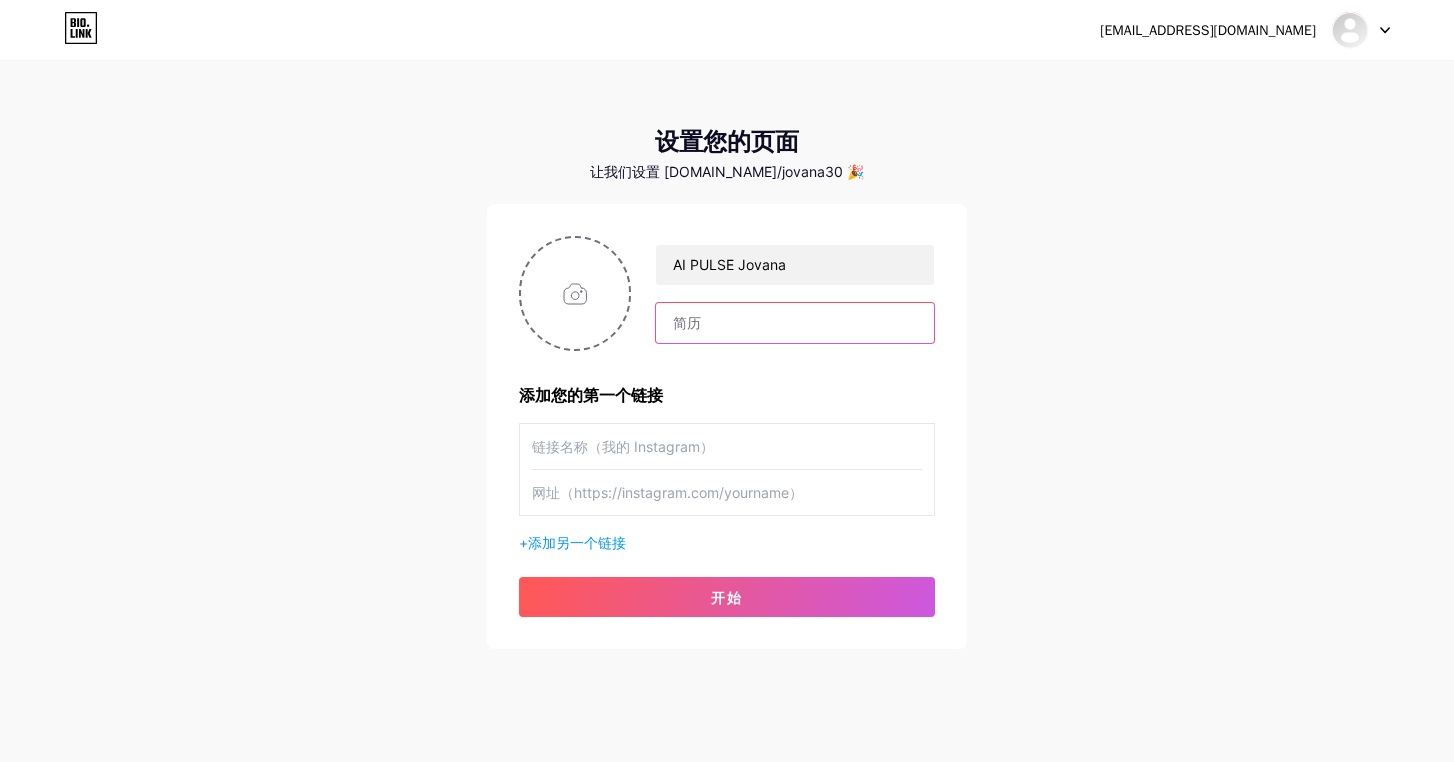 type on "AI PULSE [DEMOGRAPHIC_DATA] Job Center" 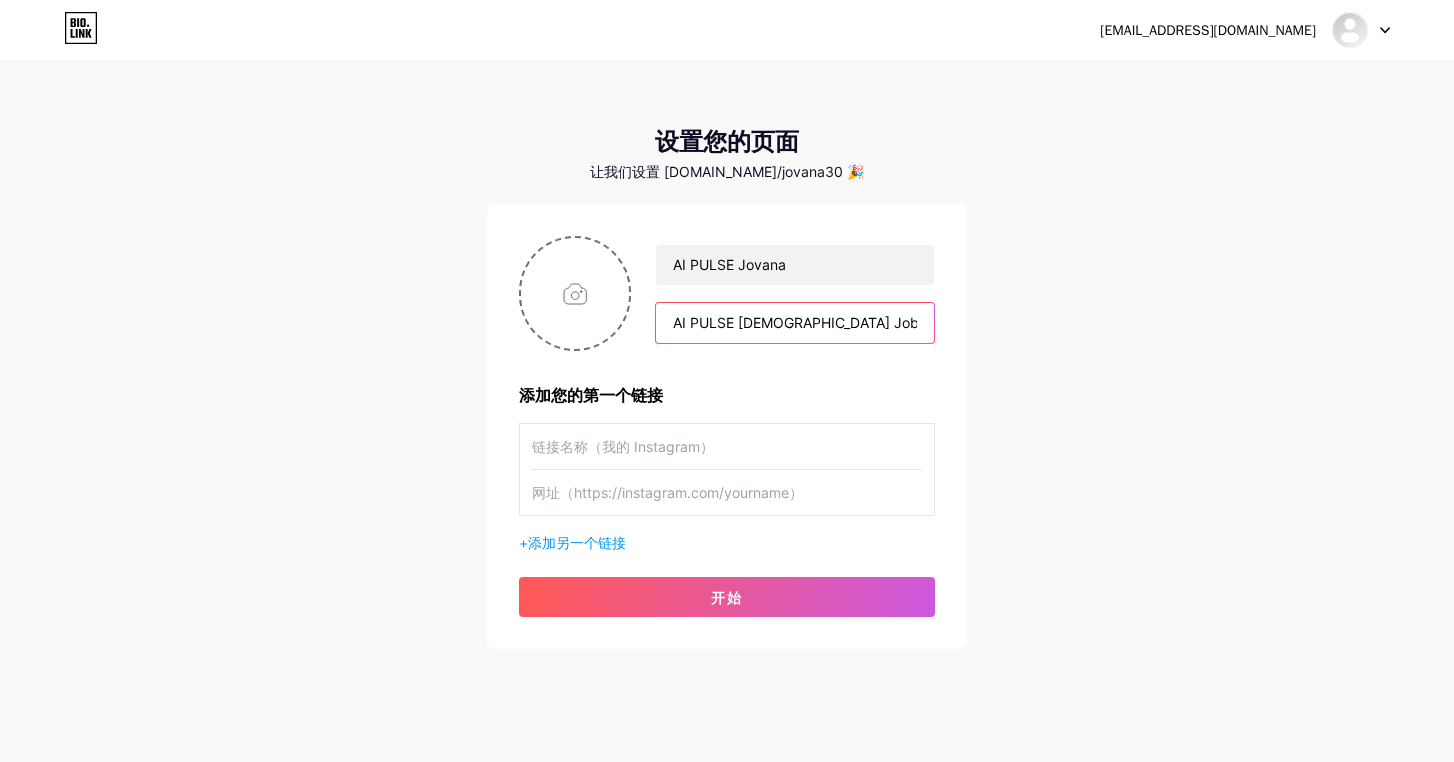 click on "AI PULSE [DEMOGRAPHIC_DATA] Job Center" at bounding box center (795, 323) 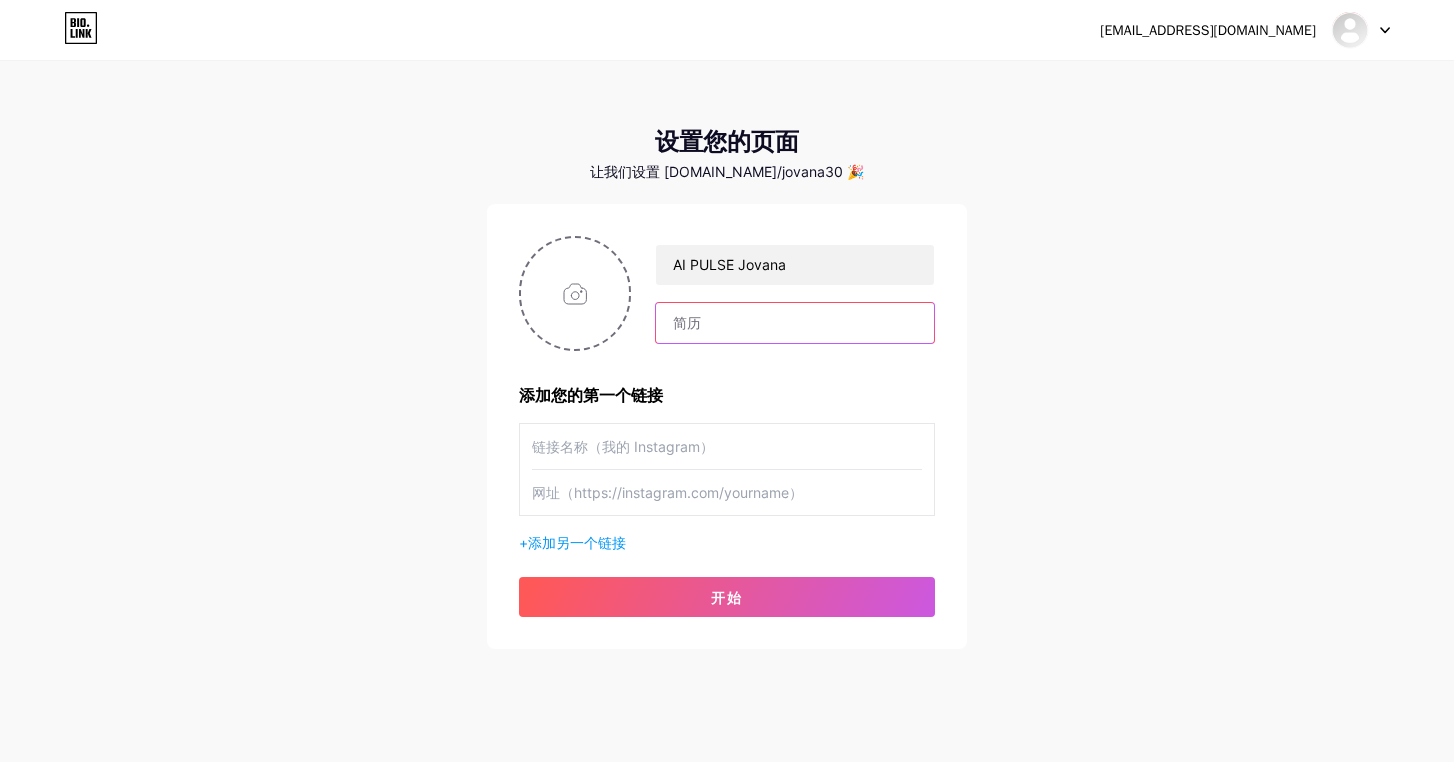 click at bounding box center [795, 323] 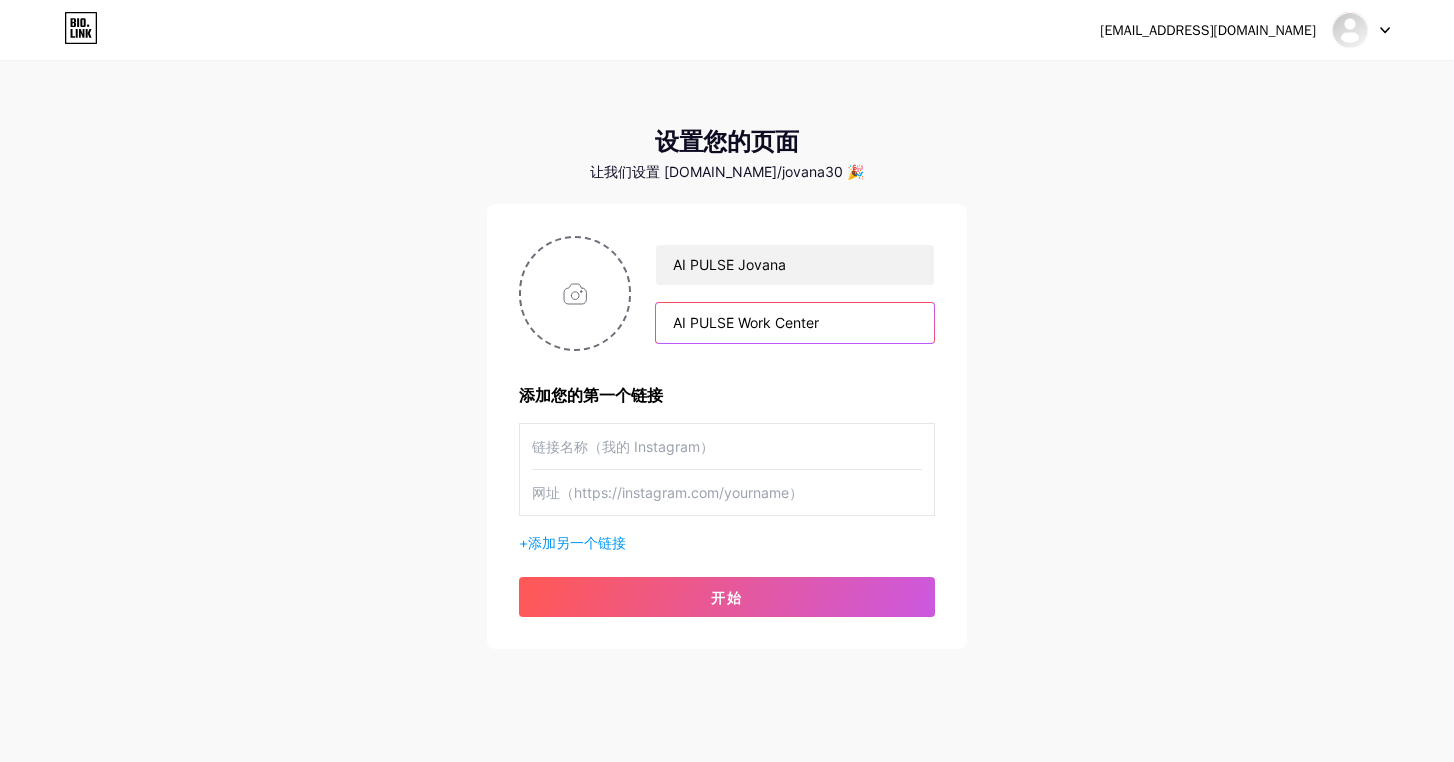 click on "AI PULSE Work Center" at bounding box center (795, 323) 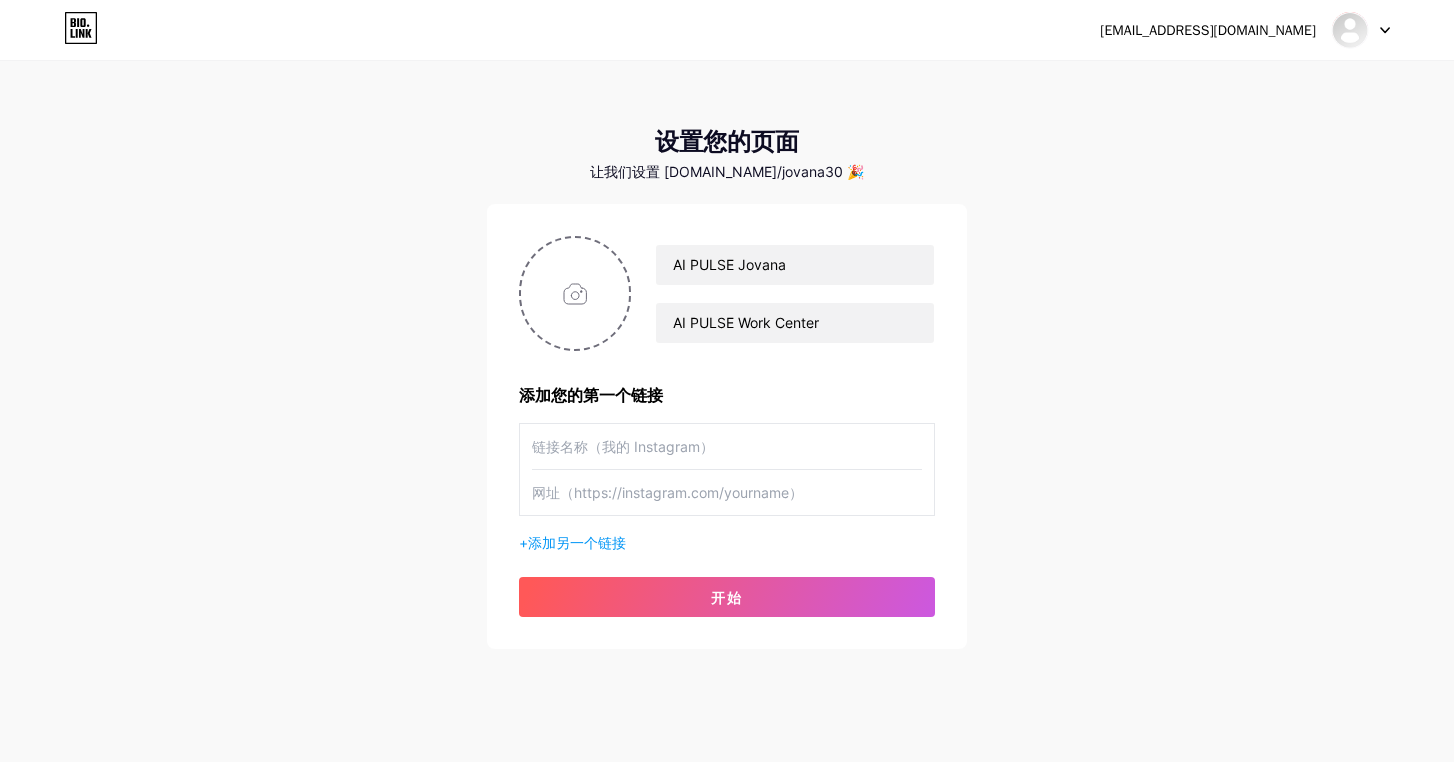 click at bounding box center [727, 446] 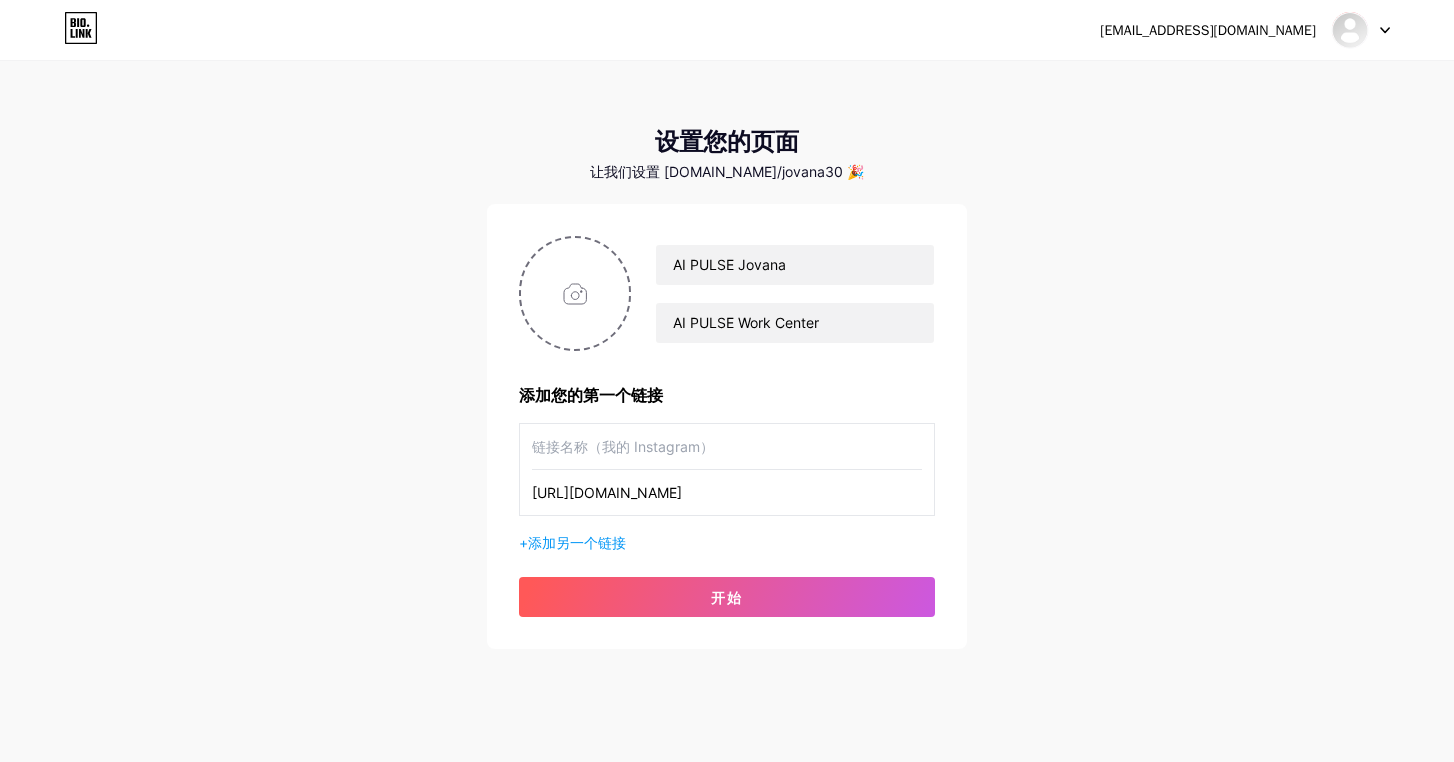 type on "[URL][DOMAIN_NAME]" 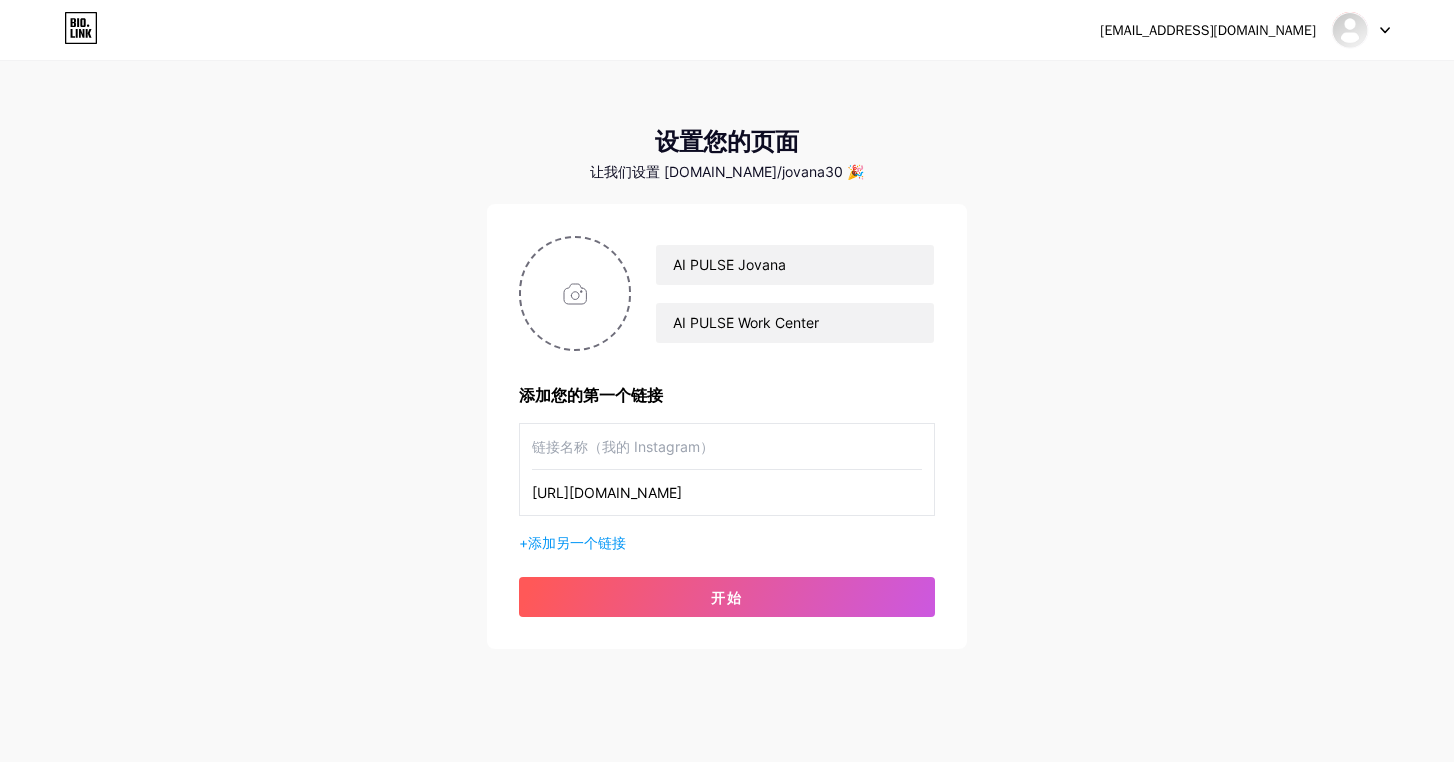 click at bounding box center (727, 446) 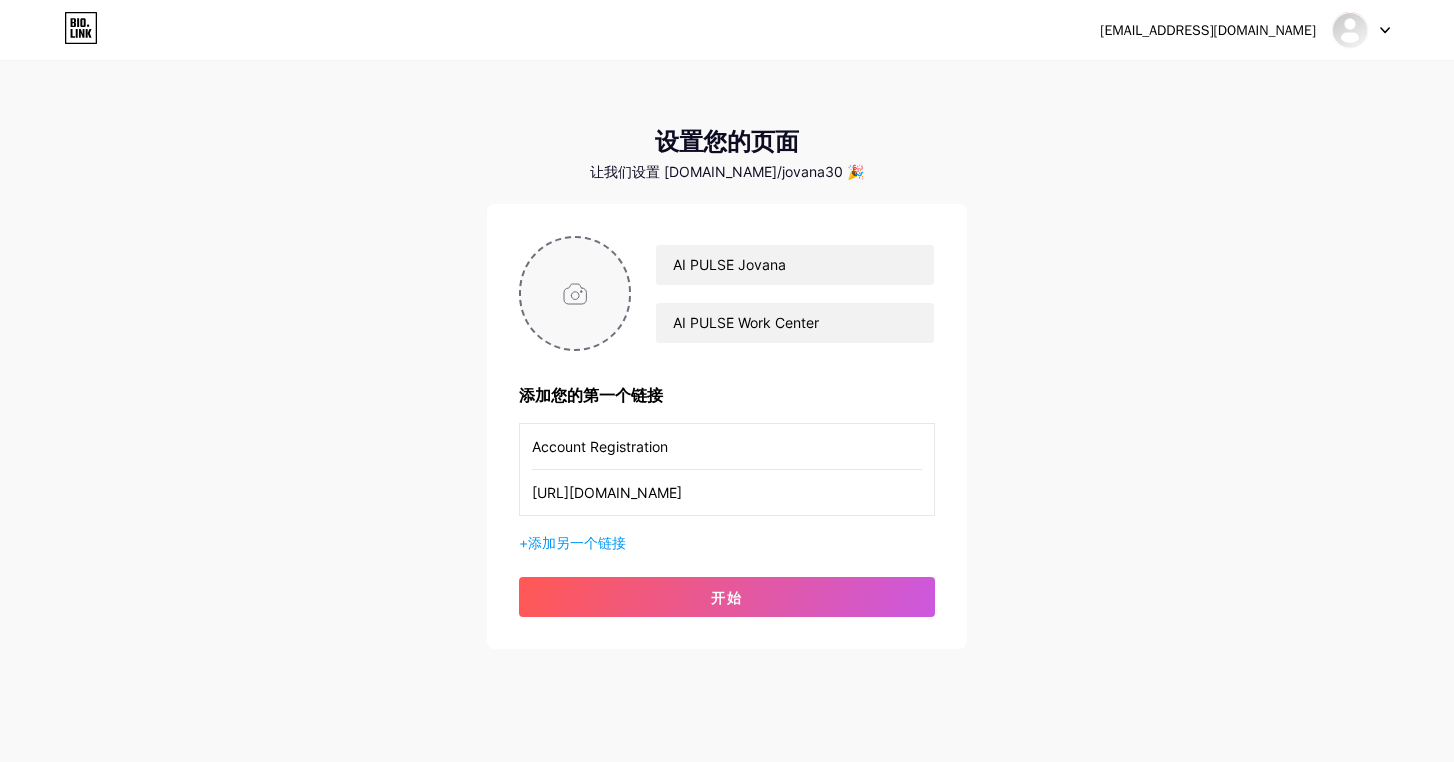 type on "Account Registration" 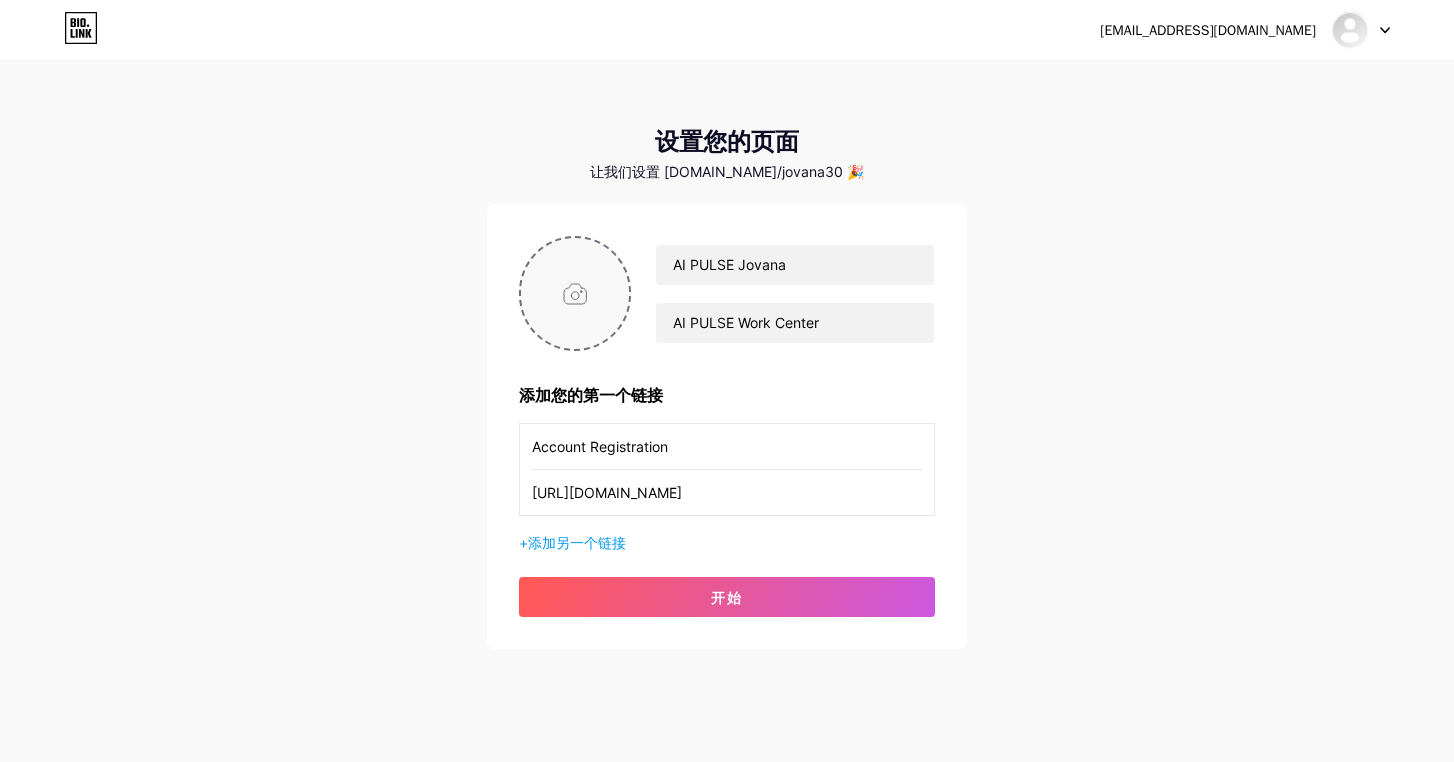 click at bounding box center (575, 293) 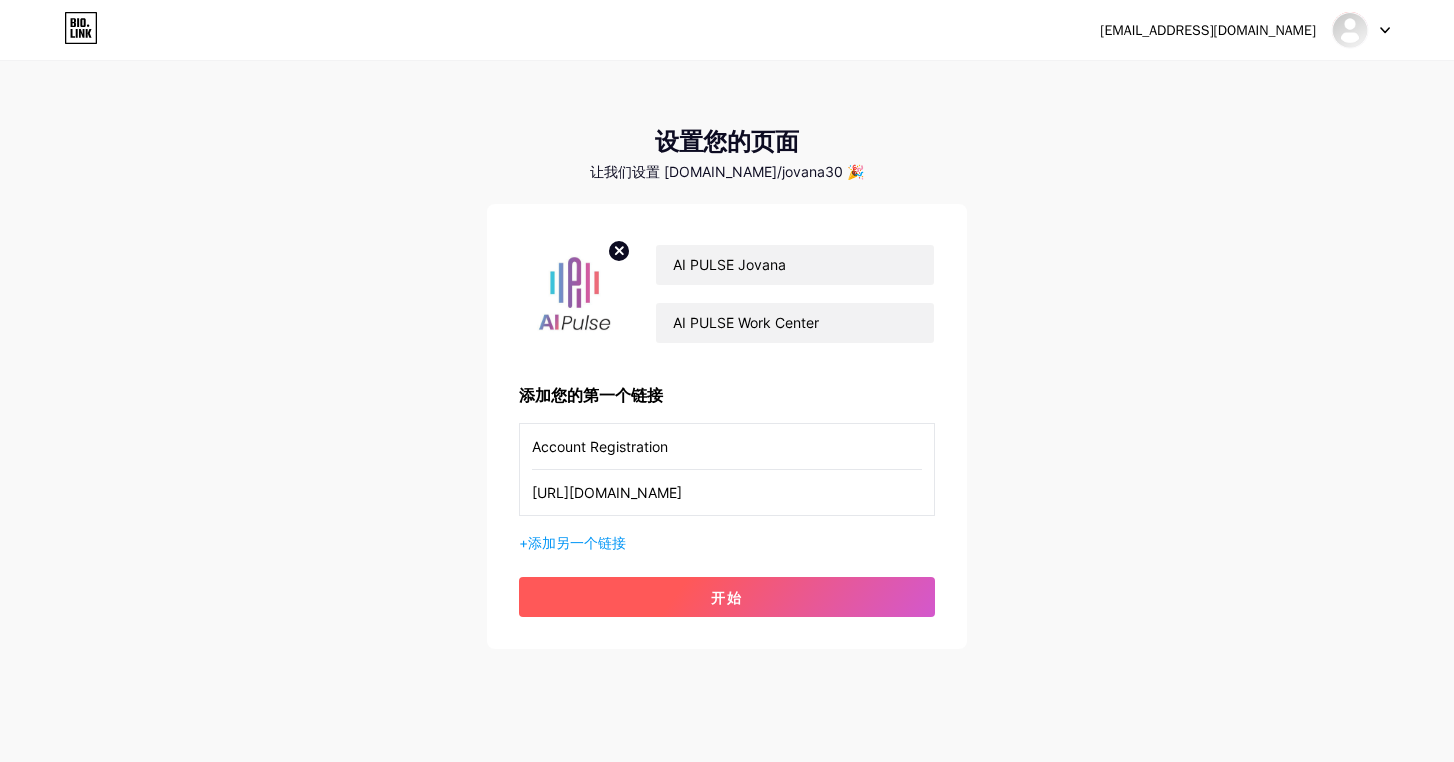 click on "开始" at bounding box center [727, 597] 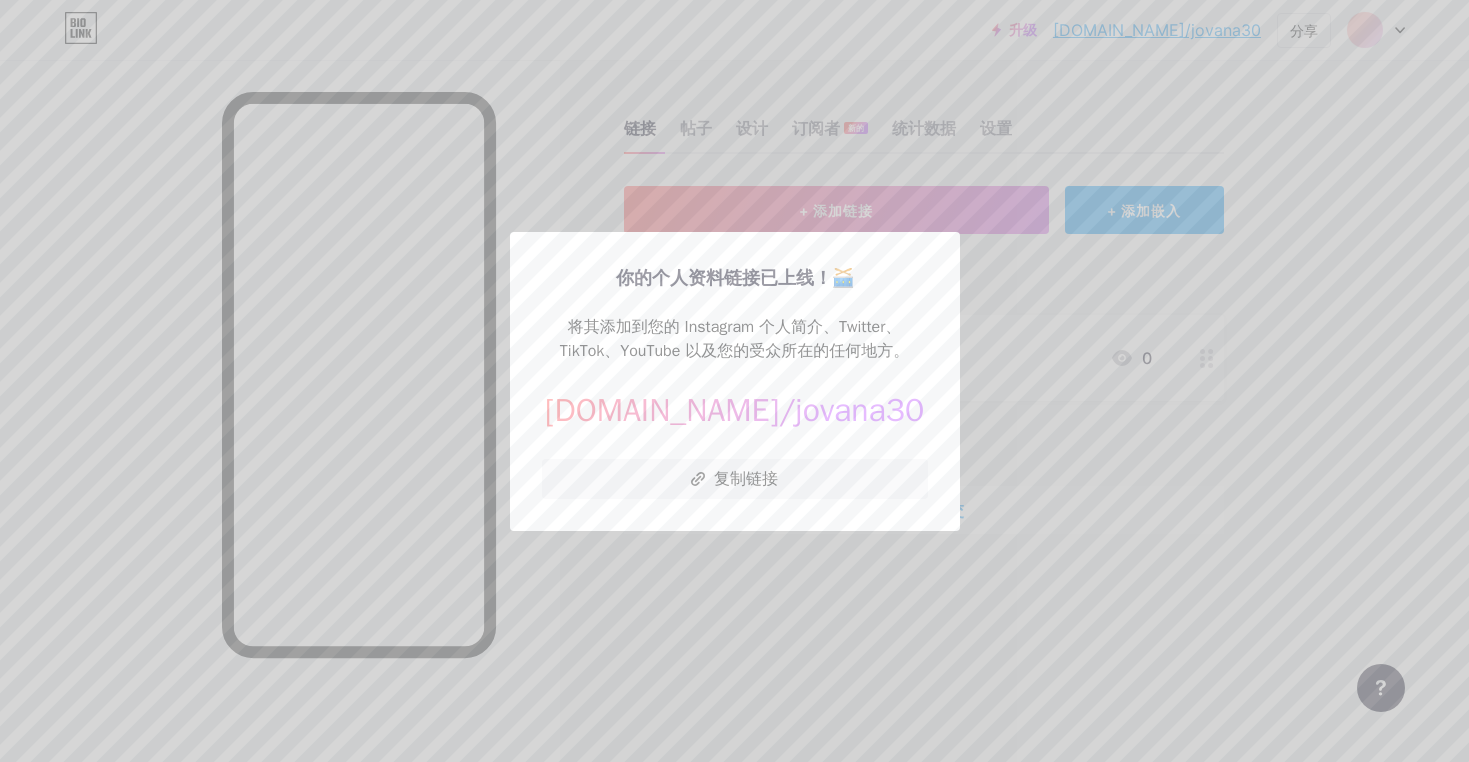 click at bounding box center [734, 381] 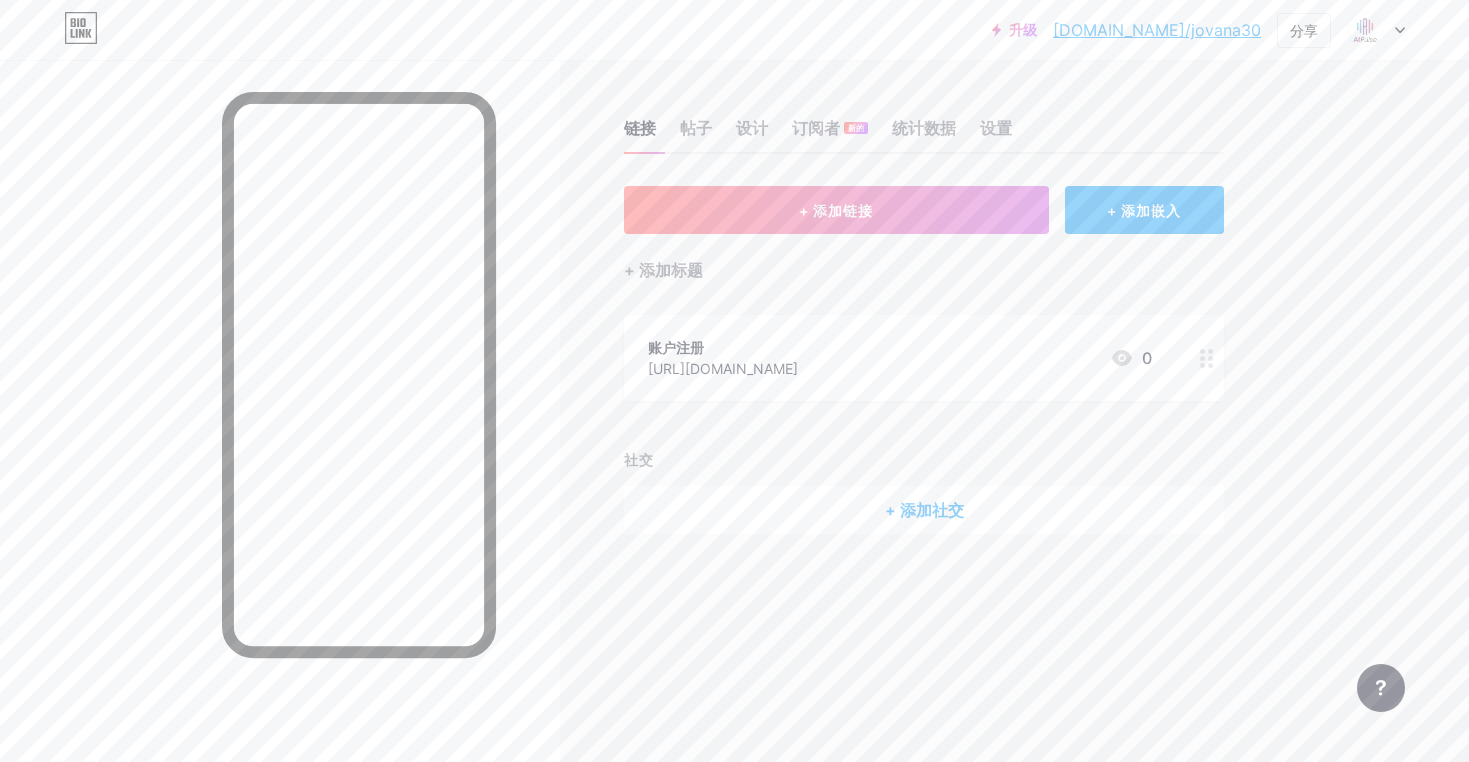 click on "+ 添加链接     + 添加嵌入
+ 添加标题
账户注册
[URL][DOMAIN_NAME]
0
社交     + 添加社交" at bounding box center (924, 360) 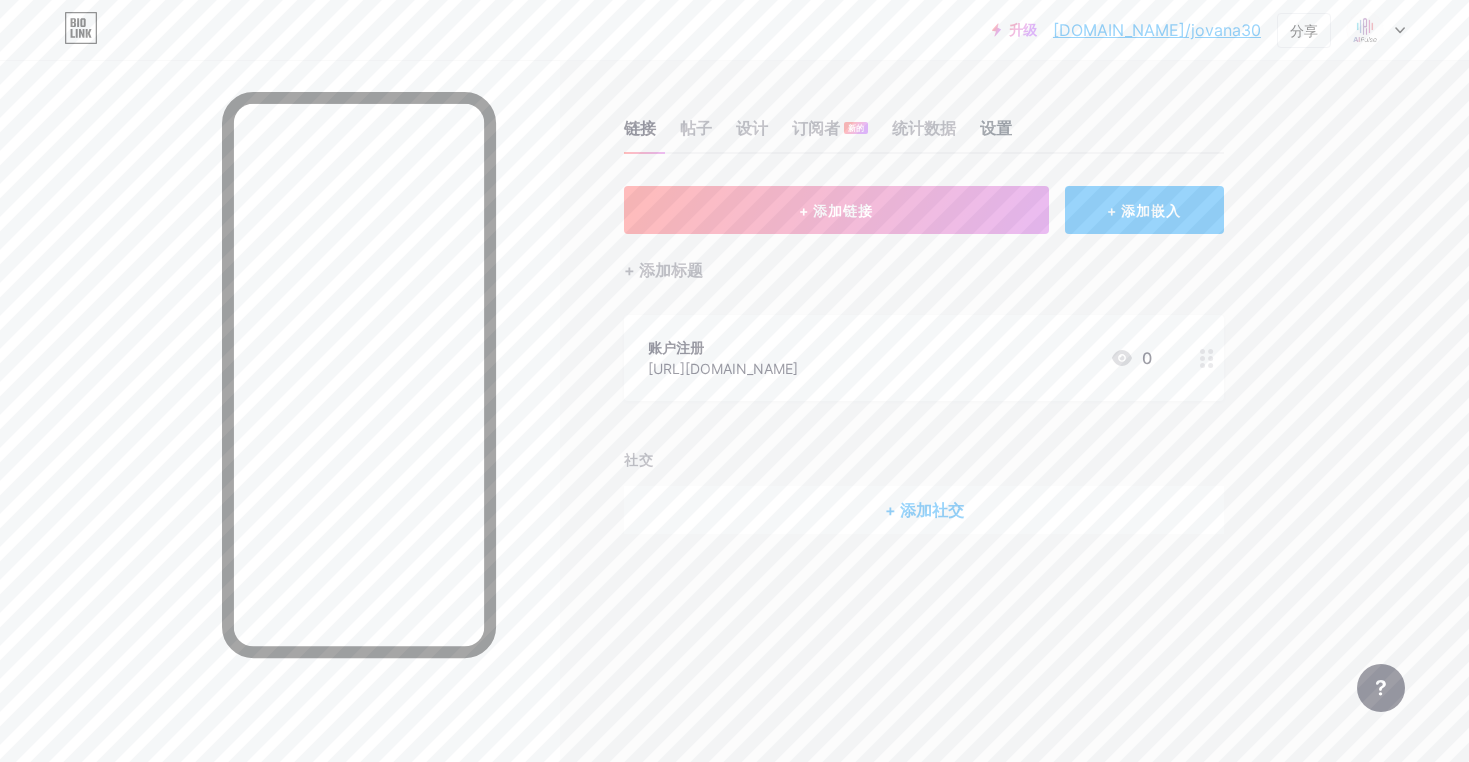 click on "设置" at bounding box center (996, 128) 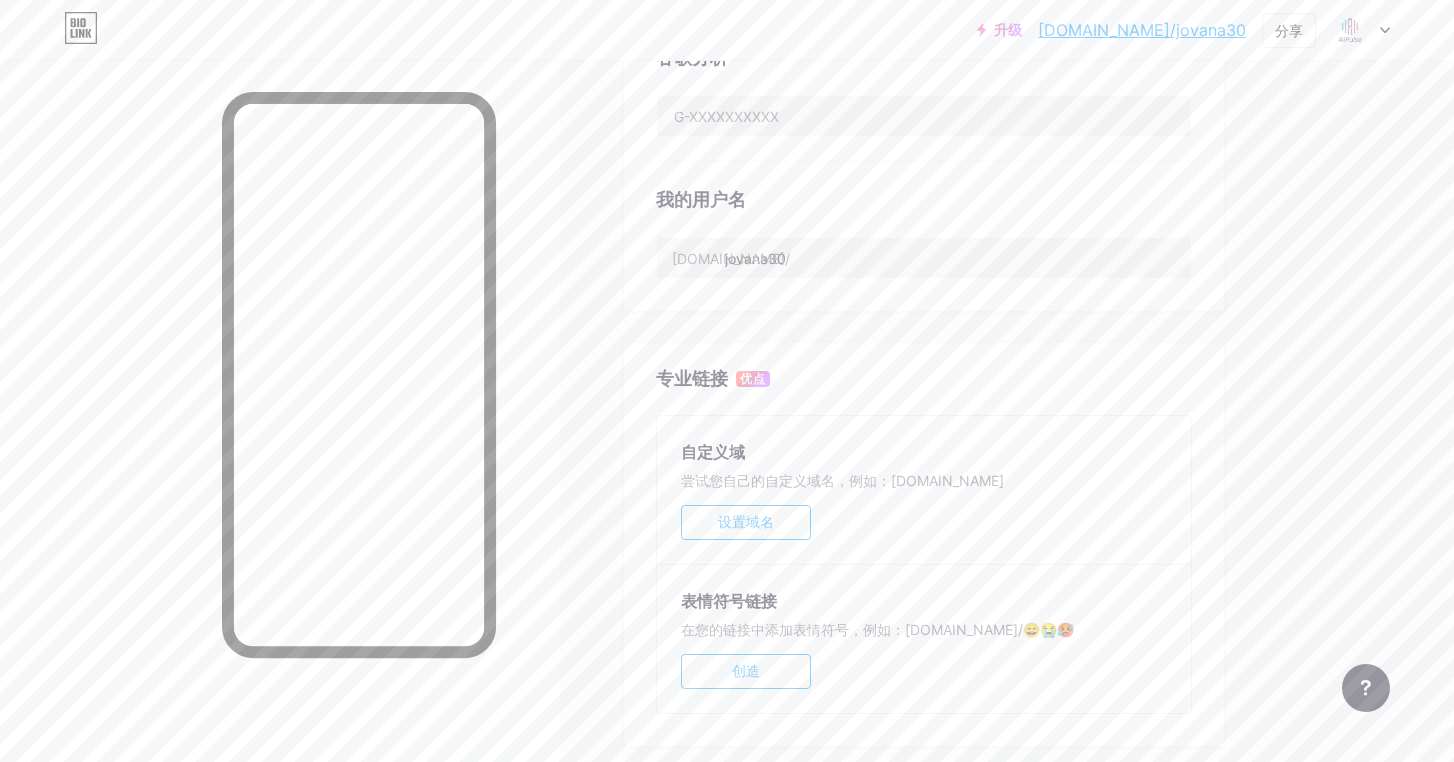 scroll, scrollTop: 700, scrollLeft: 0, axis: vertical 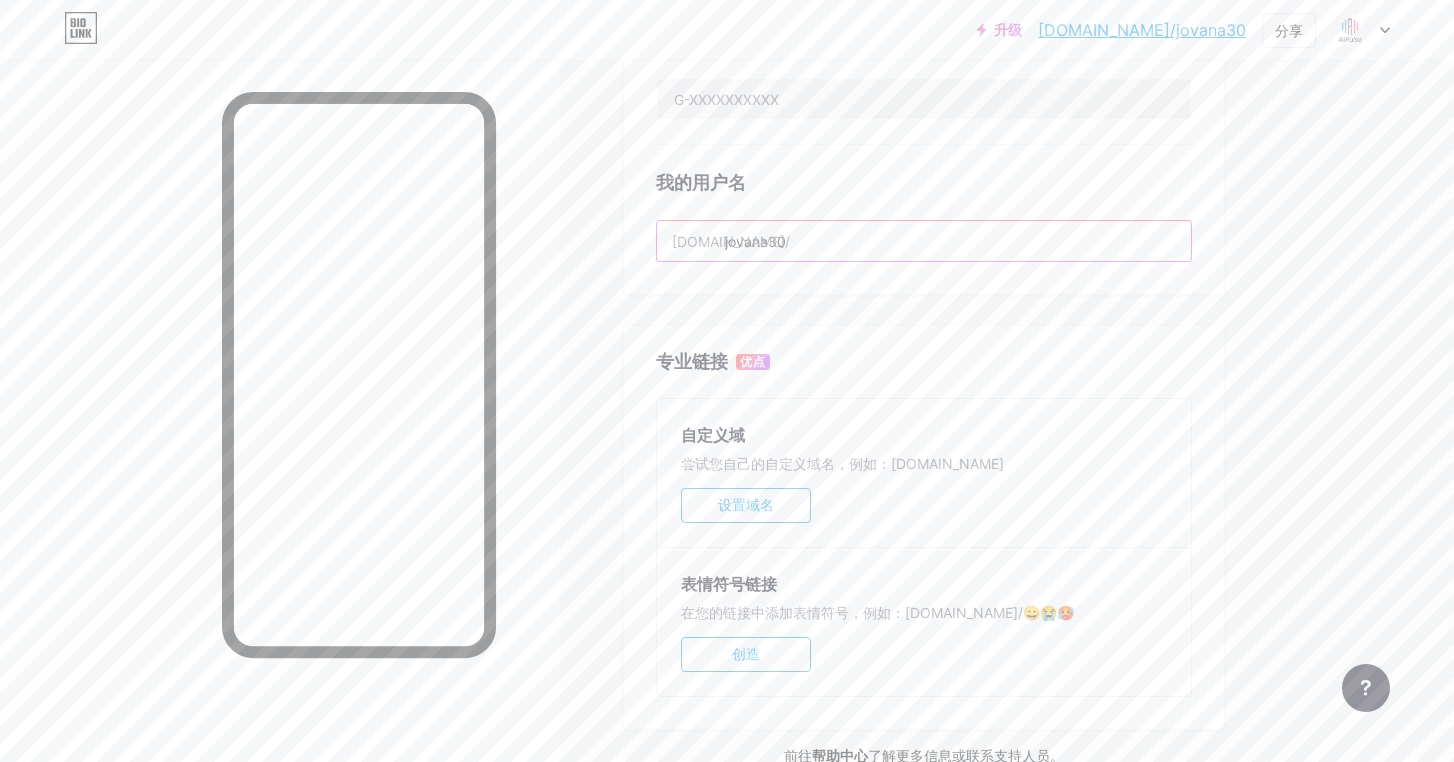 drag, startPoint x: 817, startPoint y: 234, endPoint x: 711, endPoint y: 238, distance: 106.07545 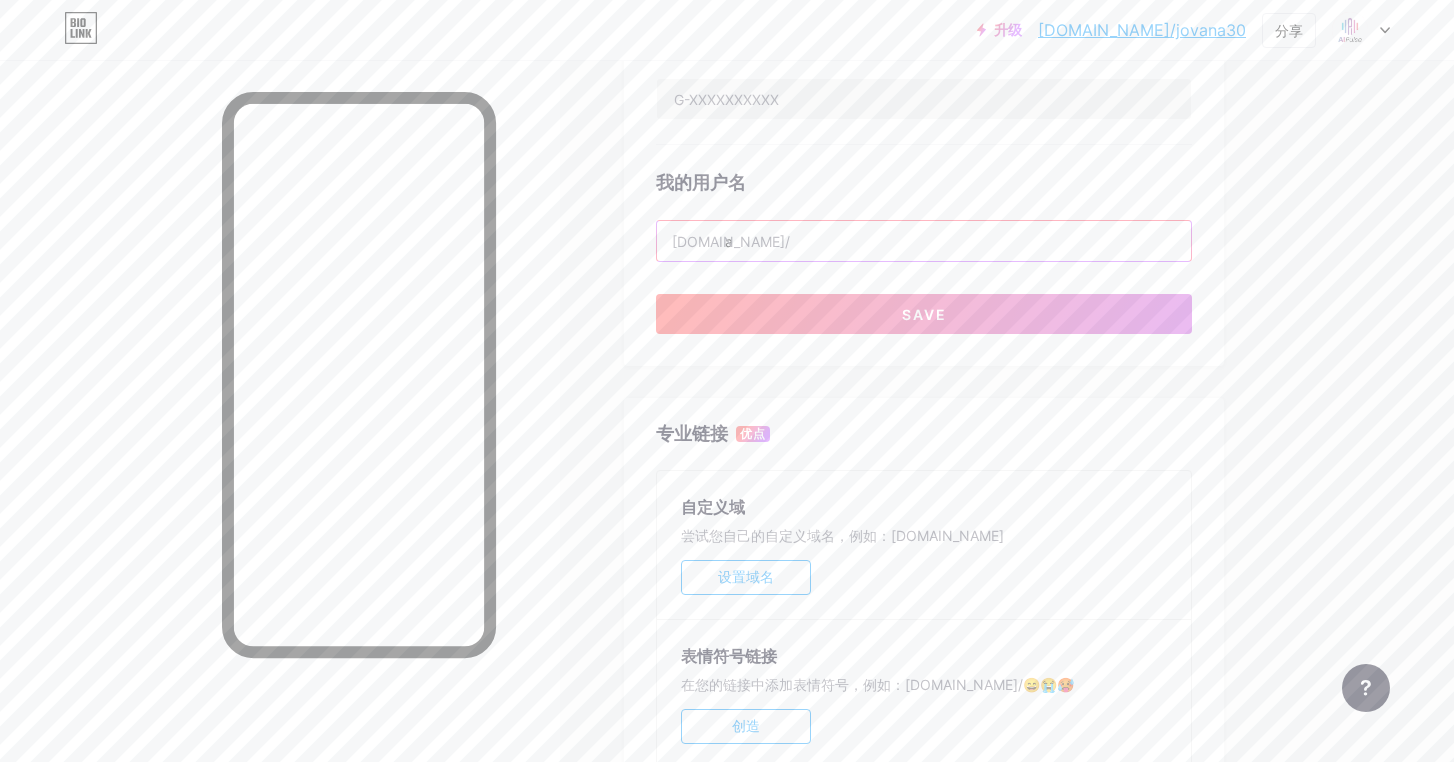 type on "ai" 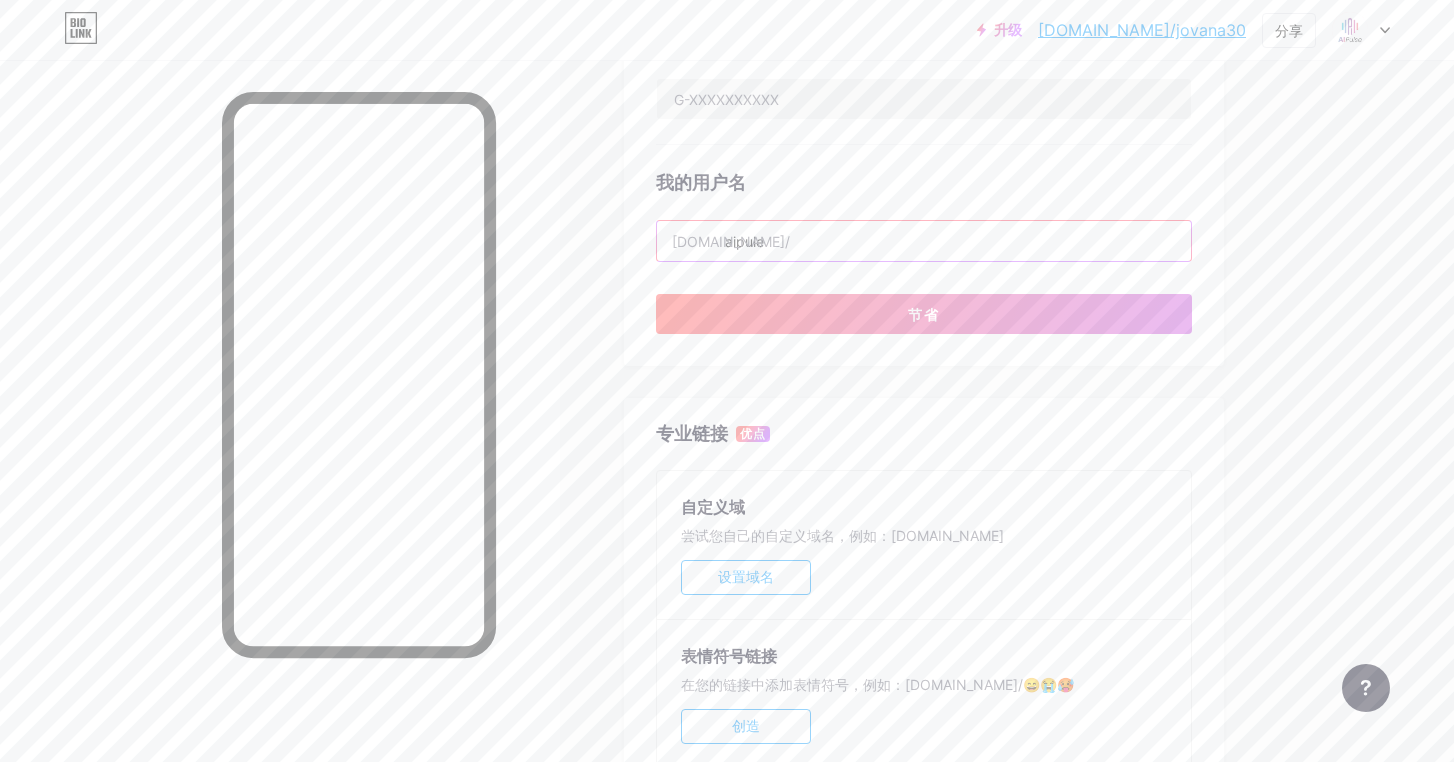 type on "aipules" 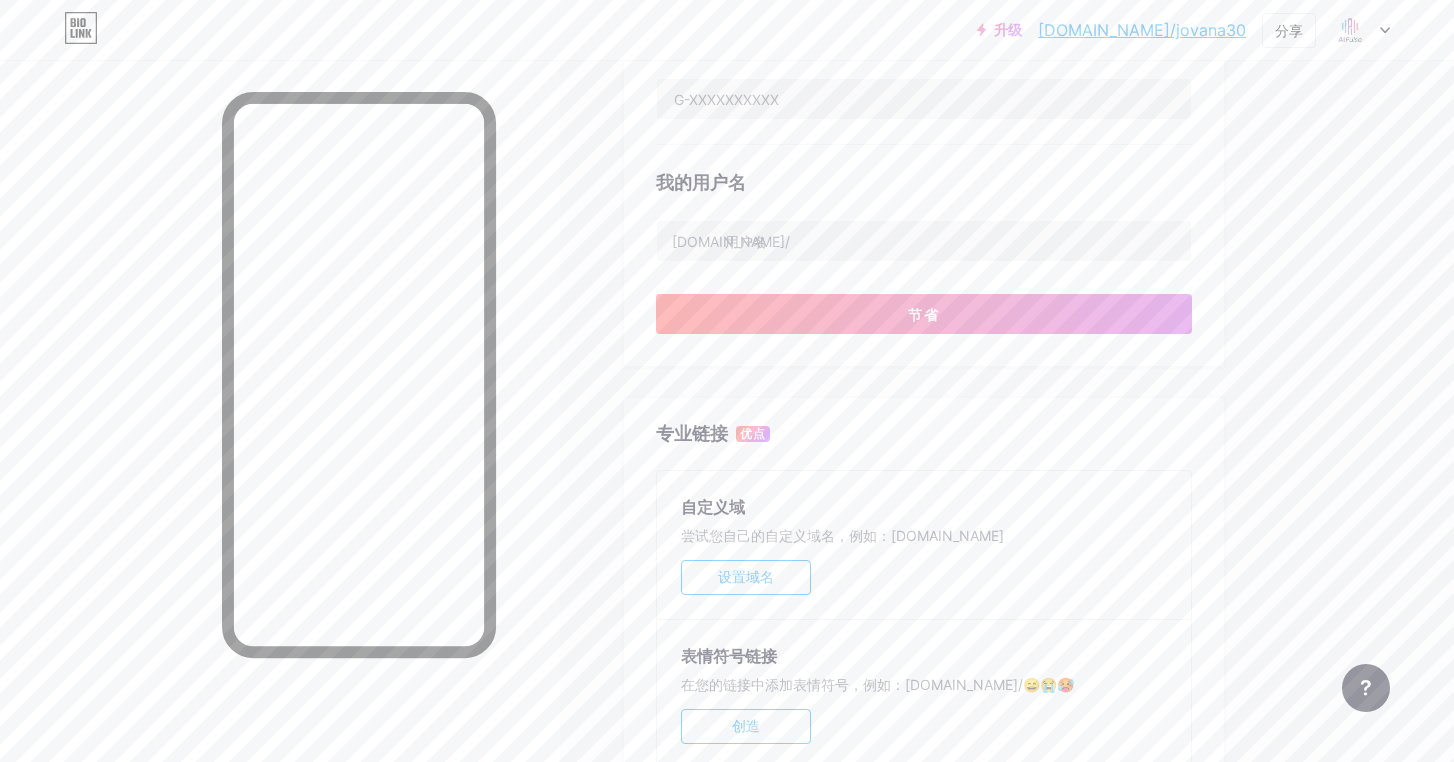 click on "我的用户名   [DOMAIN_NAME]/" at bounding box center [924, 203] 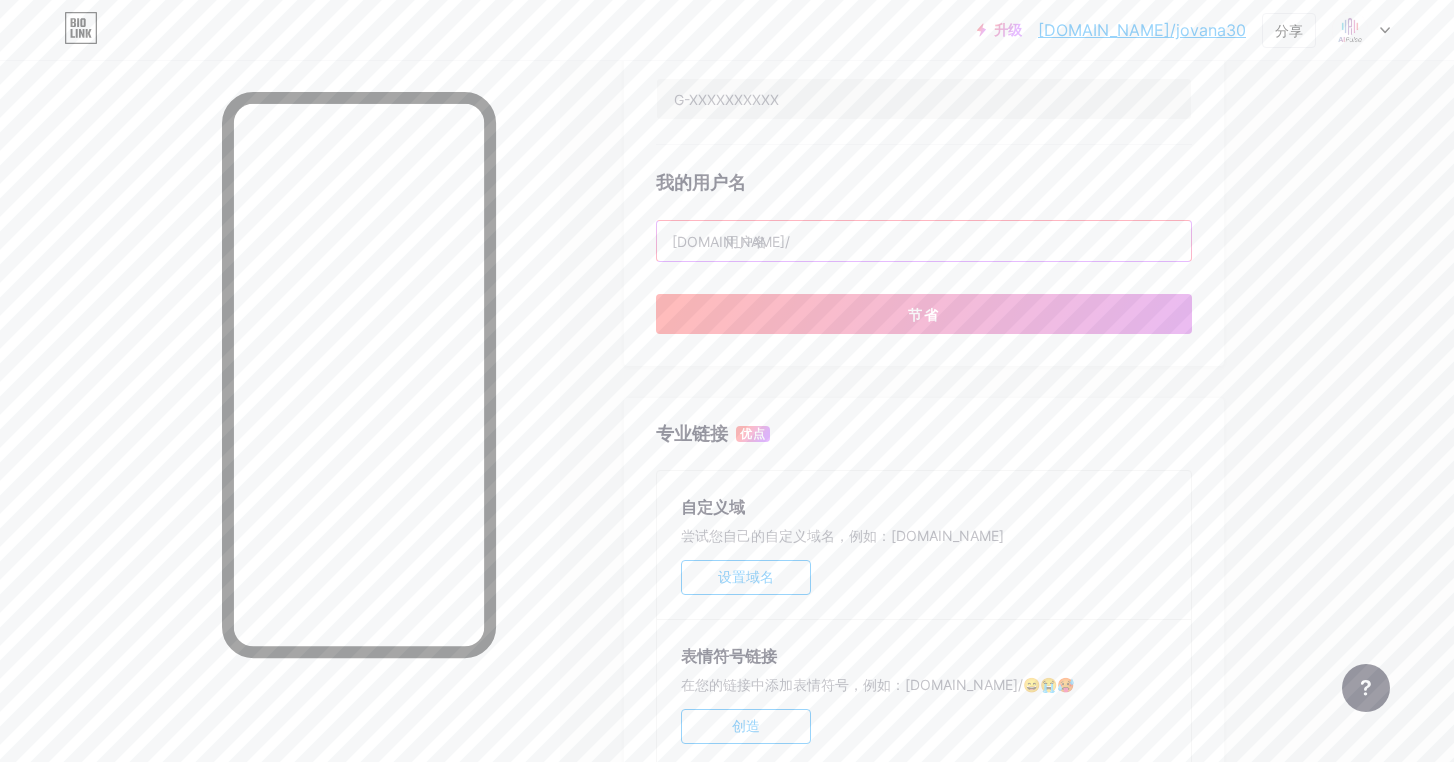 click at bounding box center (924, 241) 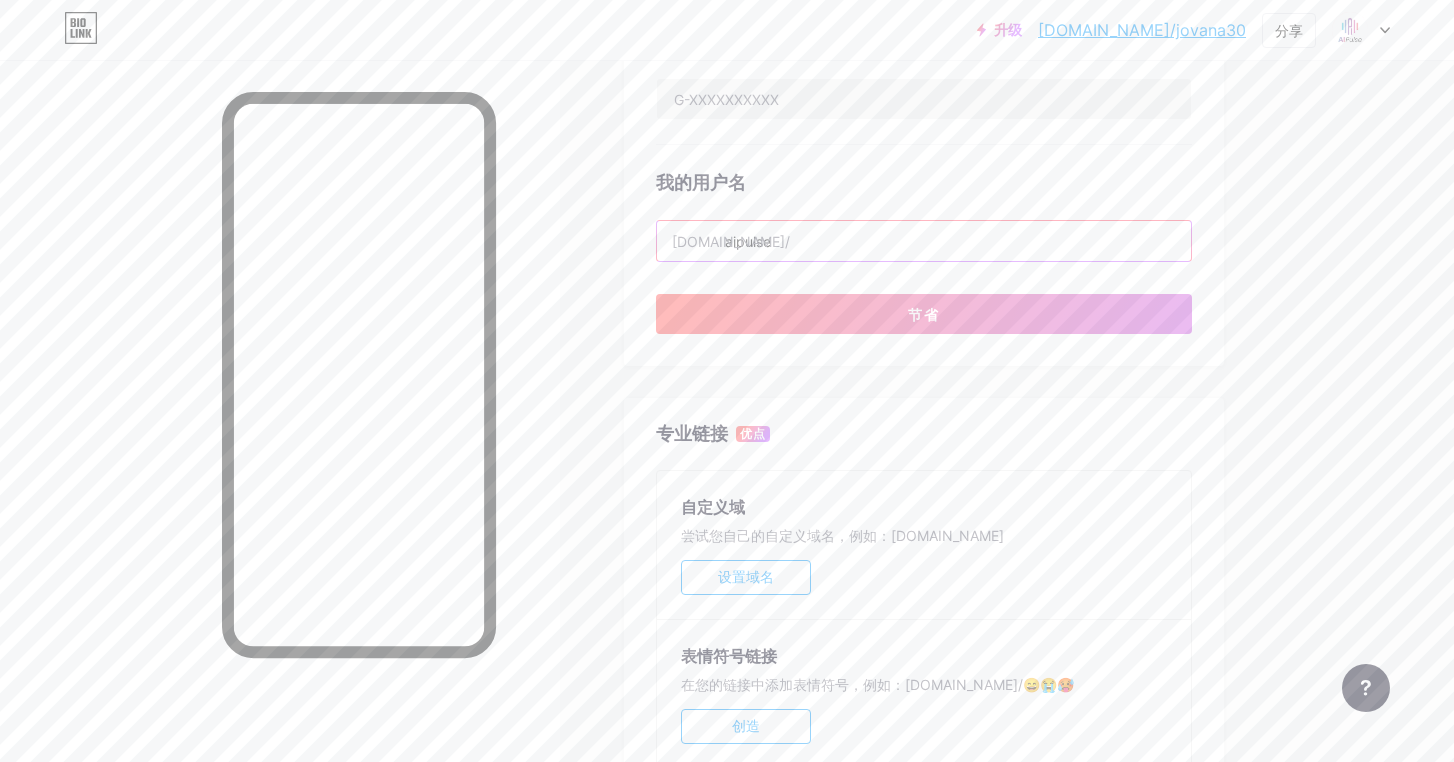 paste on "jovana" 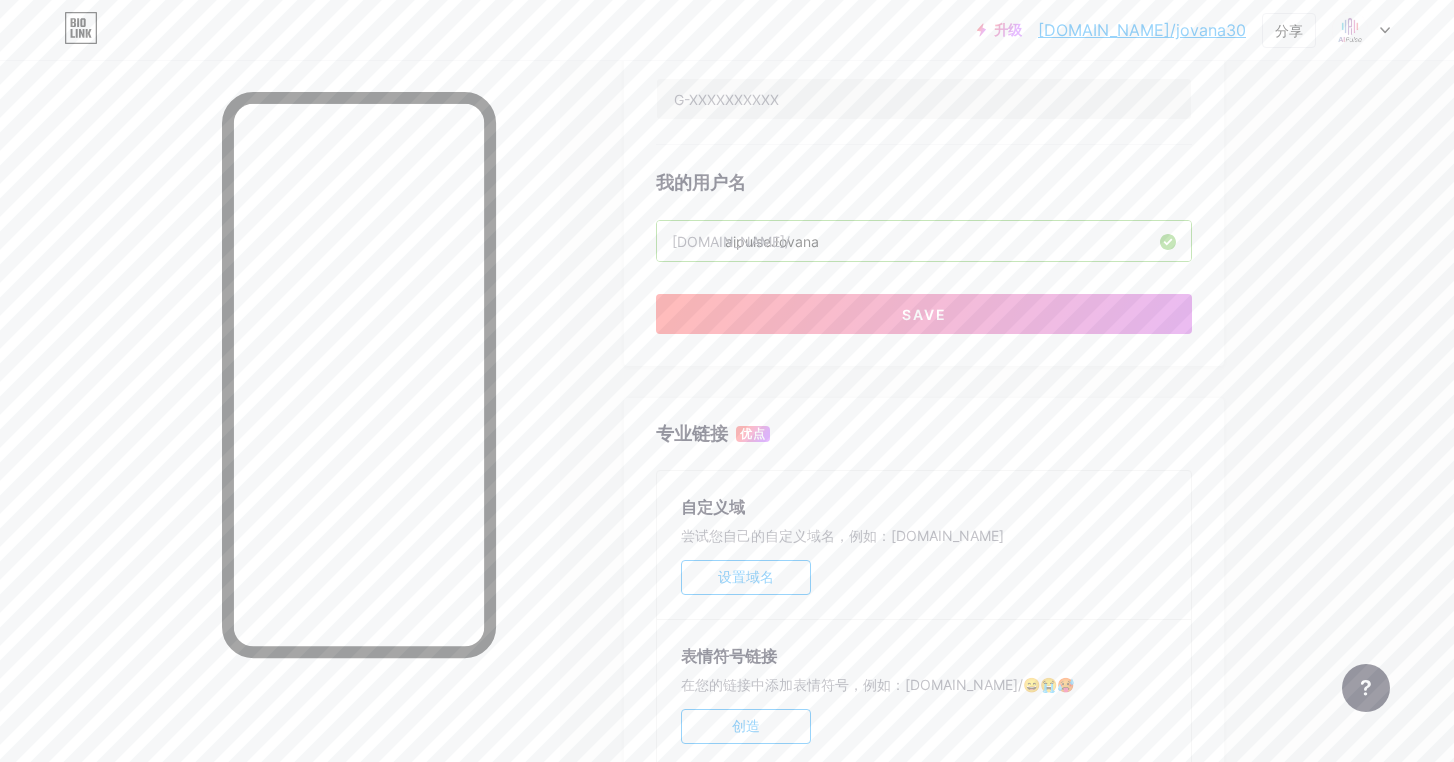 click on "aipulseJovana" at bounding box center (924, 241) 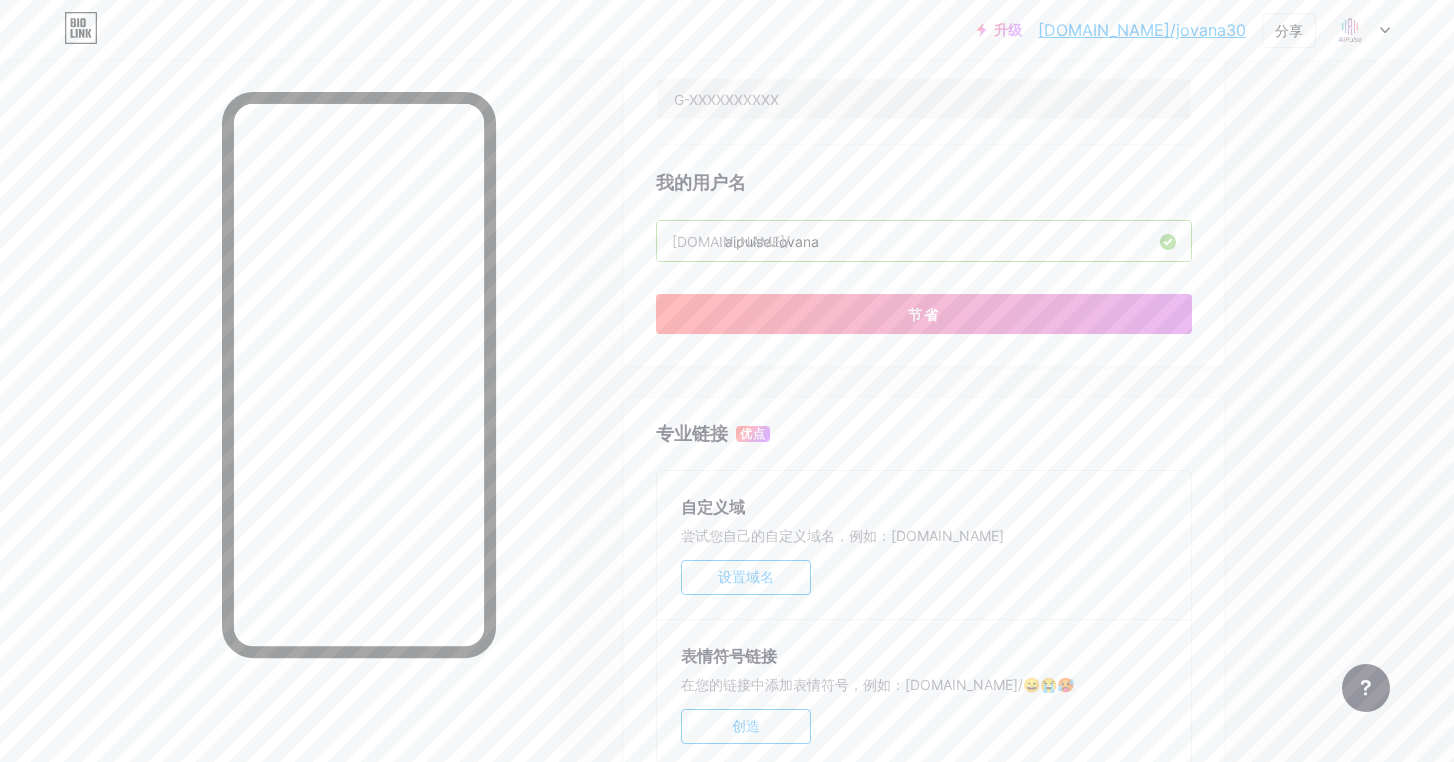 type on "aipulseJovana" 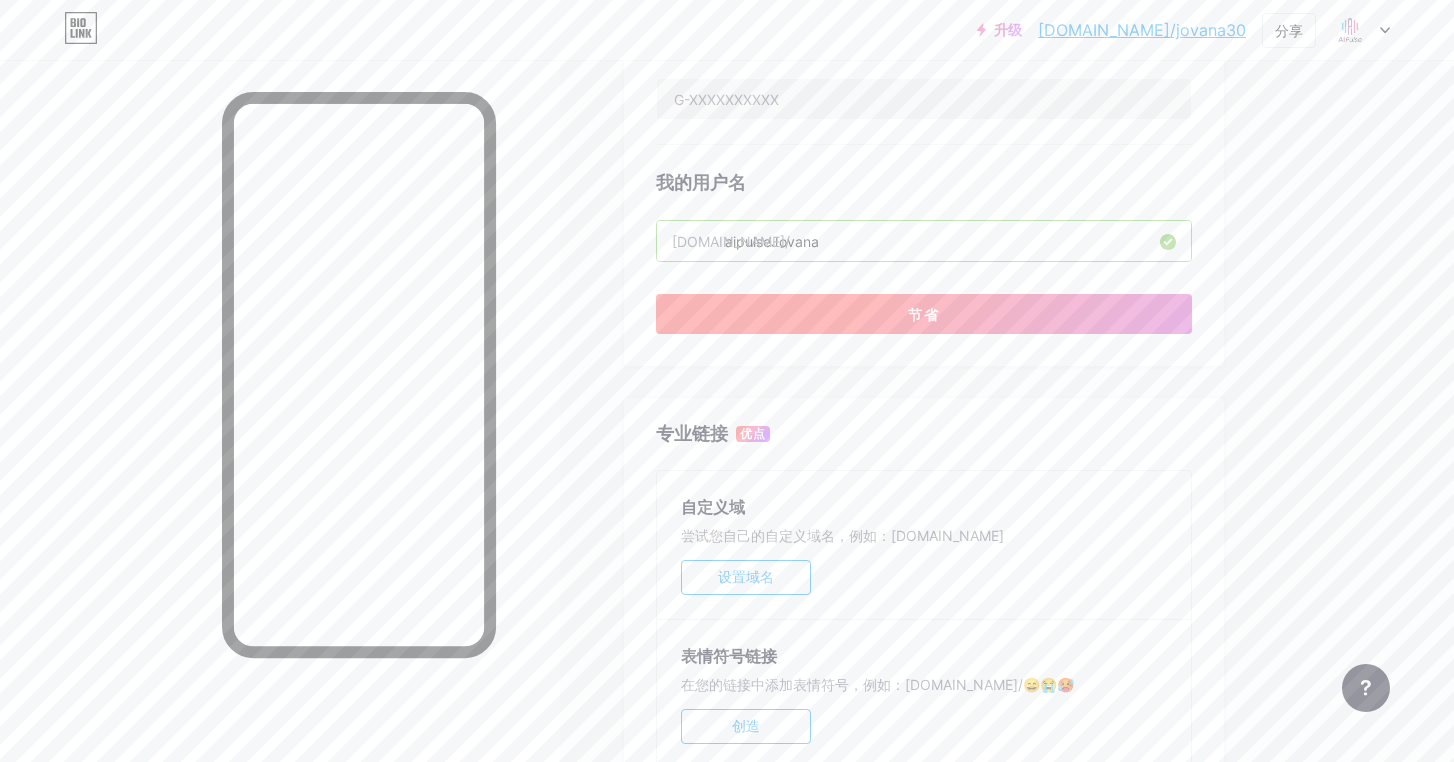 click on "节省" at bounding box center [924, 314] 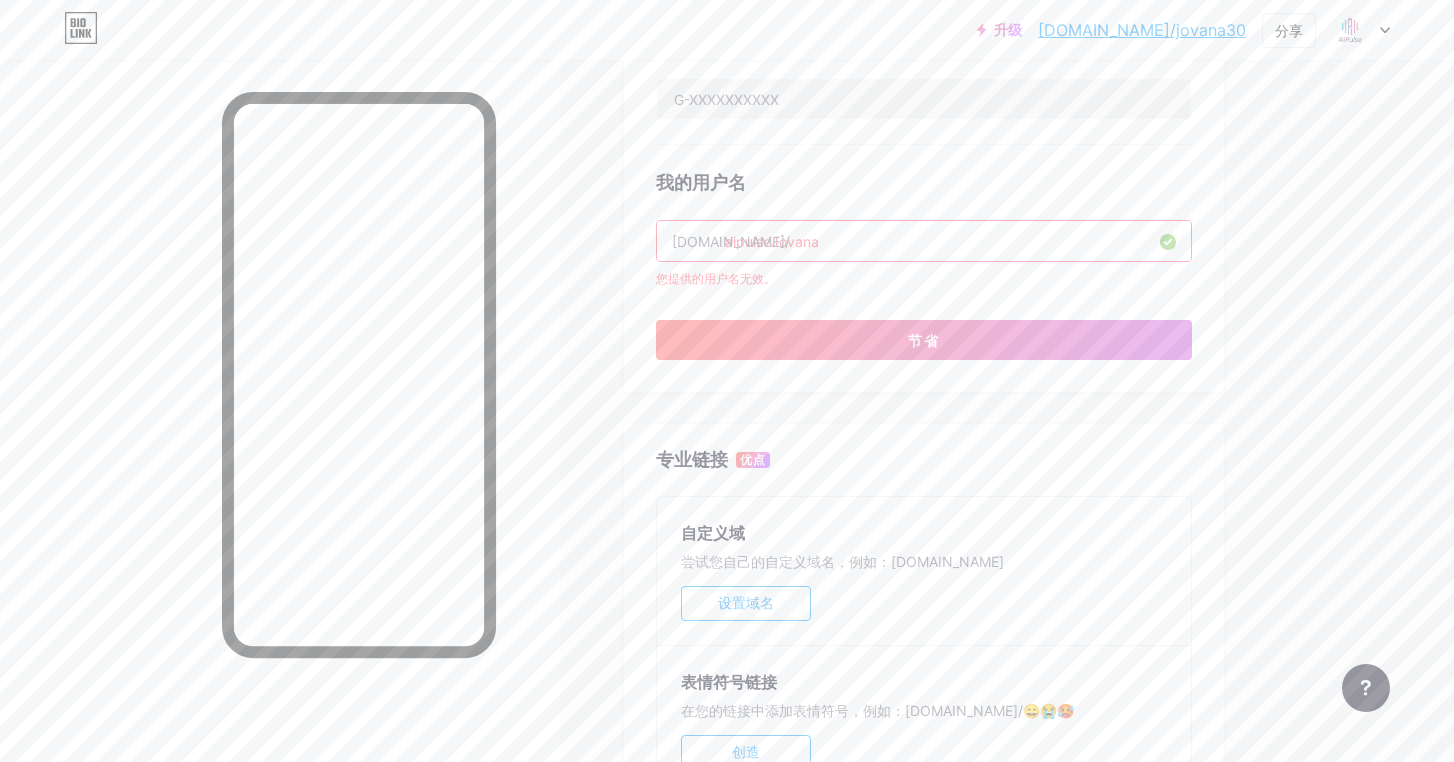 click on "升级   [DOMAIN_NAME]/jovana...   [DOMAIN_NAME]/jovana30   分享               切换账户     AI PULSE [PERSON_NAME]   [DOMAIN_NAME]/jovana30       + 添加新页面       帐户设置   登出" at bounding box center [727, 30] 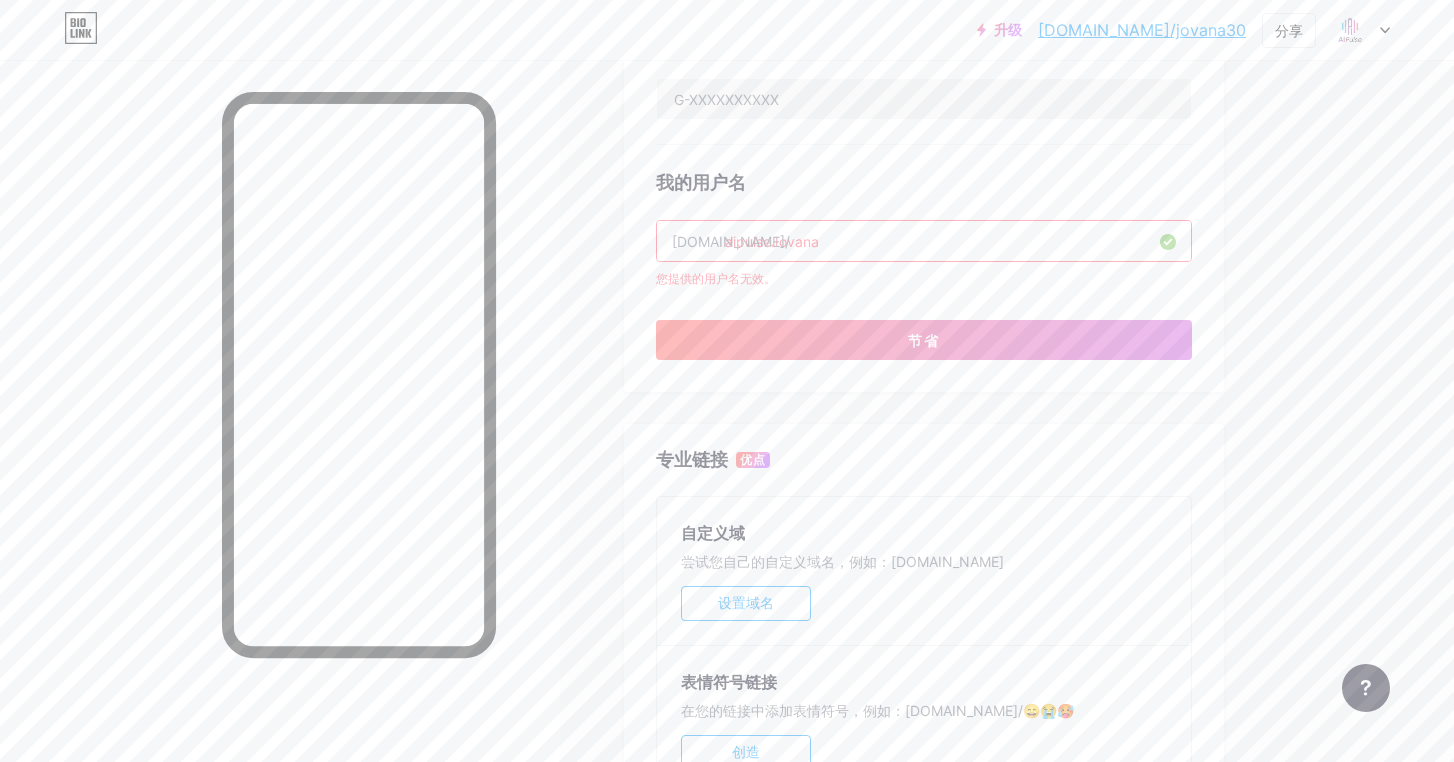 click on "我的用户名   [DOMAIN_NAME]/   aipulseJovana       您提供的用户名无效。" at bounding box center (924, 216) 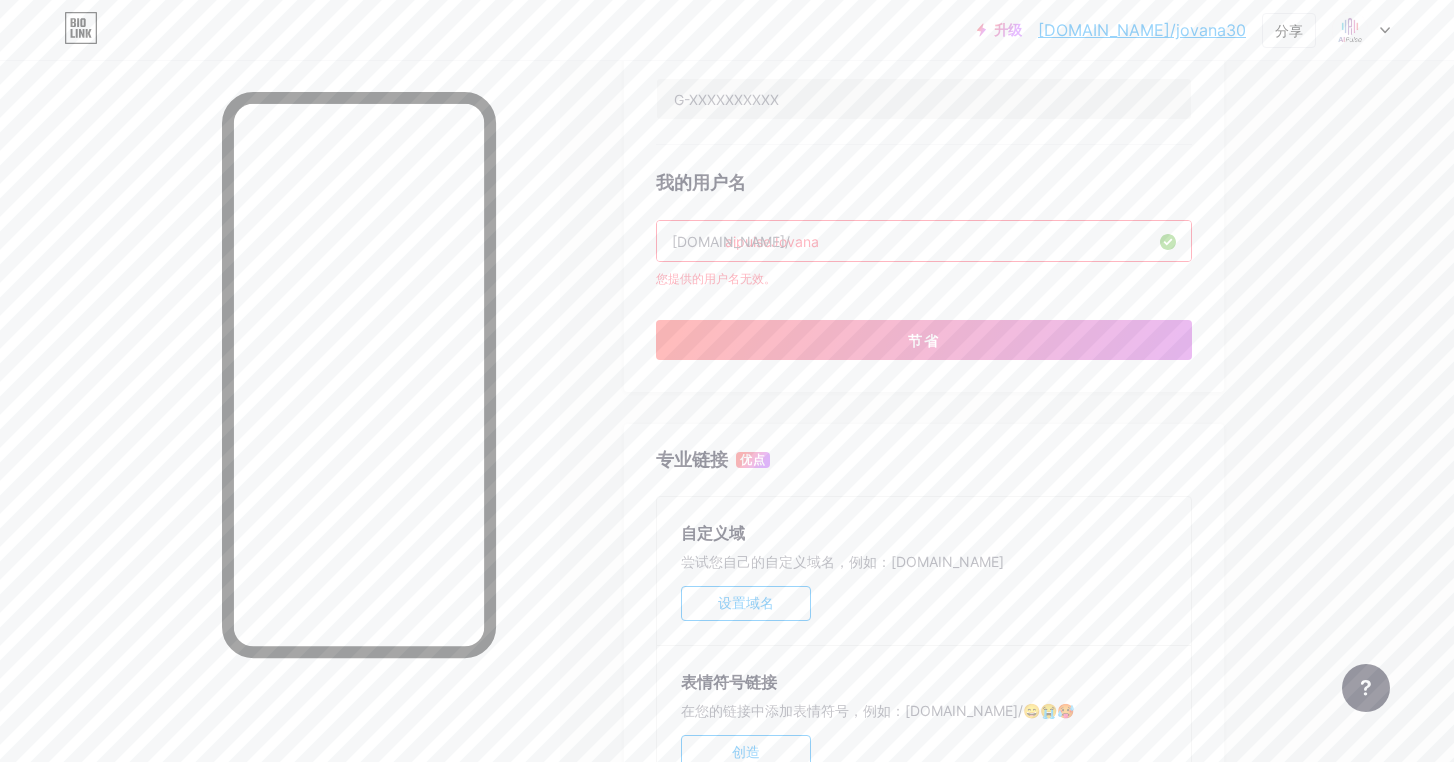 click on "aipulseJovana" at bounding box center (924, 241) 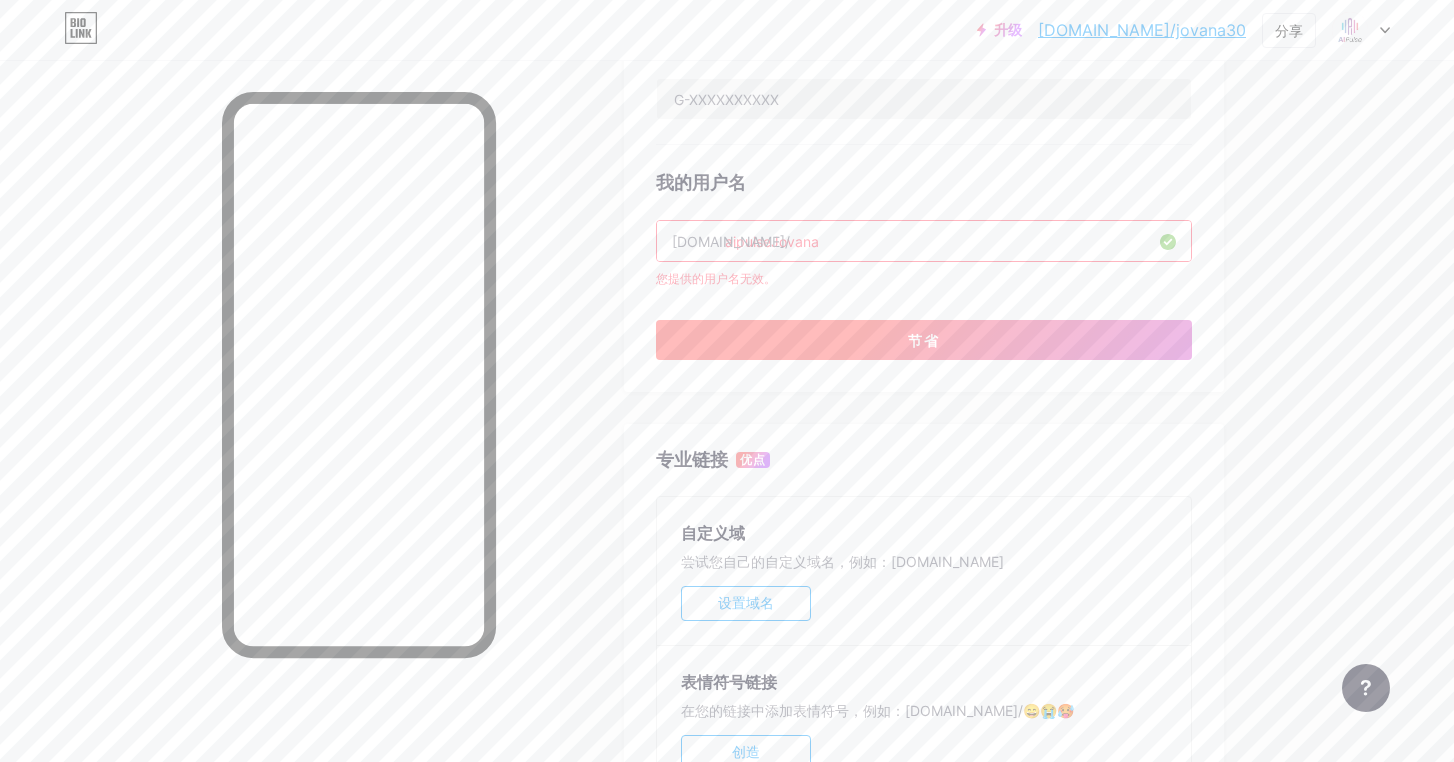 click on "节省" at bounding box center [924, 340] 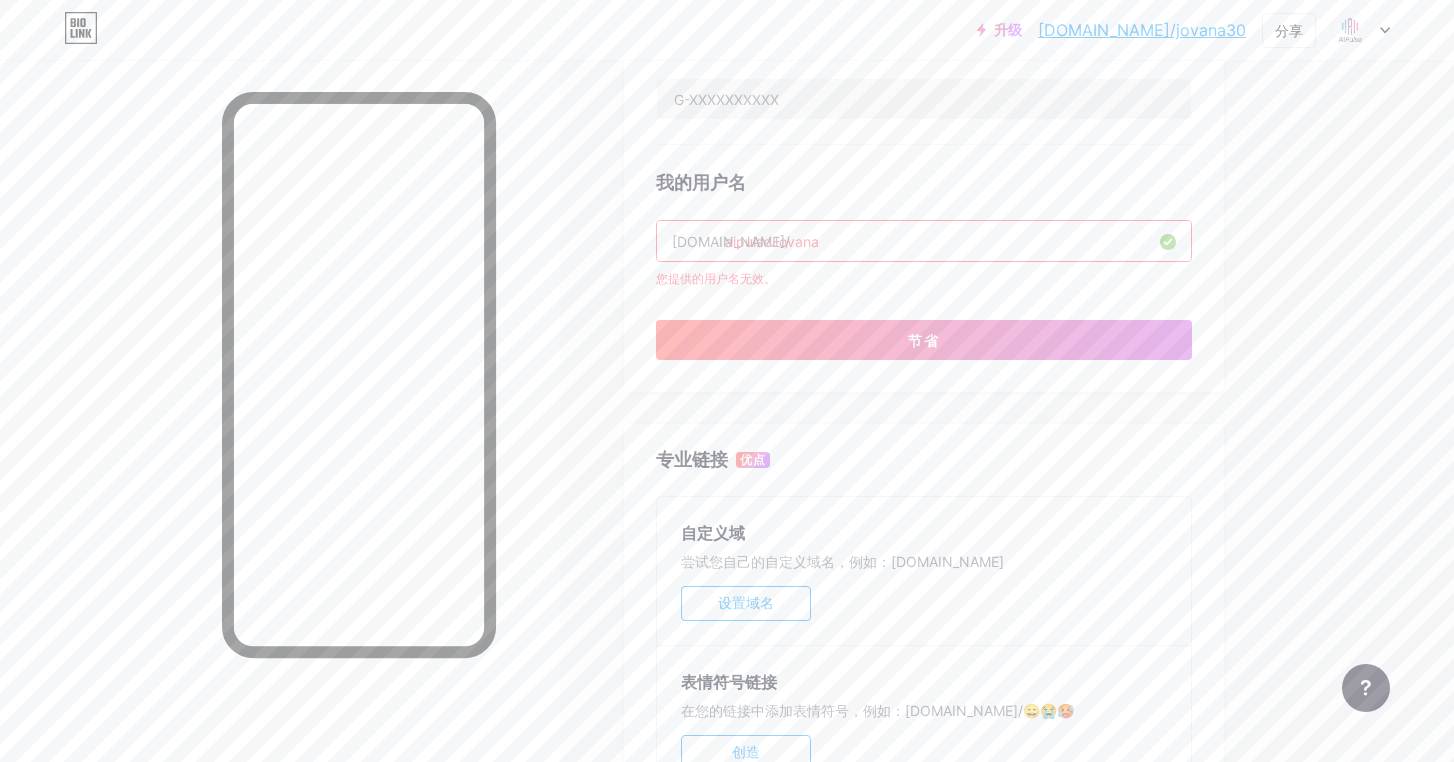 drag, startPoint x: 849, startPoint y: 240, endPoint x: 836, endPoint y: 246, distance: 14.3178215 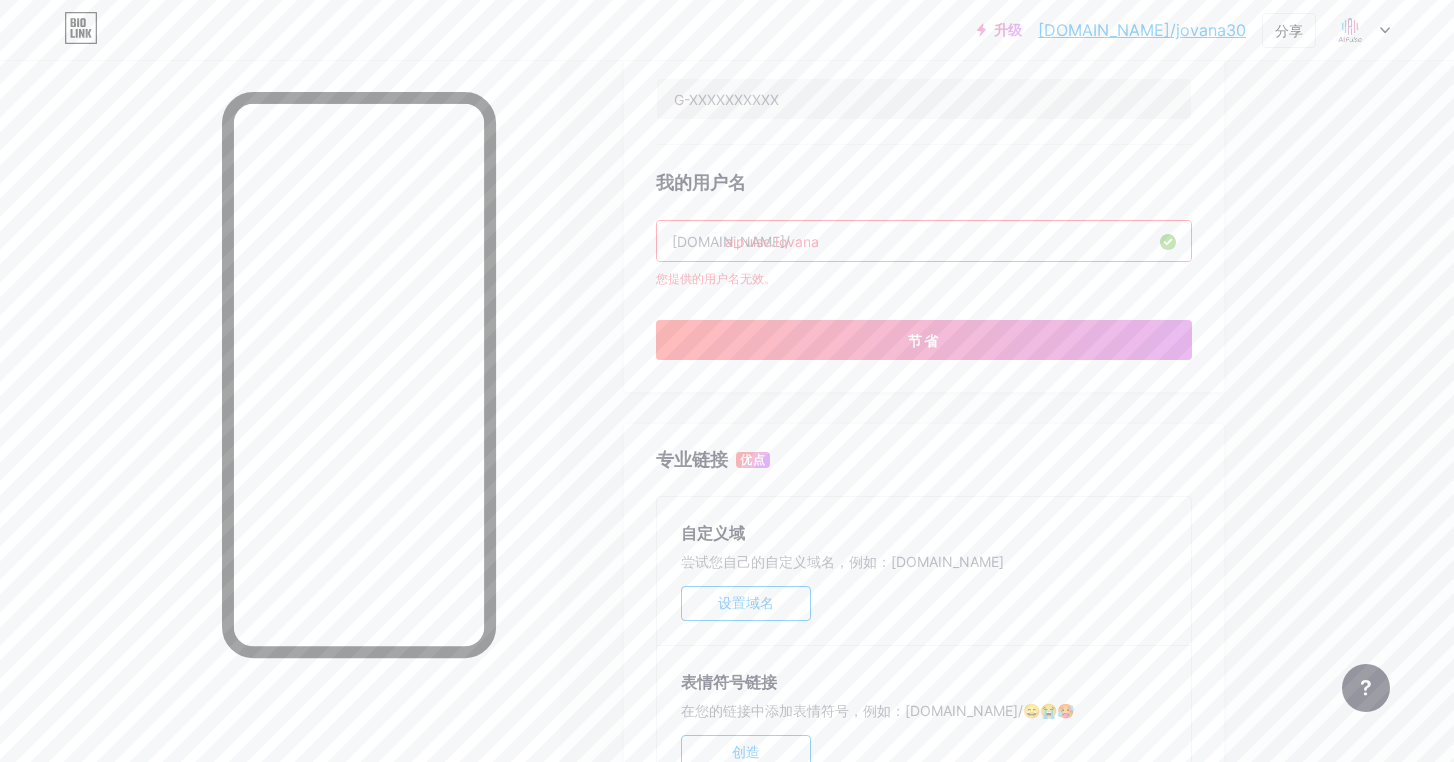 click on "我的用户名" at bounding box center (924, 182) 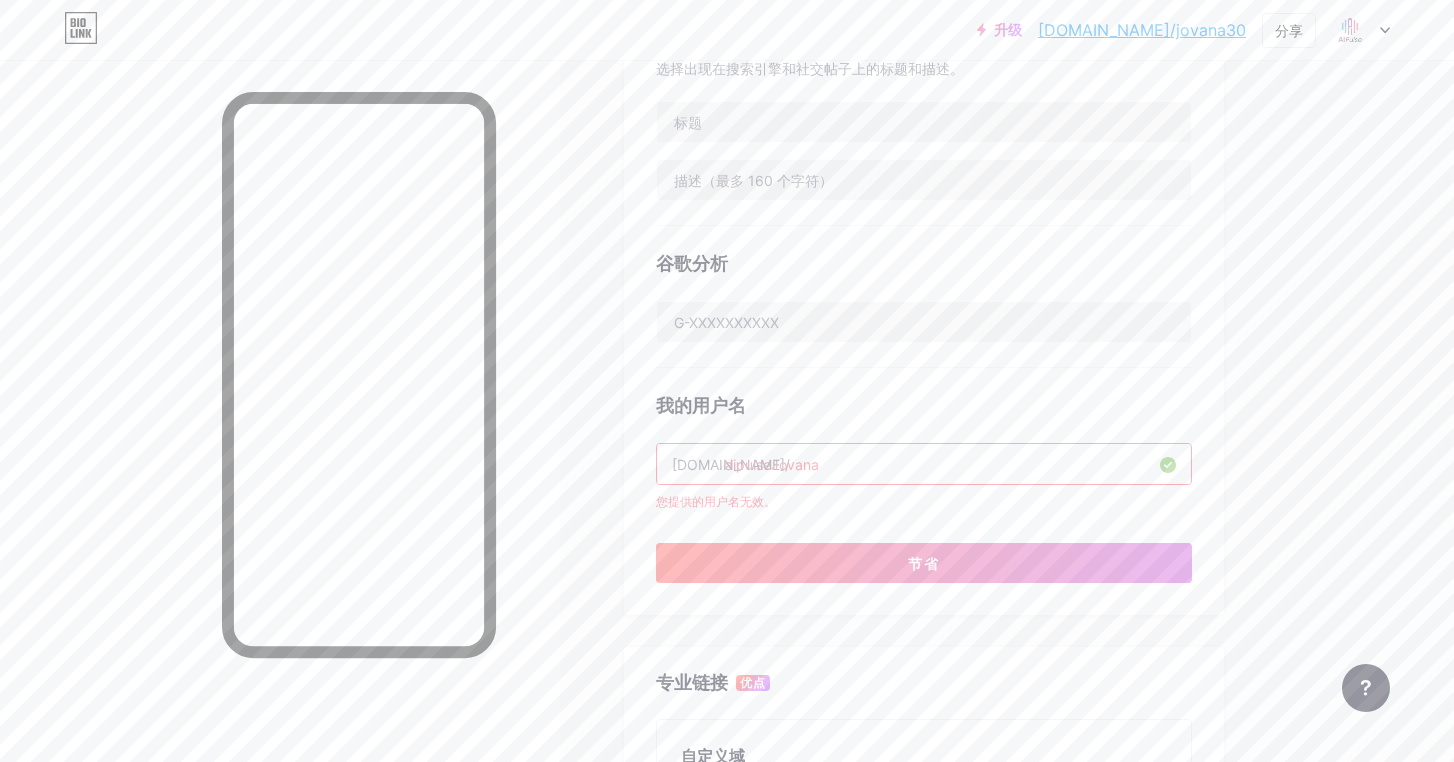 scroll, scrollTop: 300, scrollLeft: 0, axis: vertical 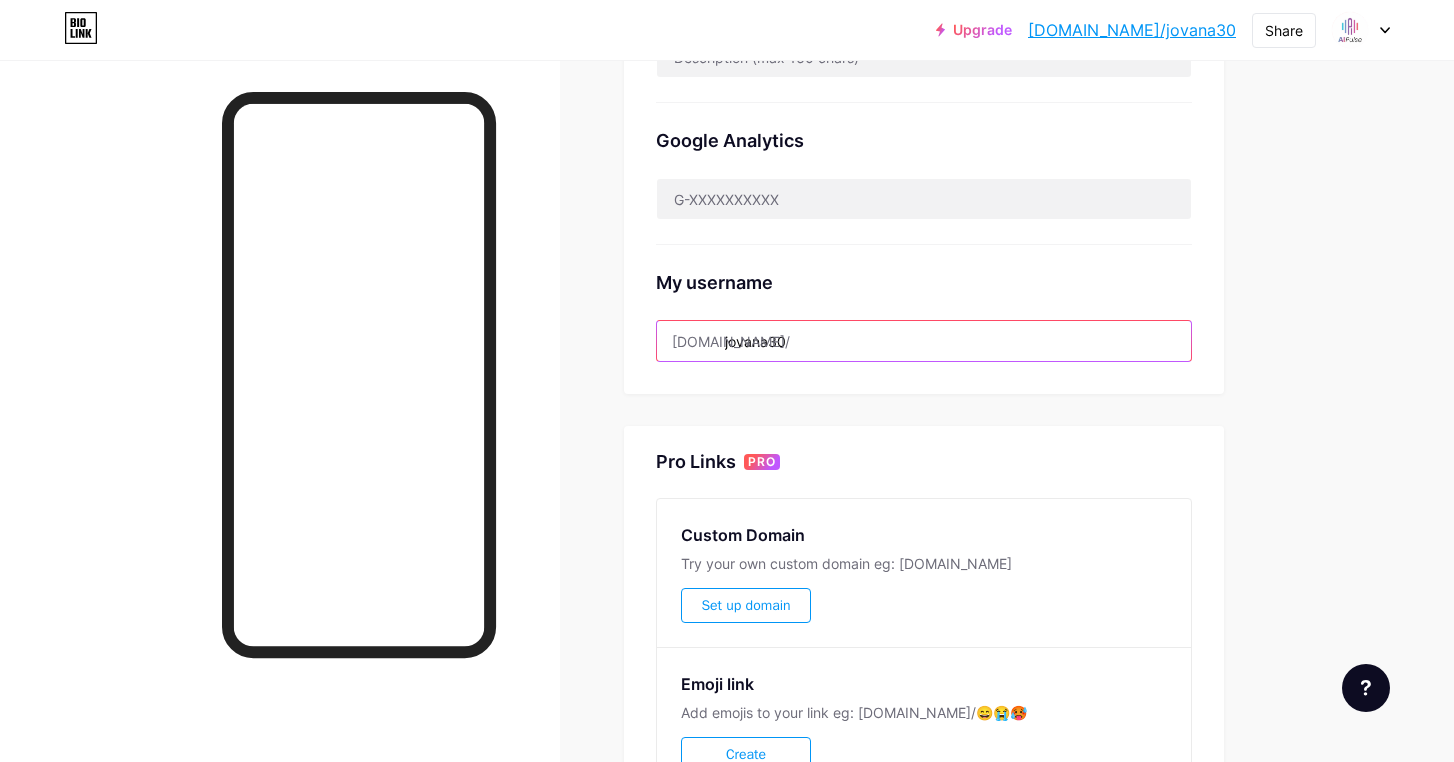 click on "jovana30" at bounding box center (924, 341) 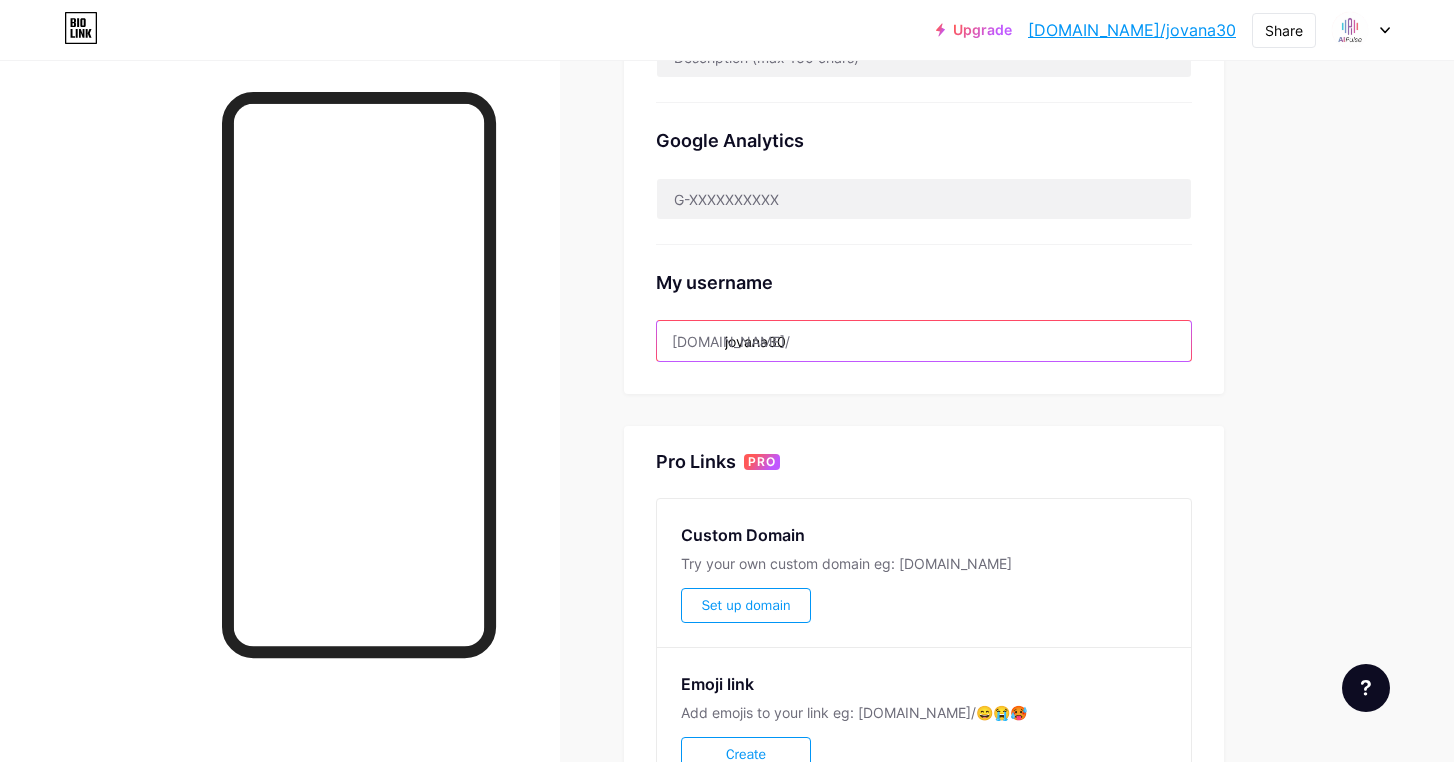 drag, startPoint x: 848, startPoint y: 340, endPoint x: 829, endPoint y: 340, distance: 19 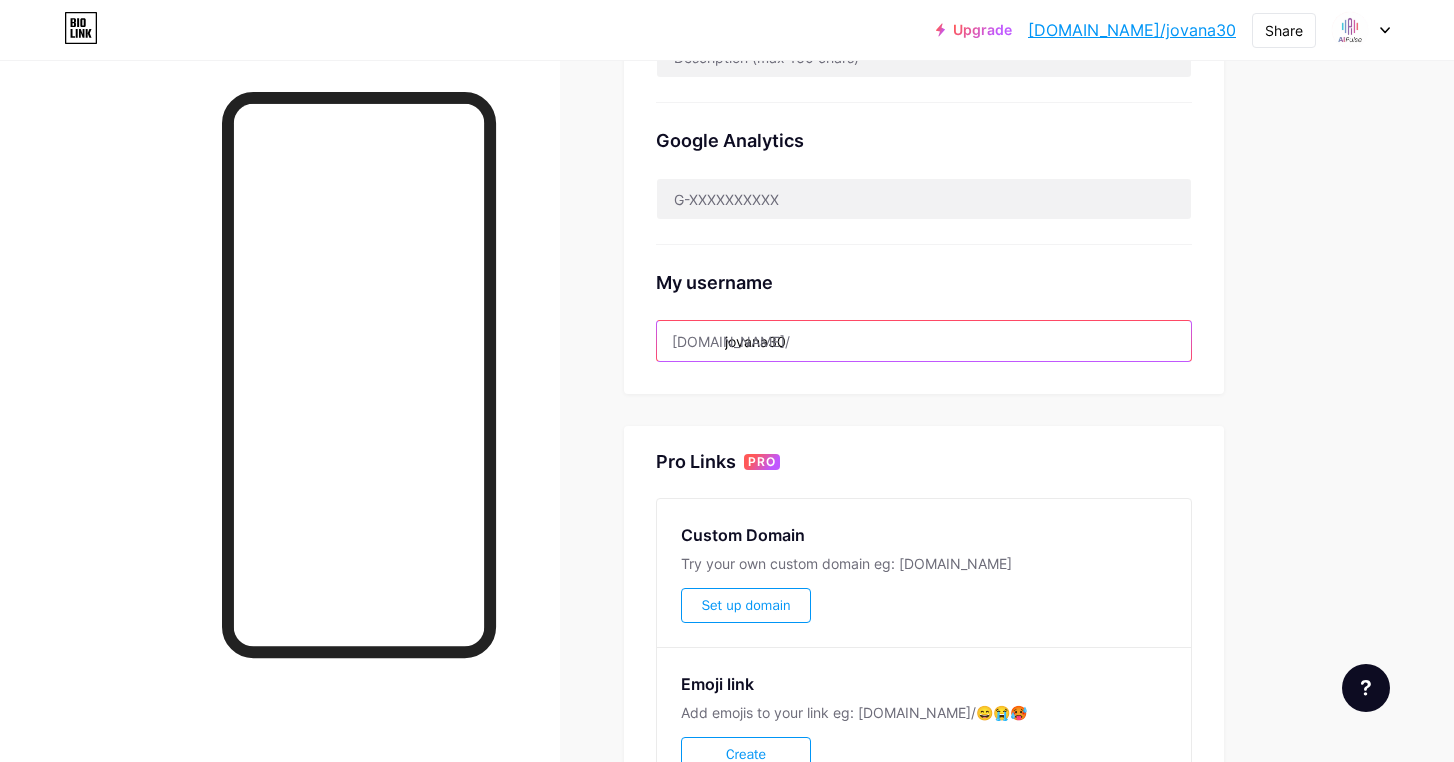 click on "jovana30" at bounding box center [924, 341] 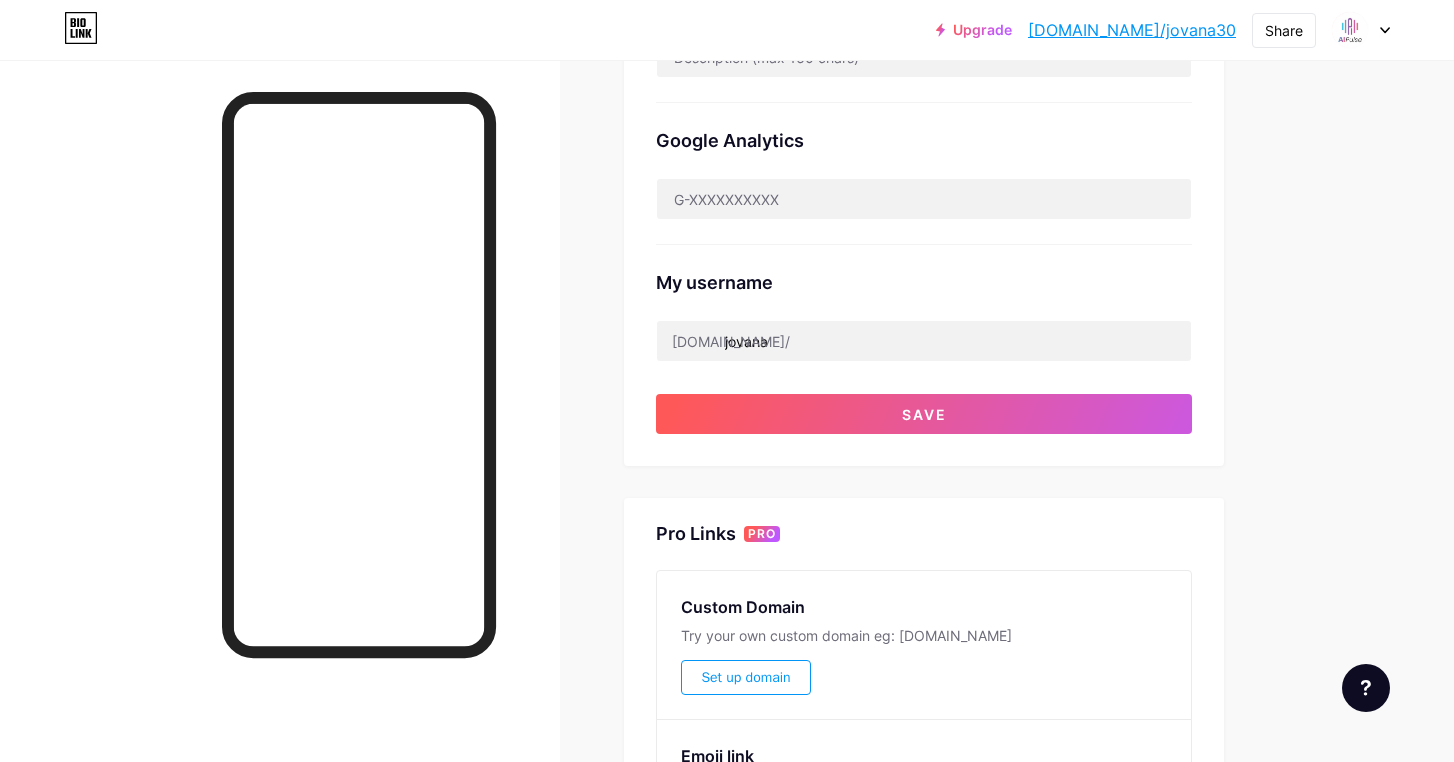 click on "Upgrade   bio.link/jovana...   bio.link/jovana30   Share               Switch accounts     AI PULSE Jovana   bio.link/jovana30       + Add a new page        Account settings   Logout   Link Copied
Links
Posts
Design
Subscribers
NEW
Stats
Settings     Preferred link   This is an aesthetic choice. Both links are usable.
bio.link/ jovana30       jovana30 .bio.link
NSFW warning       Show a warning before displaying your page.     SEO   Choose the title and description to appear on search engines and social posts.           Google Analytics       My username   bio.link/   jovana         Save       Pro Links   PRO   Custom Domain   Try your own custom domain eg: jaseem.com   Set
up domain             Emoji link   Add emojis to your link eg: bio.link/😄😭🥵   Create
Go to  Help Center  to learn more or to contact support.   Changes saved" at bounding box center (727, 219) 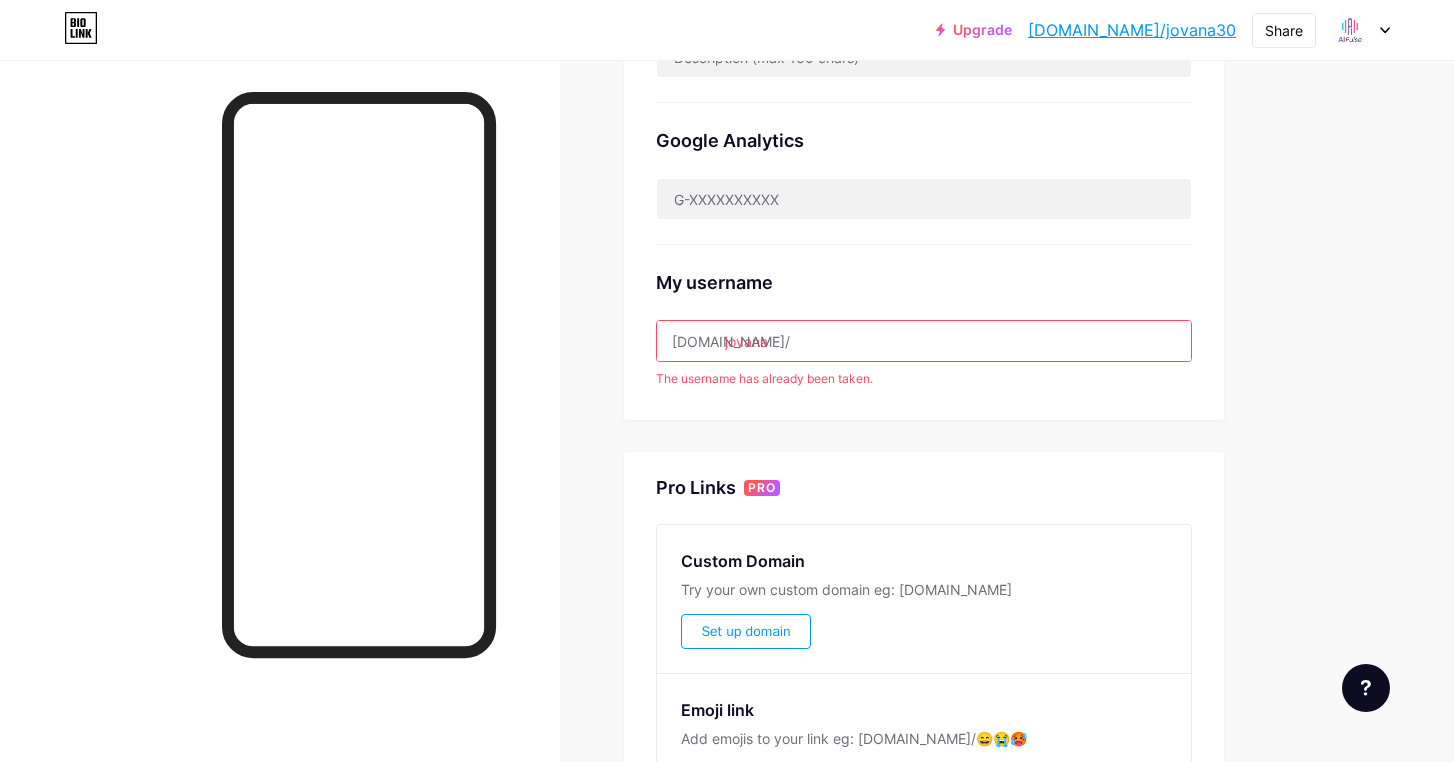 drag, startPoint x: 724, startPoint y: 338, endPoint x: 736, endPoint y: 338, distance: 12 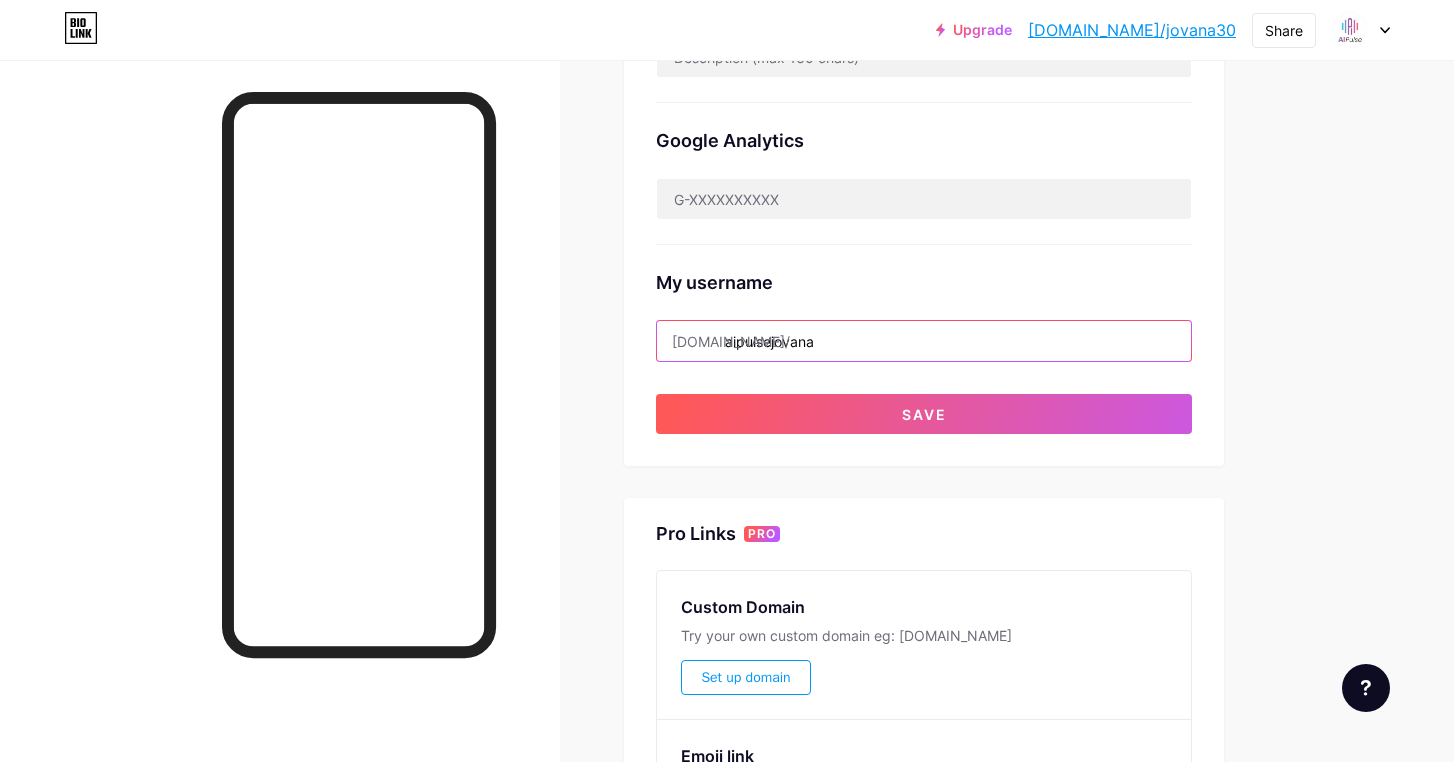 type on "aipulsejovana" 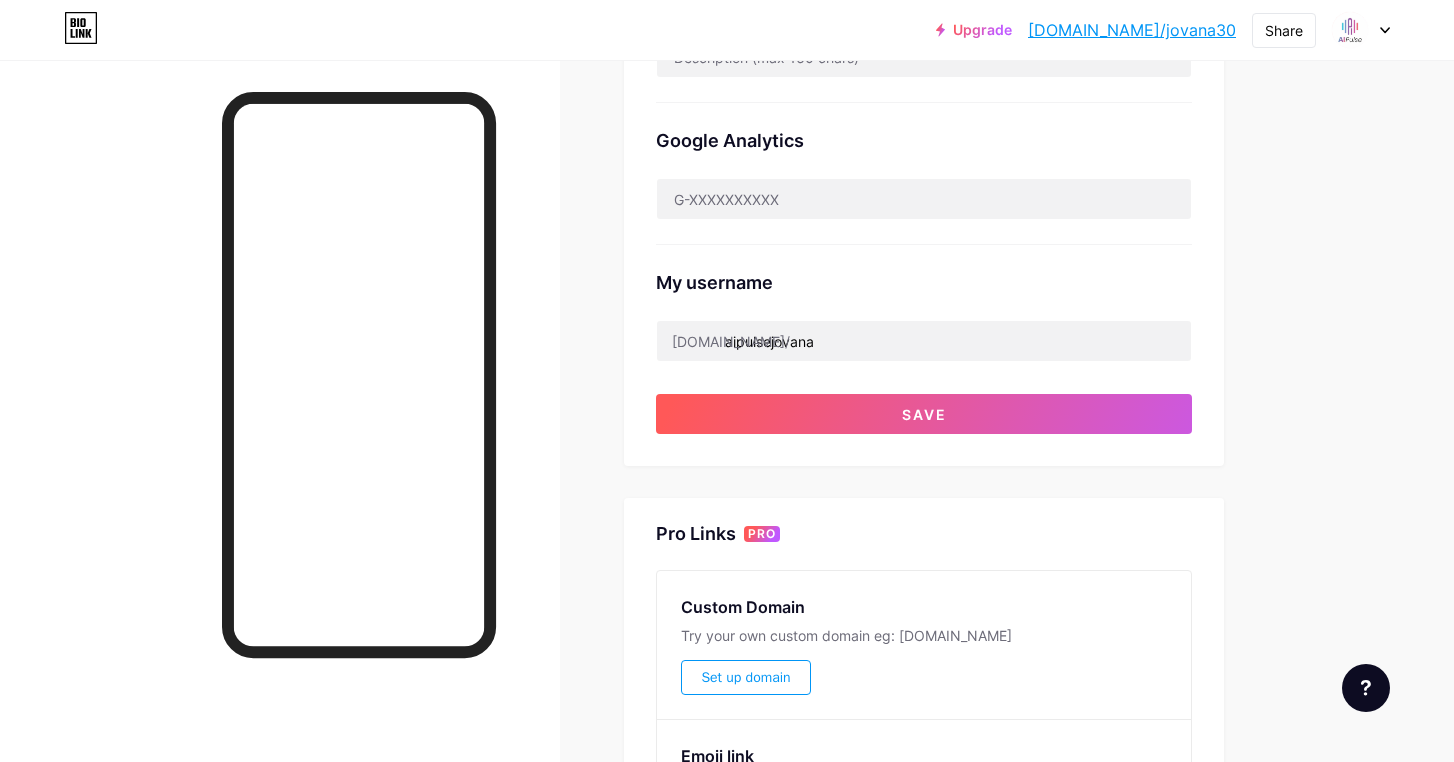 click on "My username" at bounding box center (924, 282) 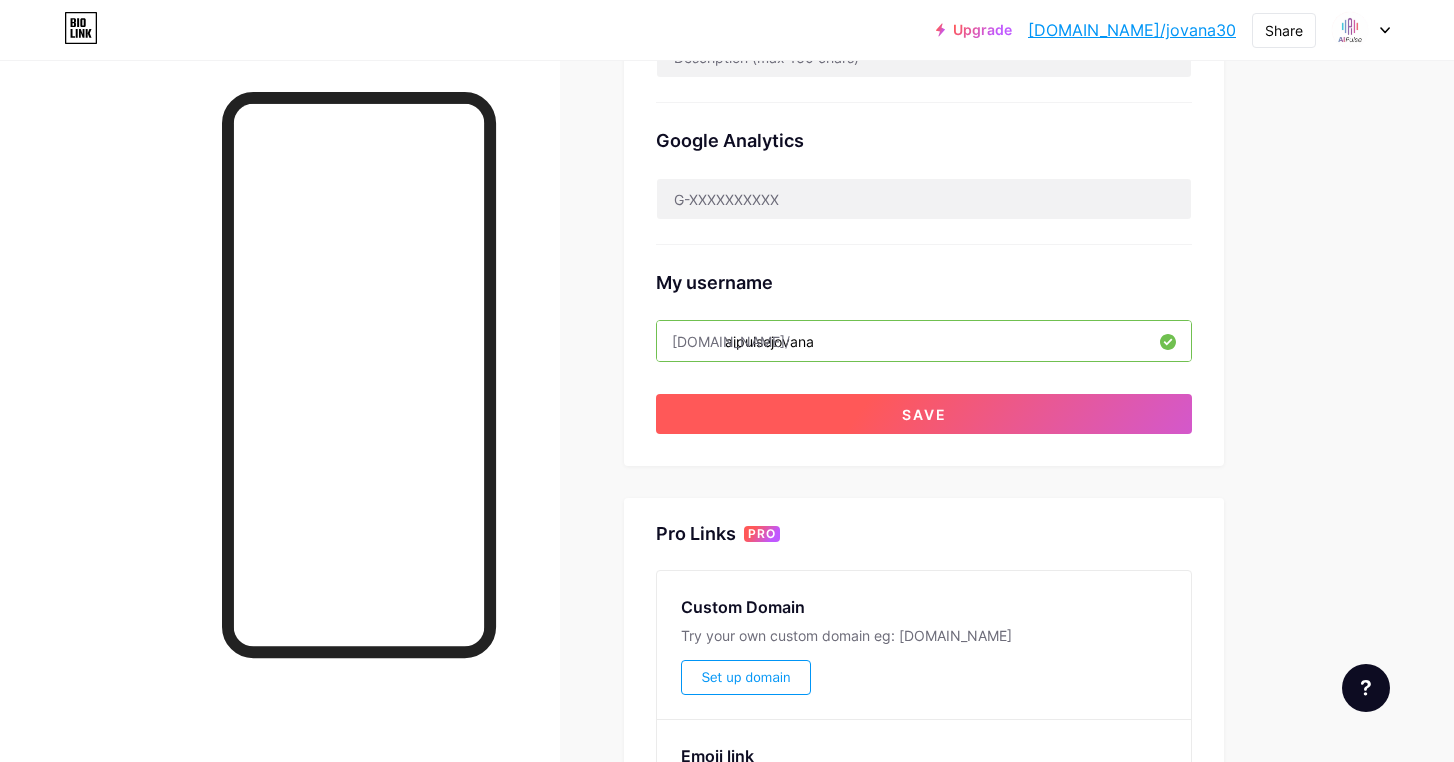 click on "Save" at bounding box center (924, 414) 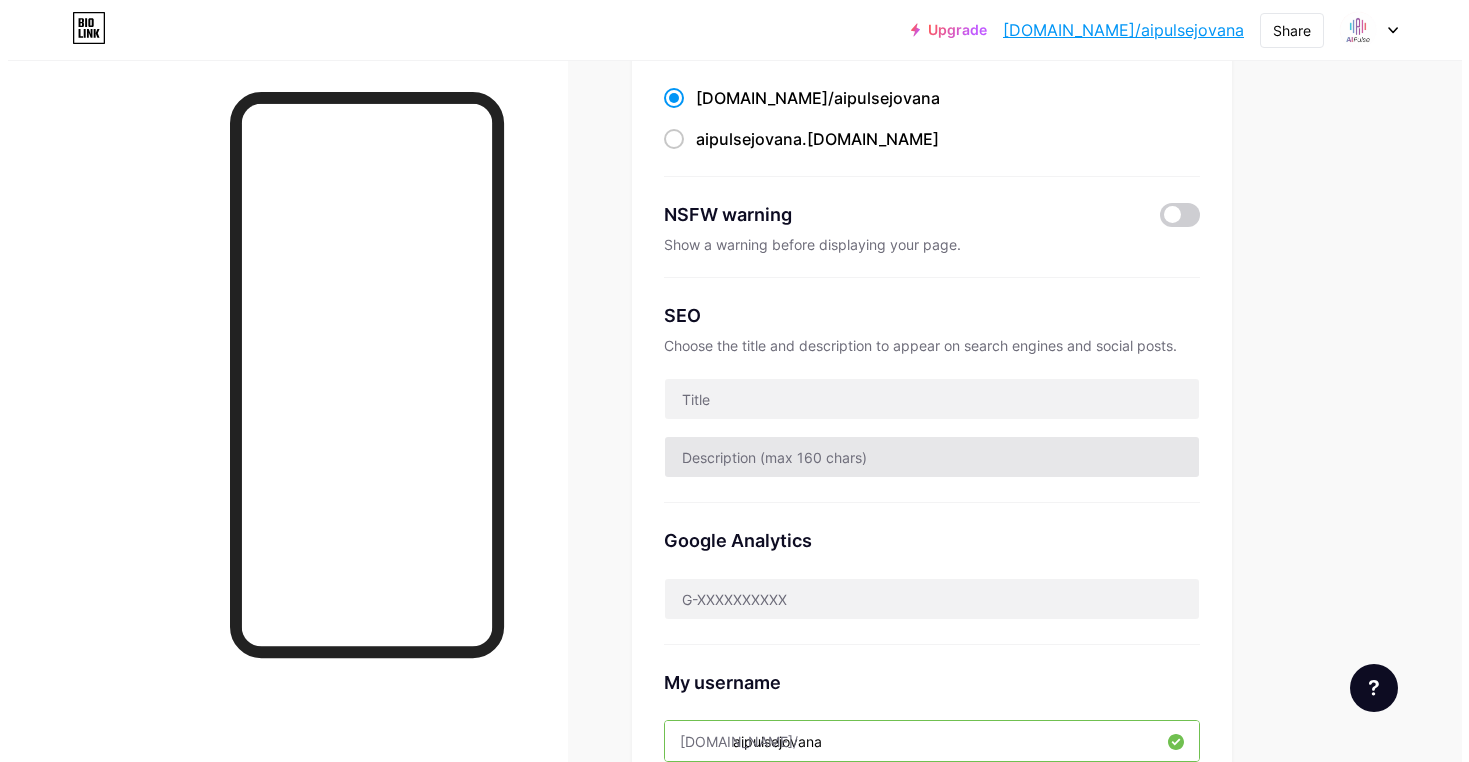 scroll, scrollTop: 0, scrollLeft: 0, axis: both 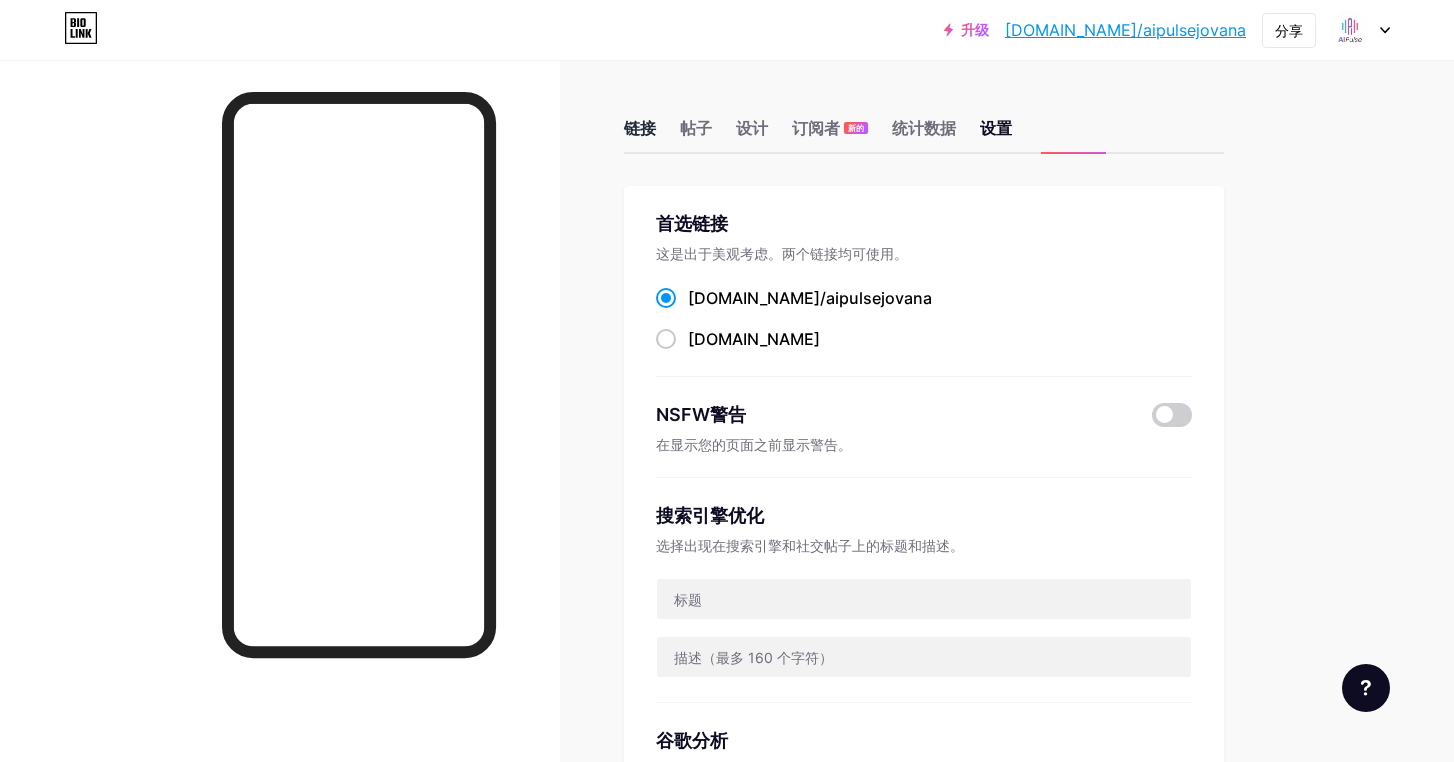 click on "链接" at bounding box center (640, 128) 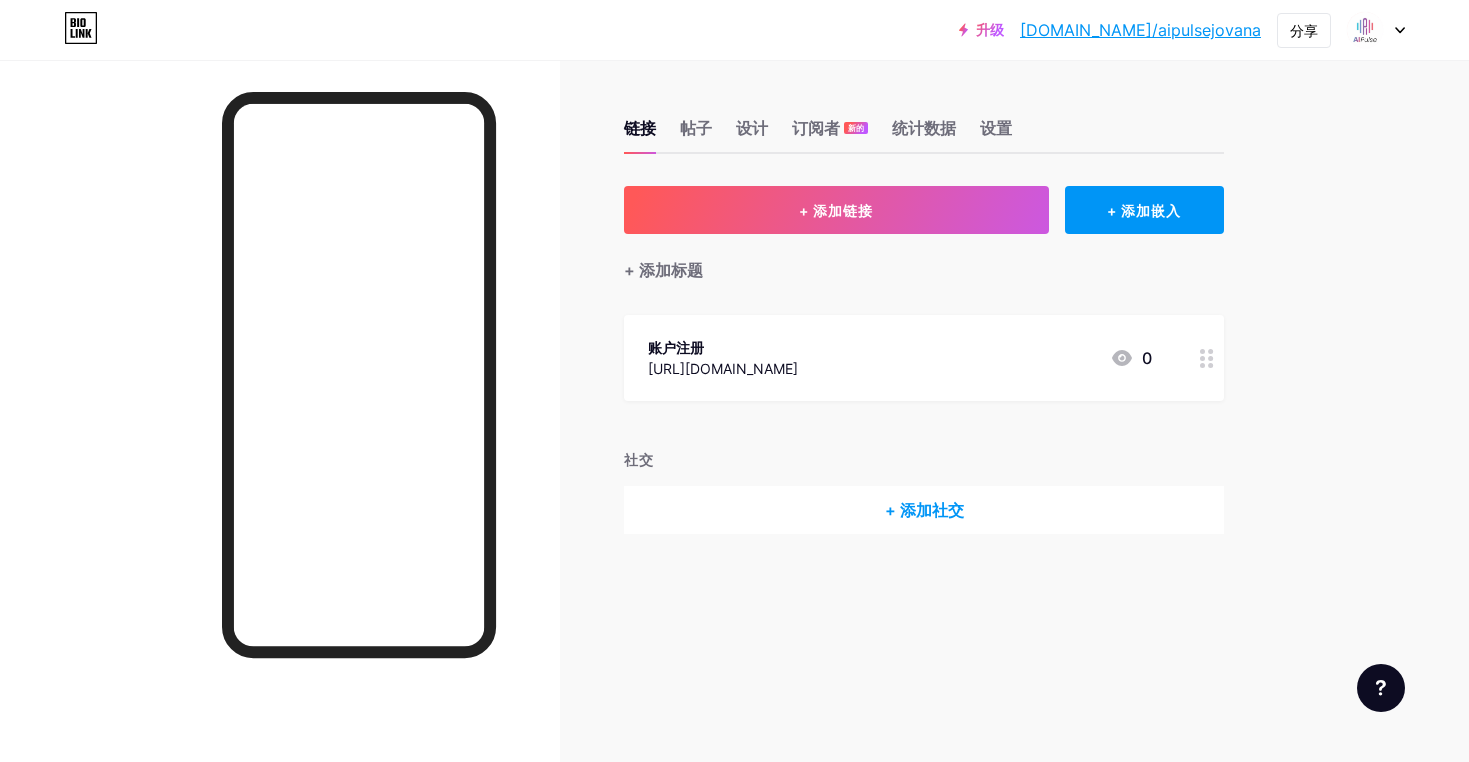 click on "+ 添加标题" at bounding box center (924, 258) 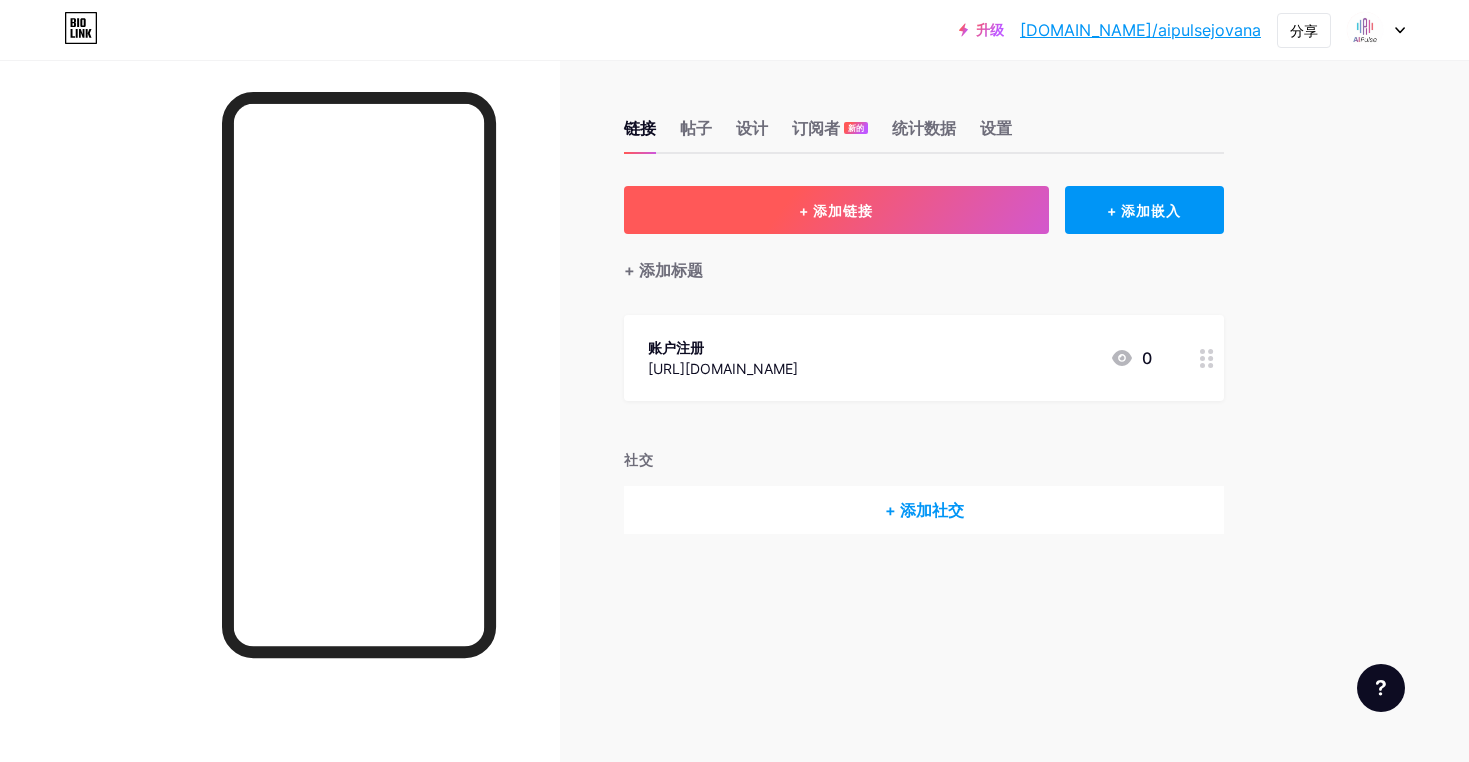 click on "+ 添加链接" at bounding box center [836, 210] 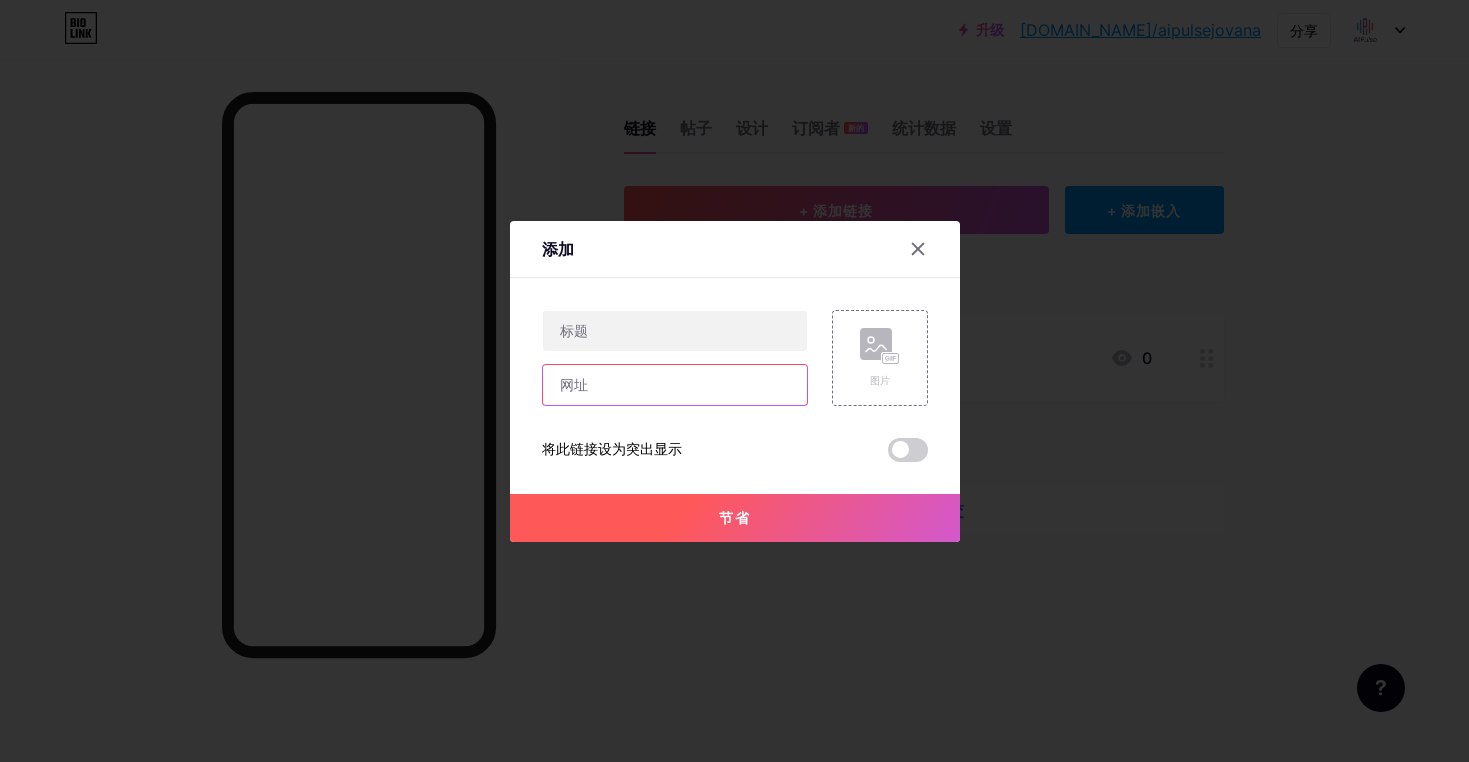click at bounding box center [675, 385] 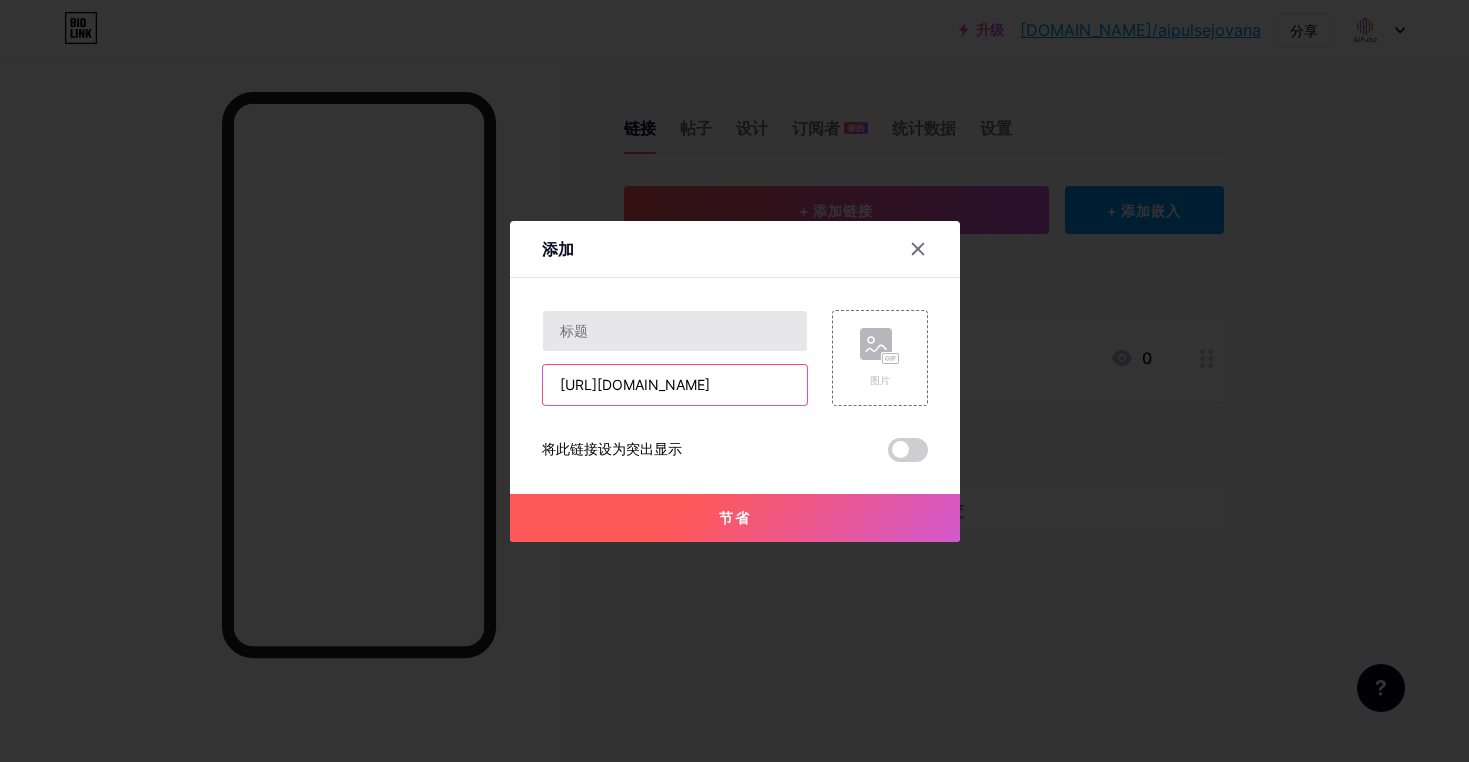 type on "[URL][DOMAIN_NAME]" 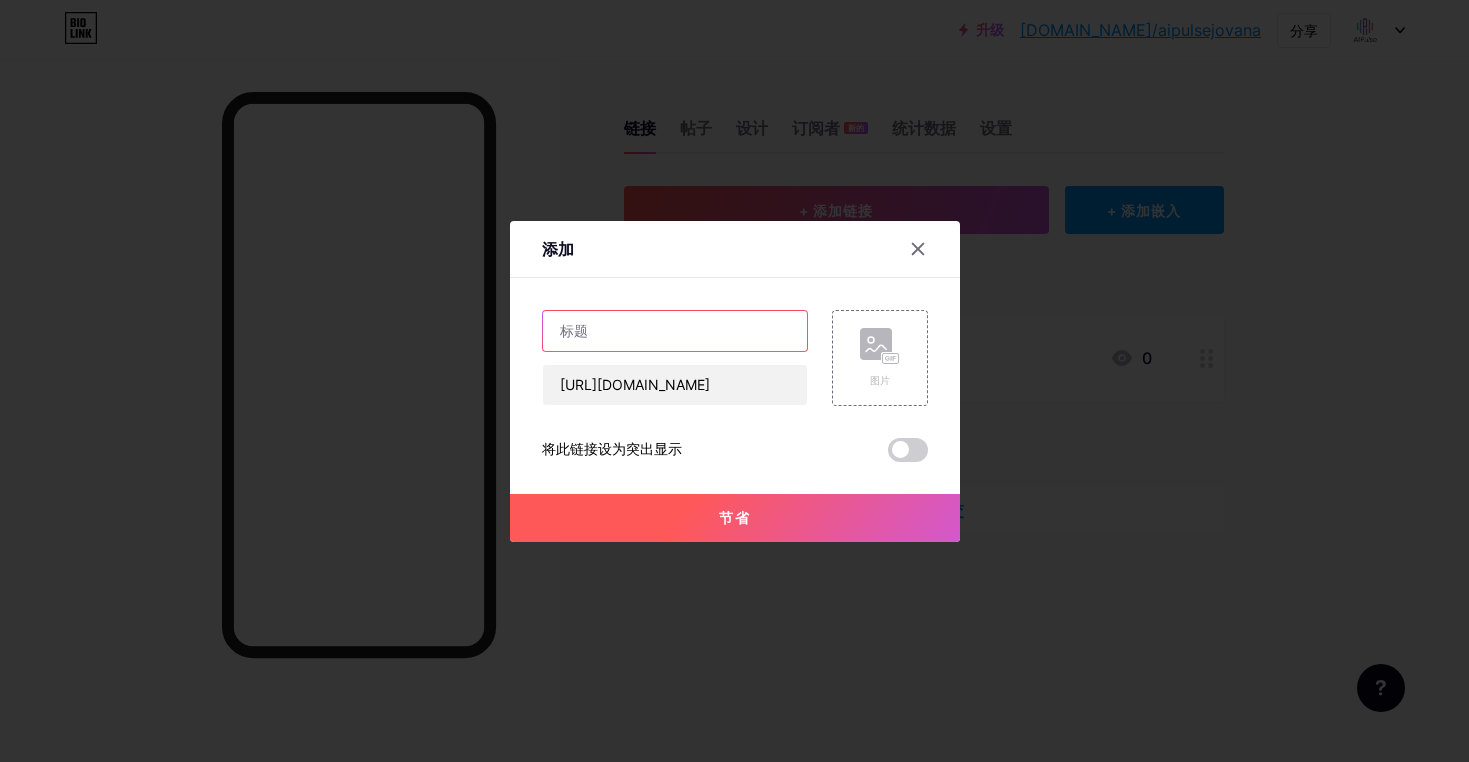 click at bounding box center (675, 331) 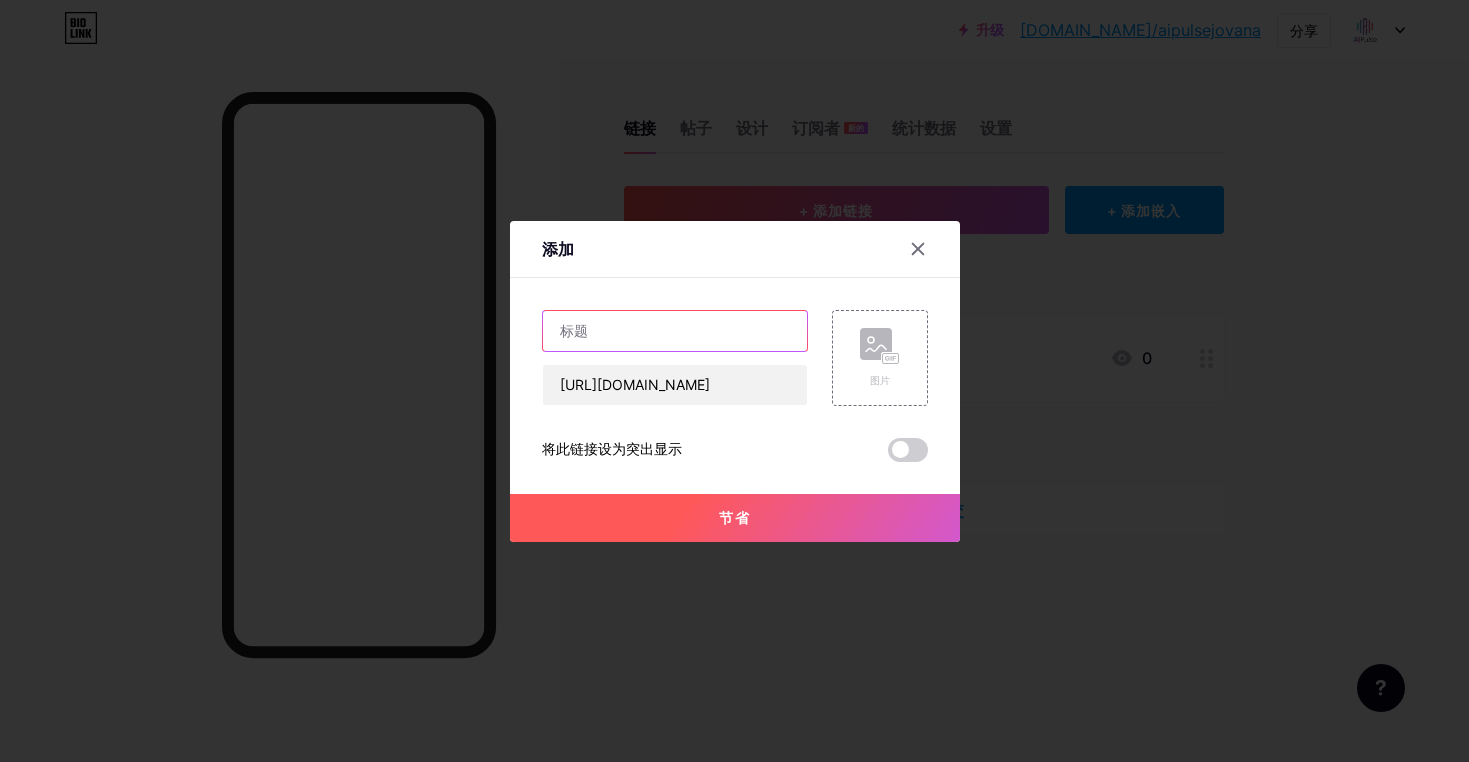 paste on "Official Website" 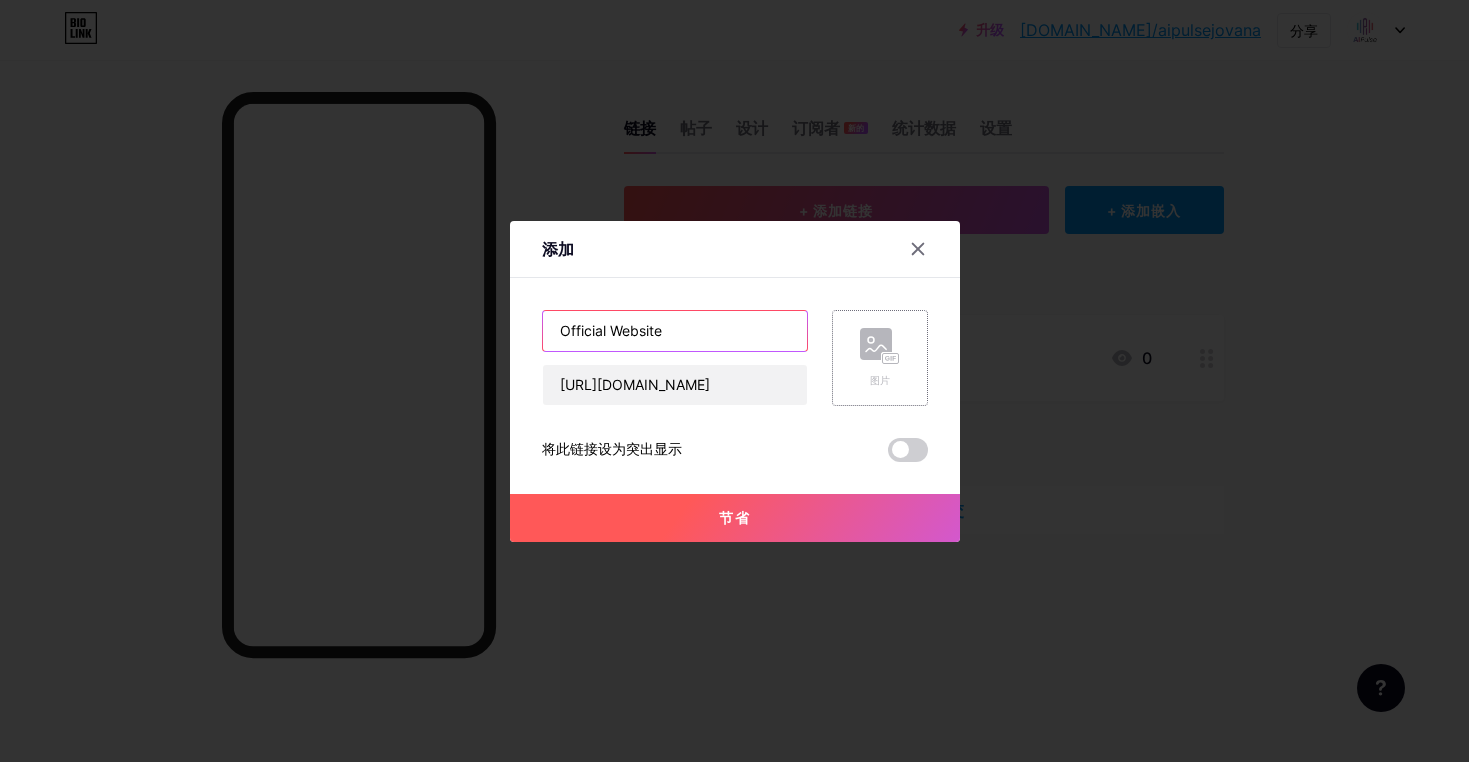 type on "Official Website" 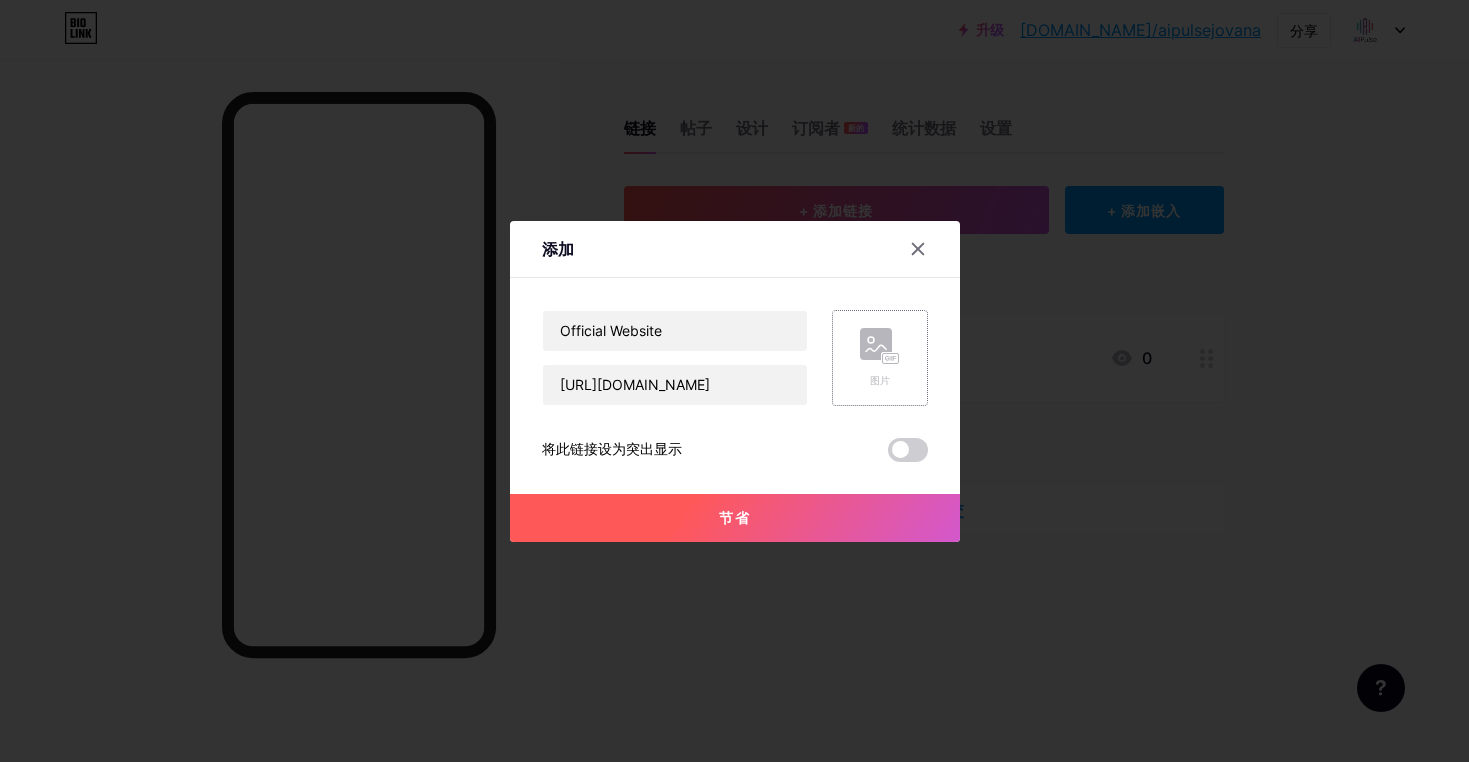 click 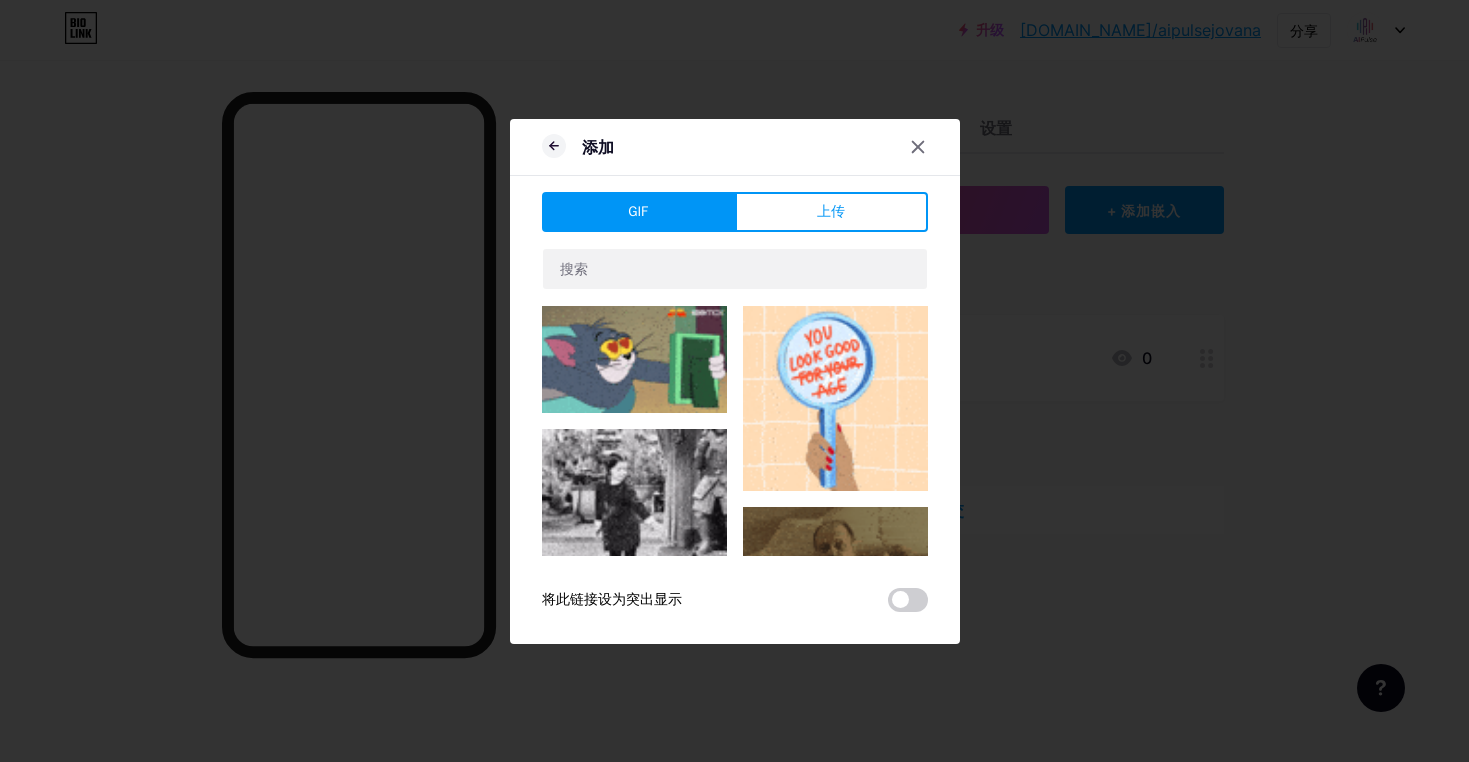 click on "GIF     上传       内容
YouTube
无需离开您的页面即可播放 YouTube 视频。
添加
Vimeo
无需离开您的页面即可播放 Vimeo 视频。
添加
抖音
增加你的TikTok粉丝
添加
鸣叫
嵌入推文。
添加
Reddit
展示您的 Reddit 个人资料
添加
Spotify
嵌入 Spotify 来播放曲目的预览。
添加
抽搐
无需离开您的页面即可播放 Twitch 视频。
添加" at bounding box center (735, 402) 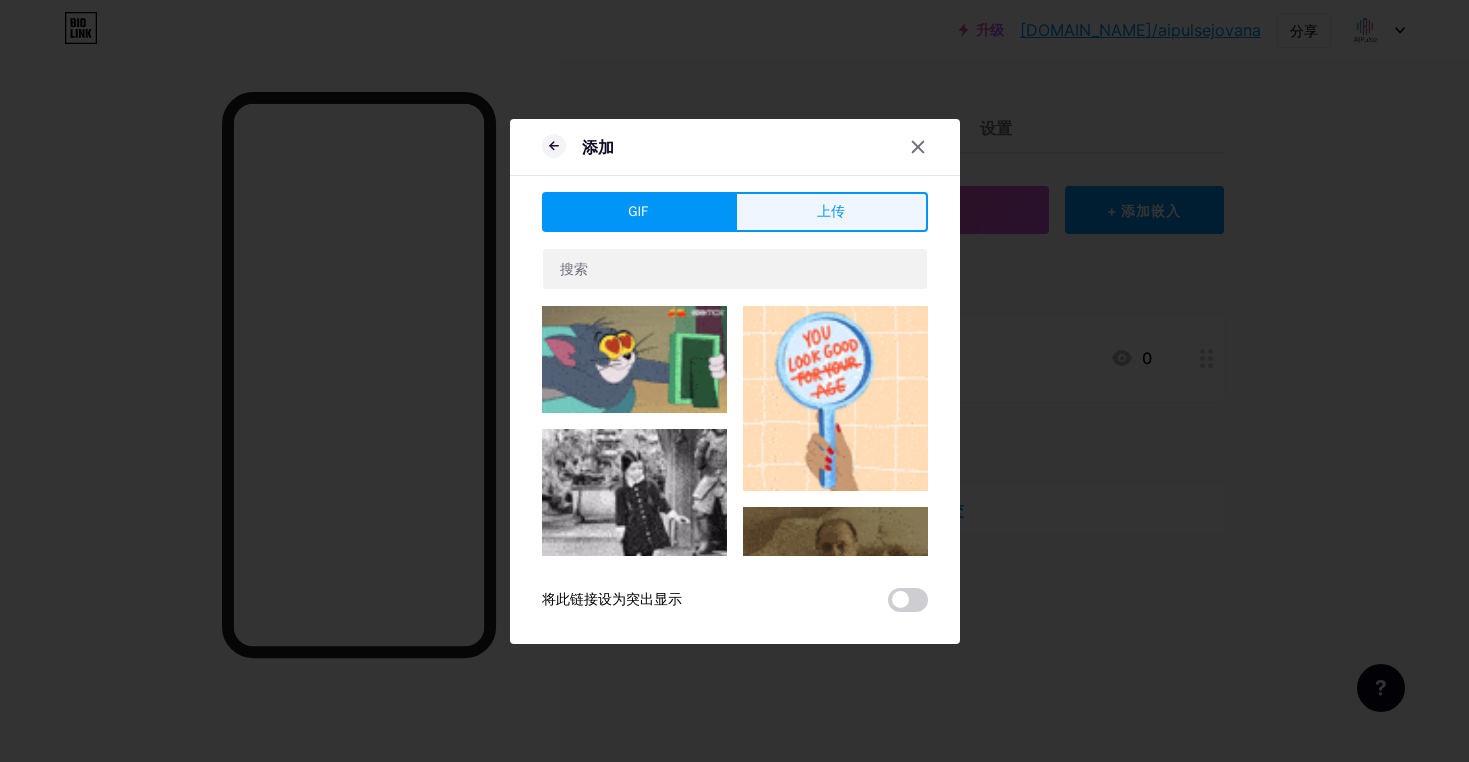 click on "上传" at bounding box center [831, 211] 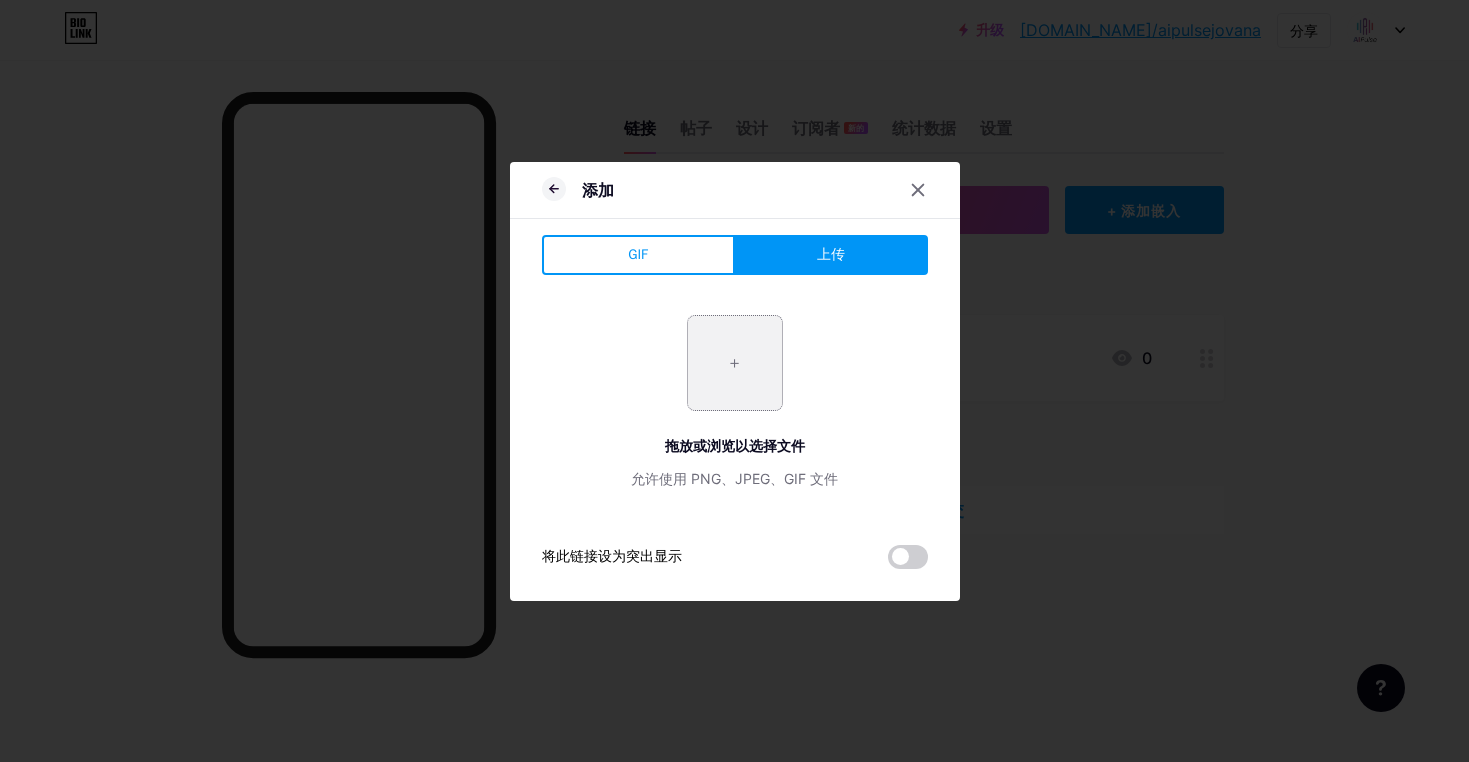 click at bounding box center [735, 363] 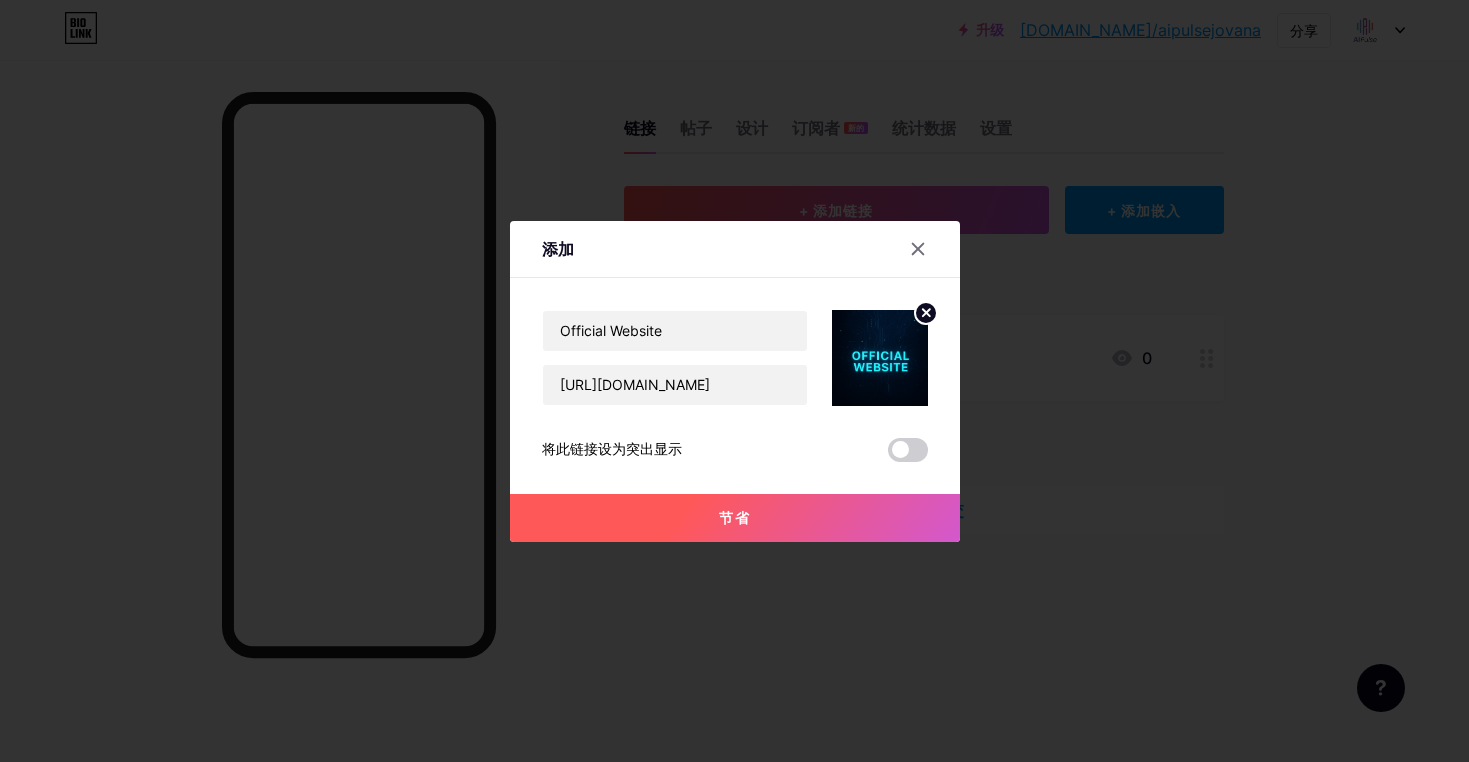 click on "节省" at bounding box center (735, 517) 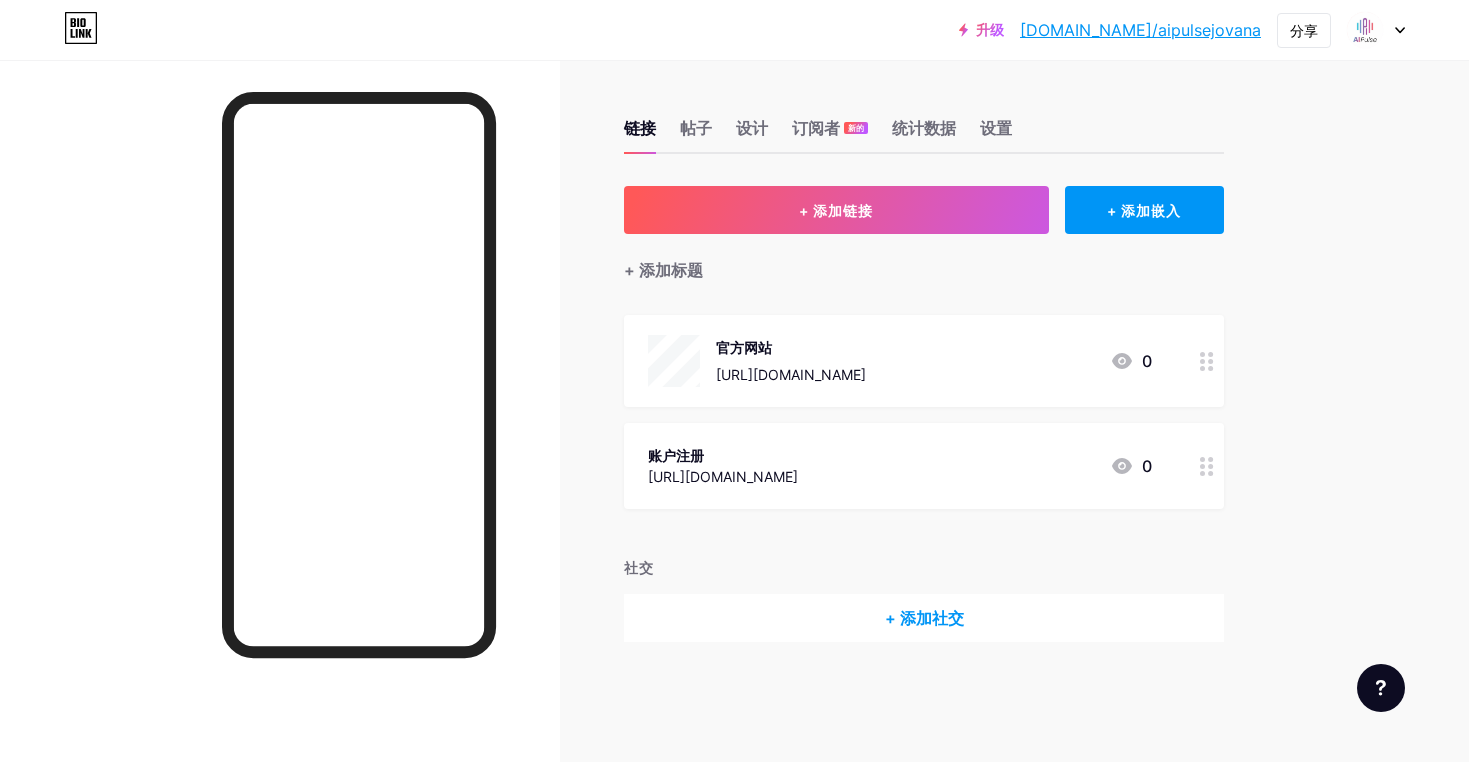 click 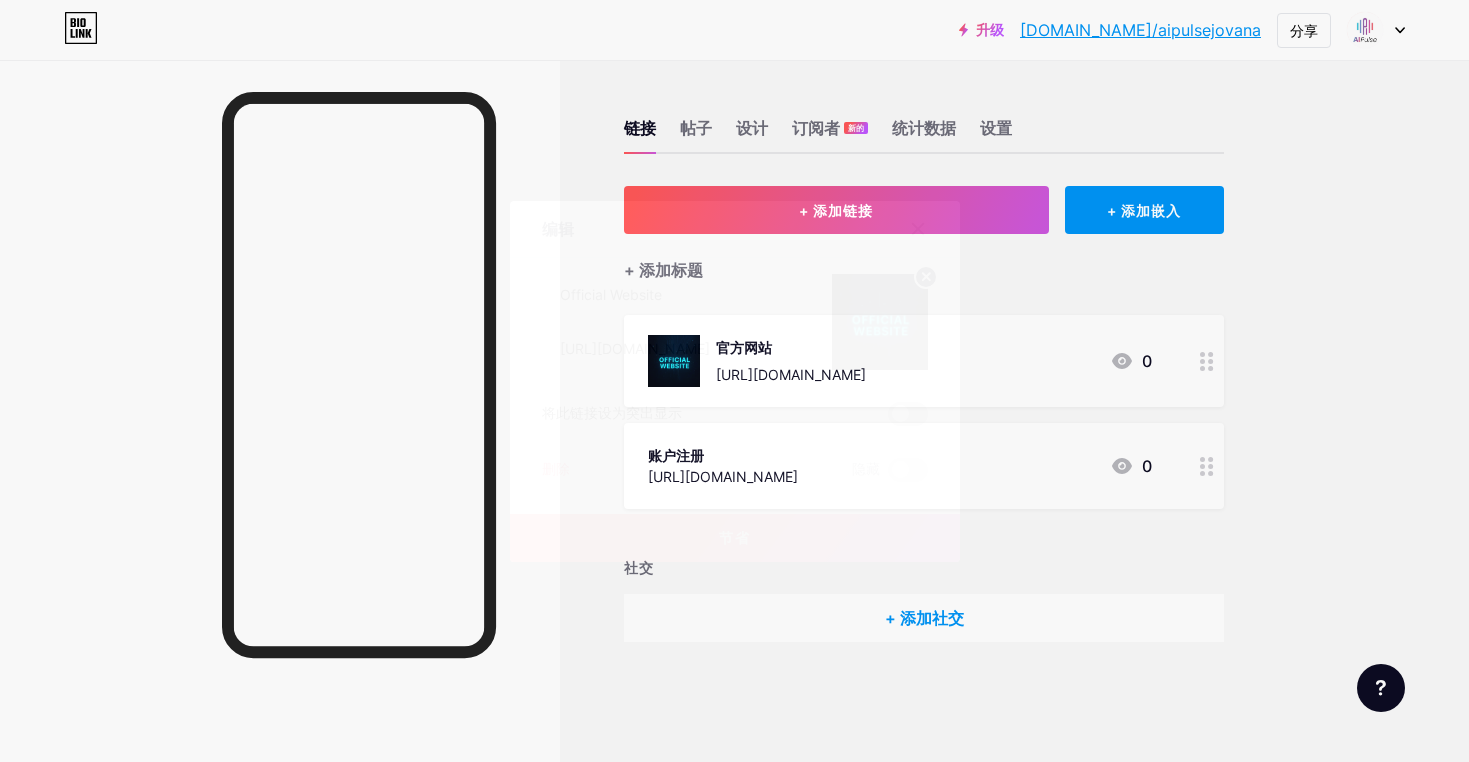 click at bounding box center [908, 414] 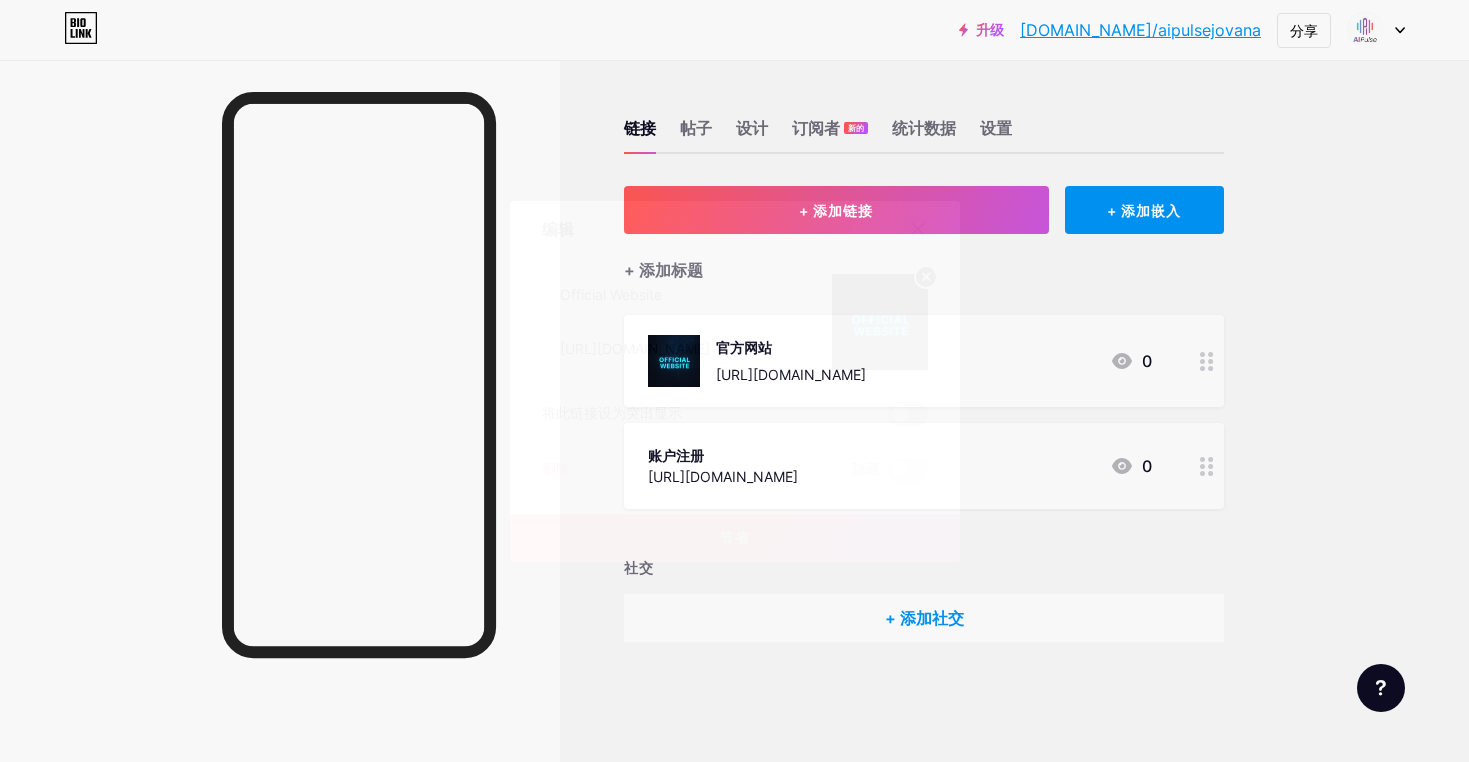 click at bounding box center (888, 419) 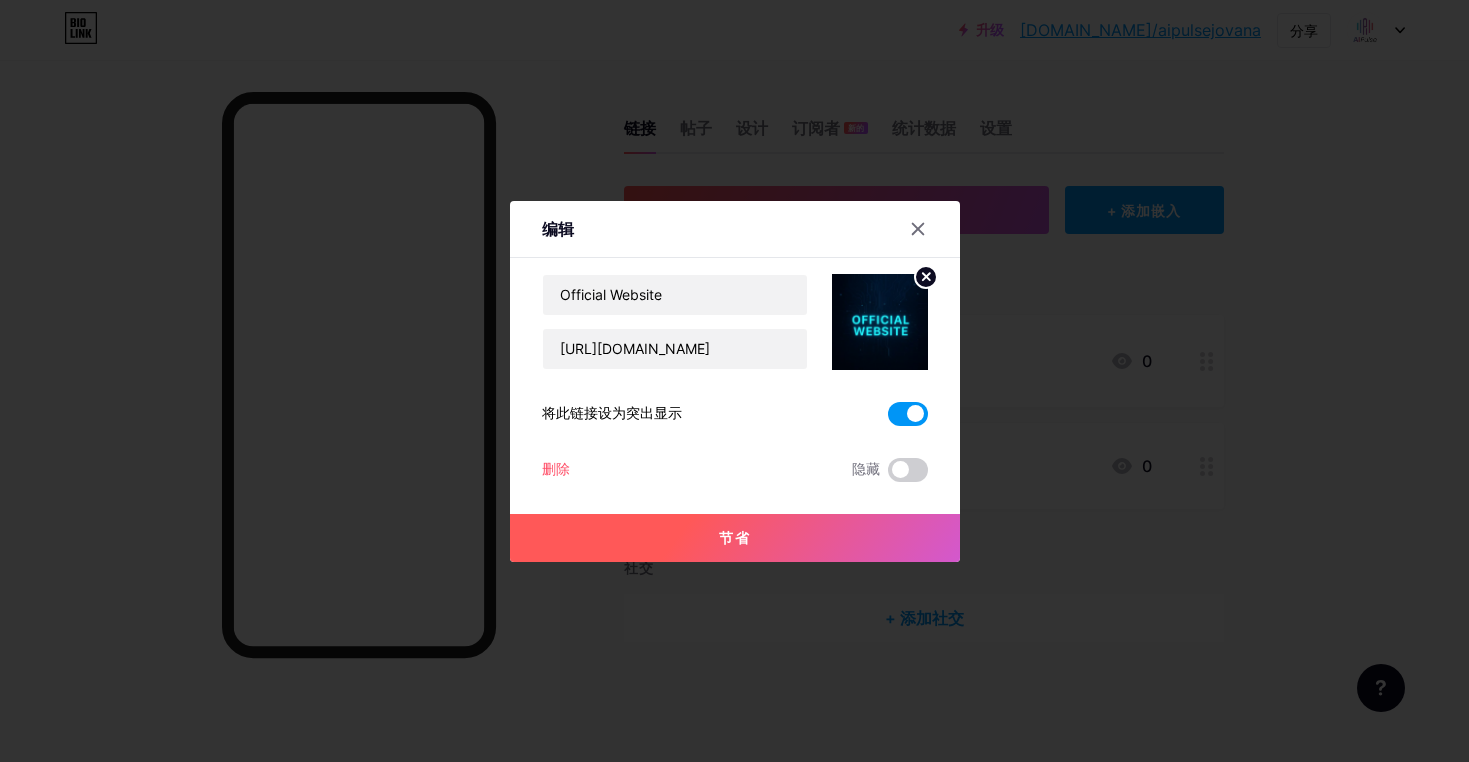 click at bounding box center [908, 414] 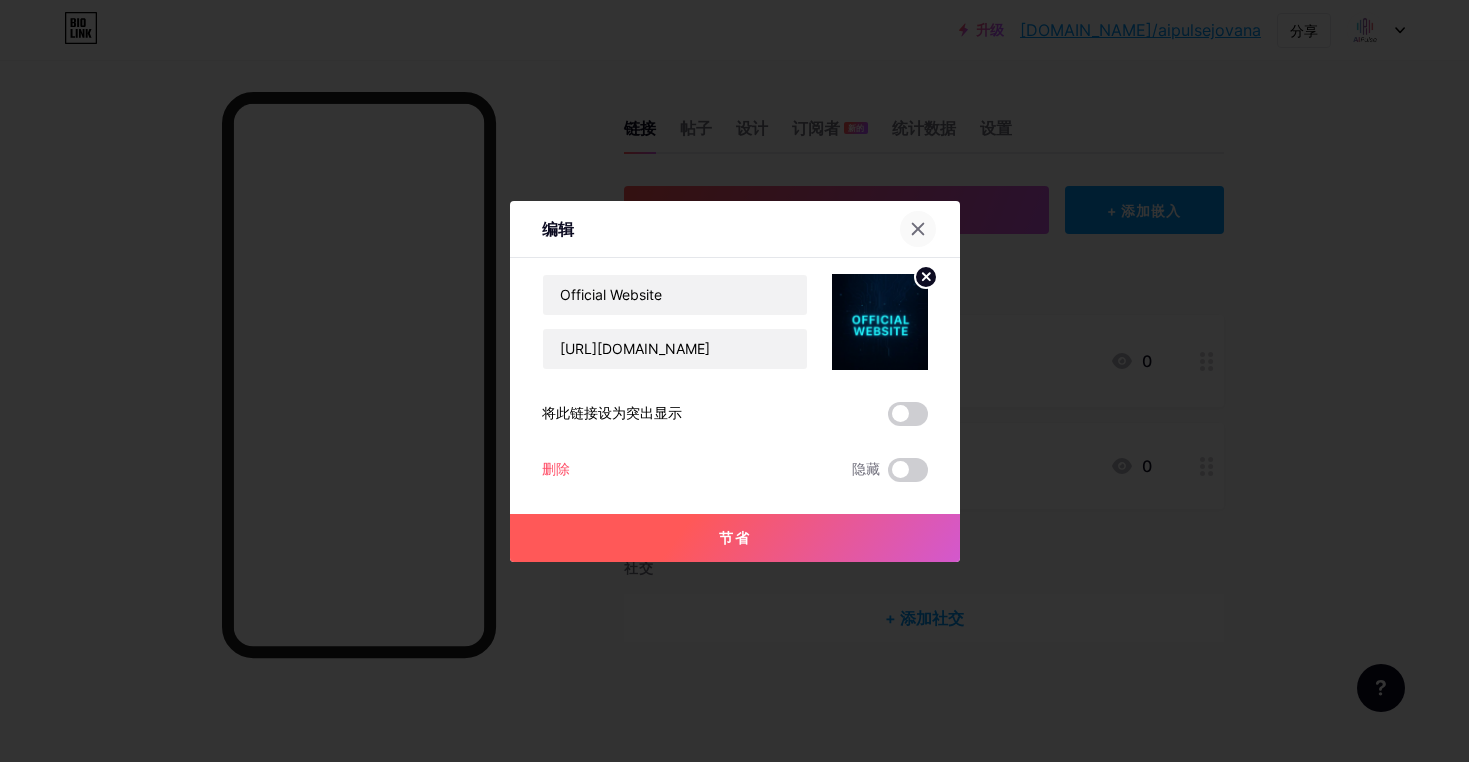 click 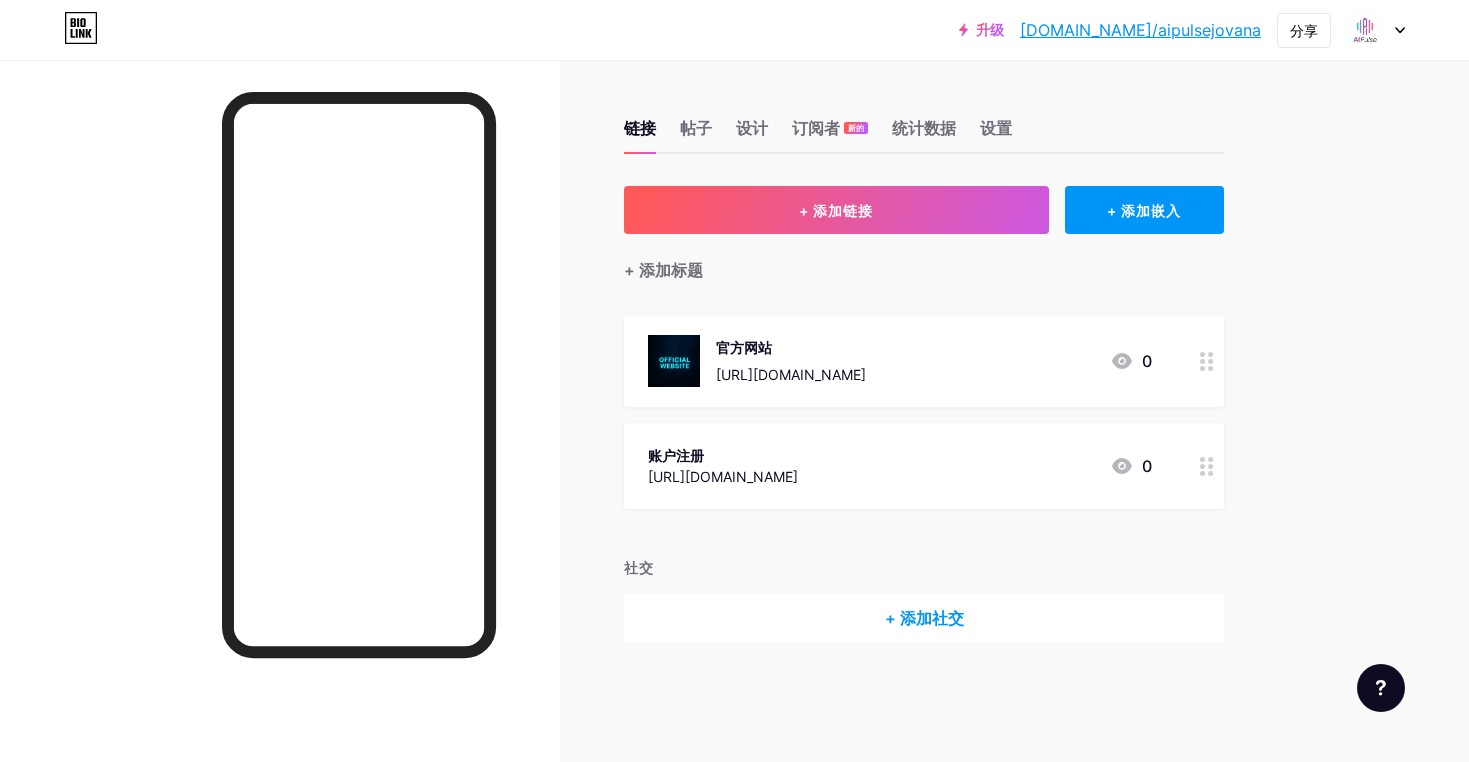 click 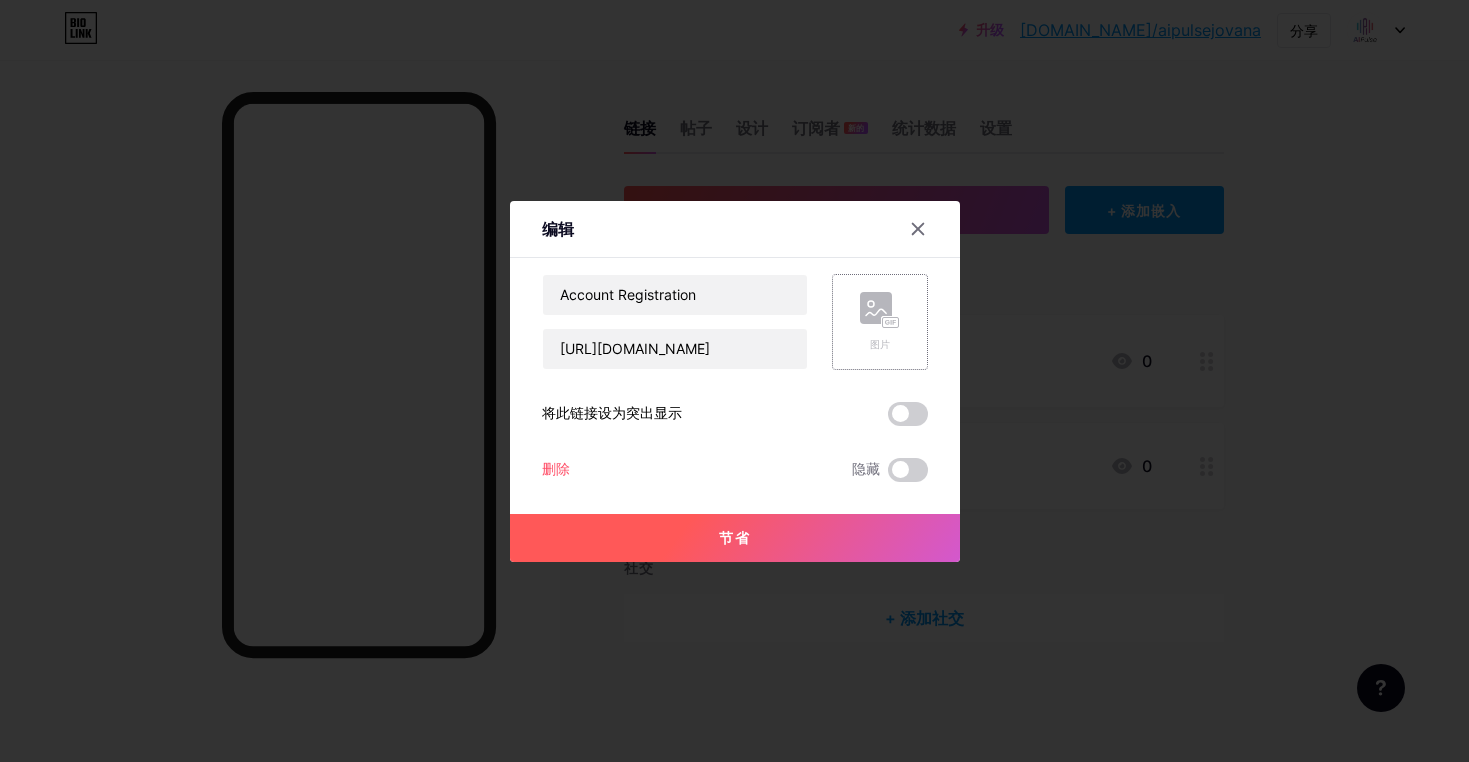 click 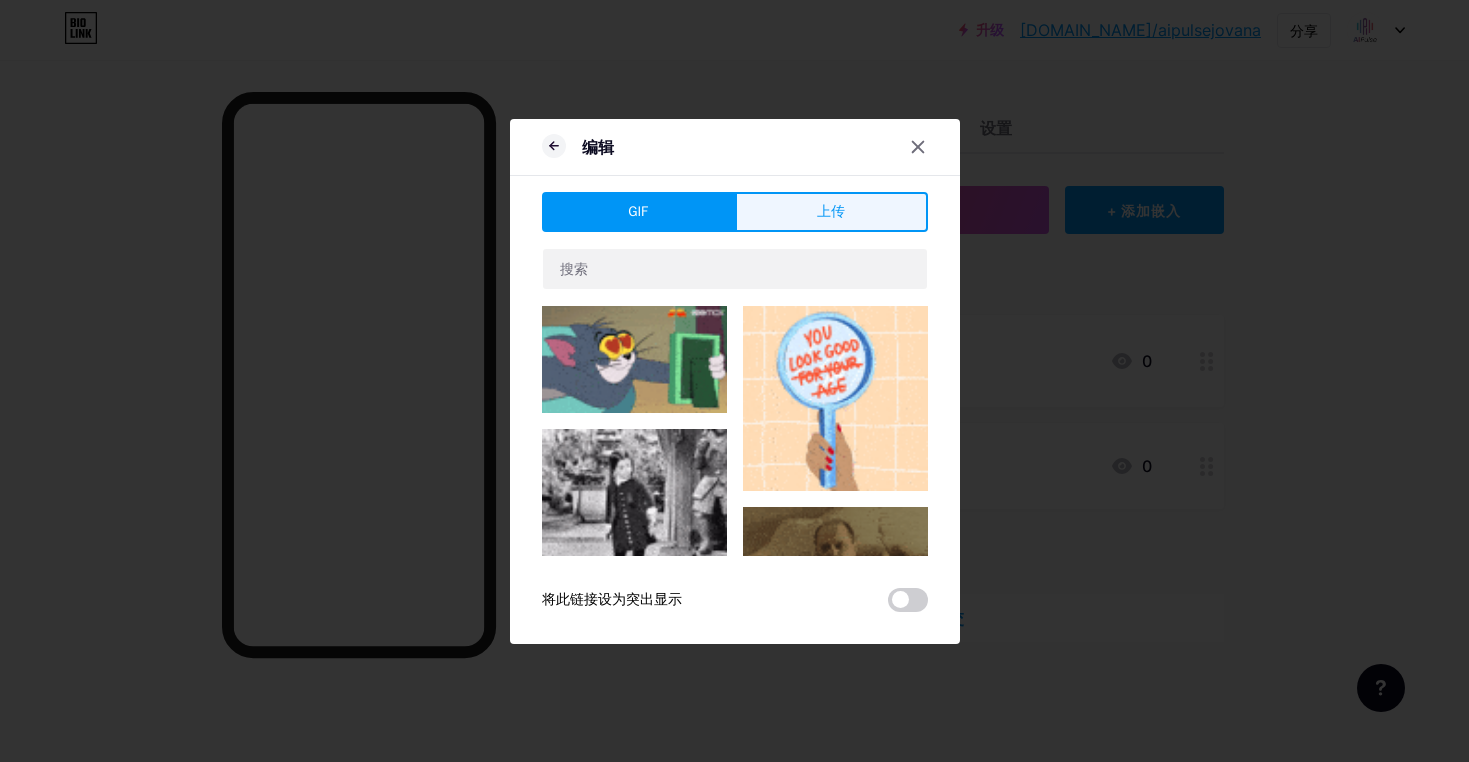 click on "上传" at bounding box center [831, 212] 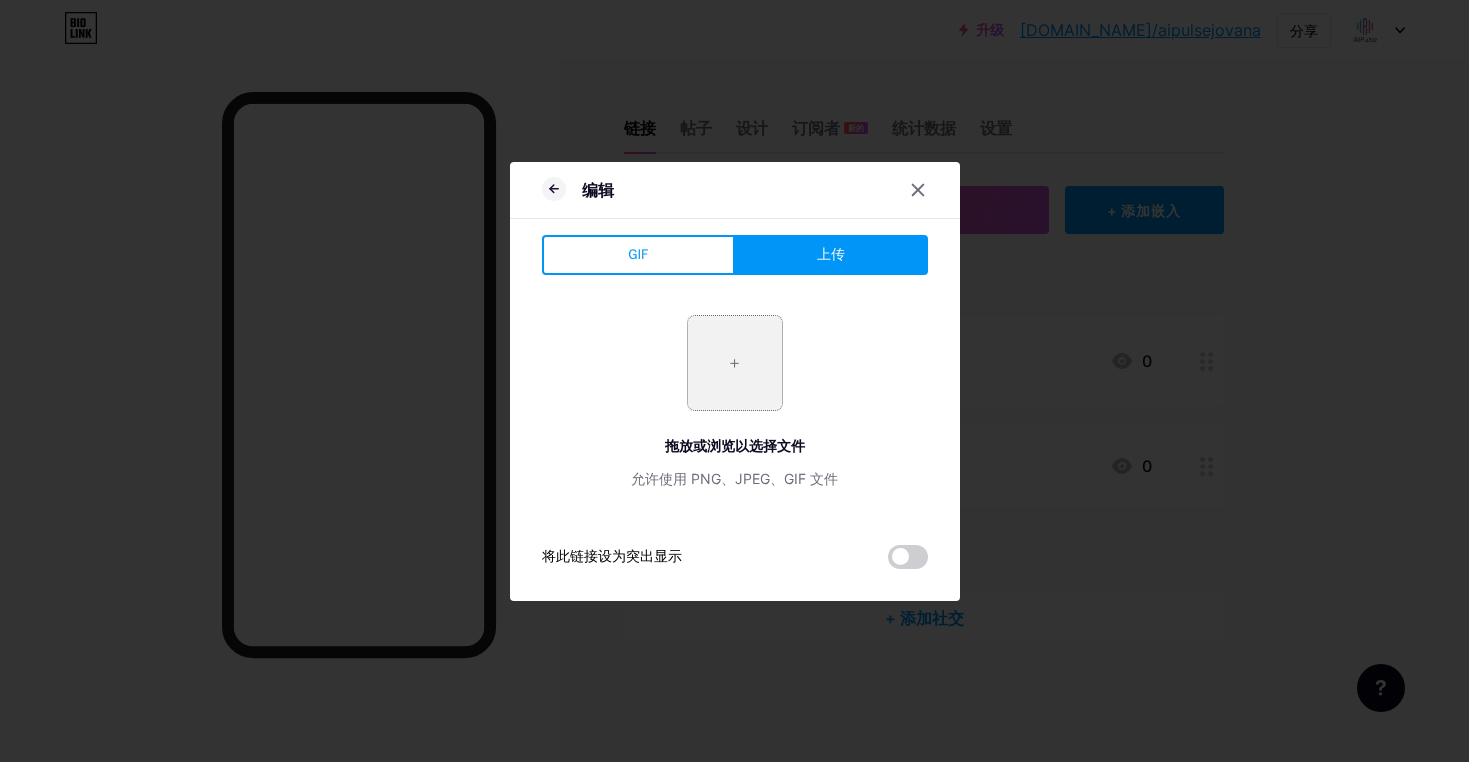click at bounding box center (735, 363) 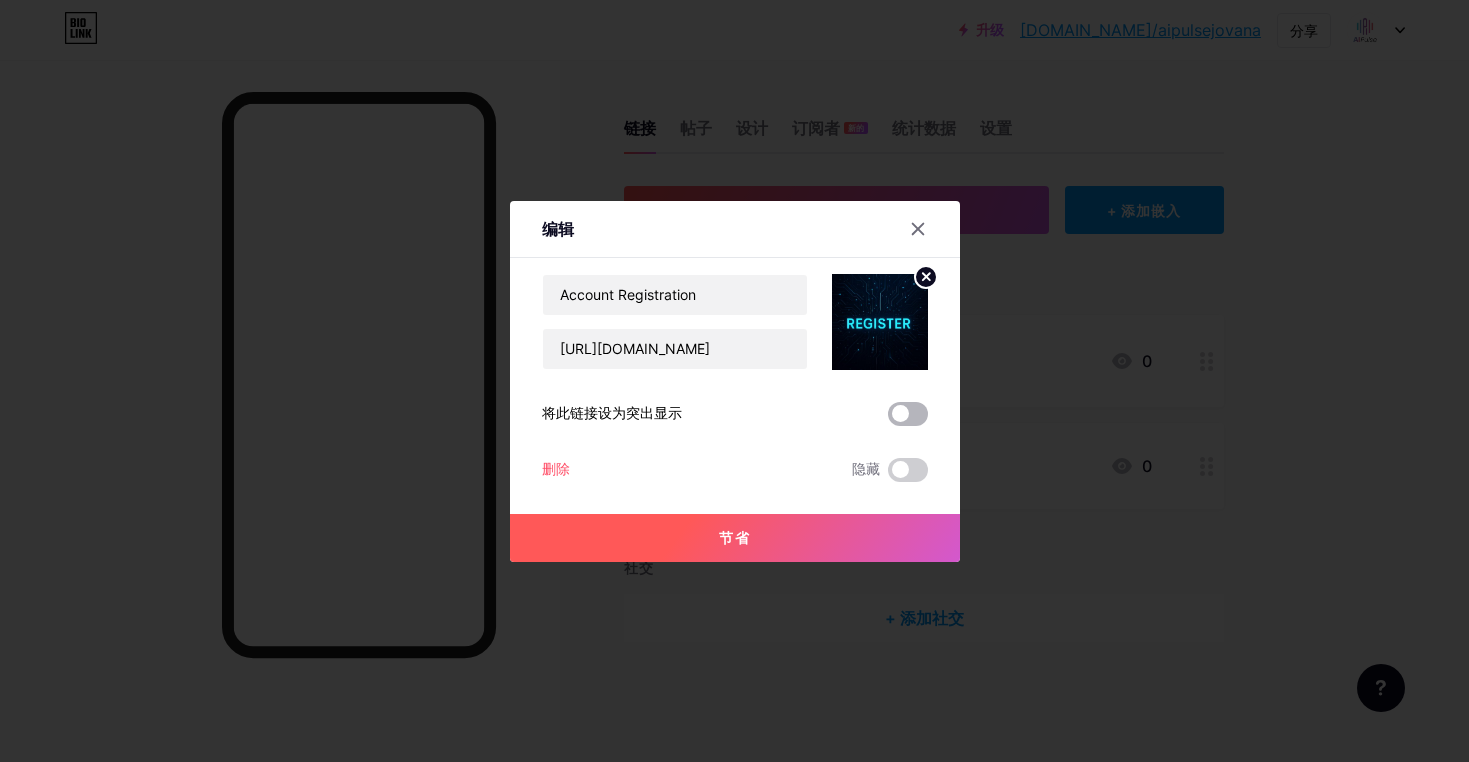 click at bounding box center [908, 414] 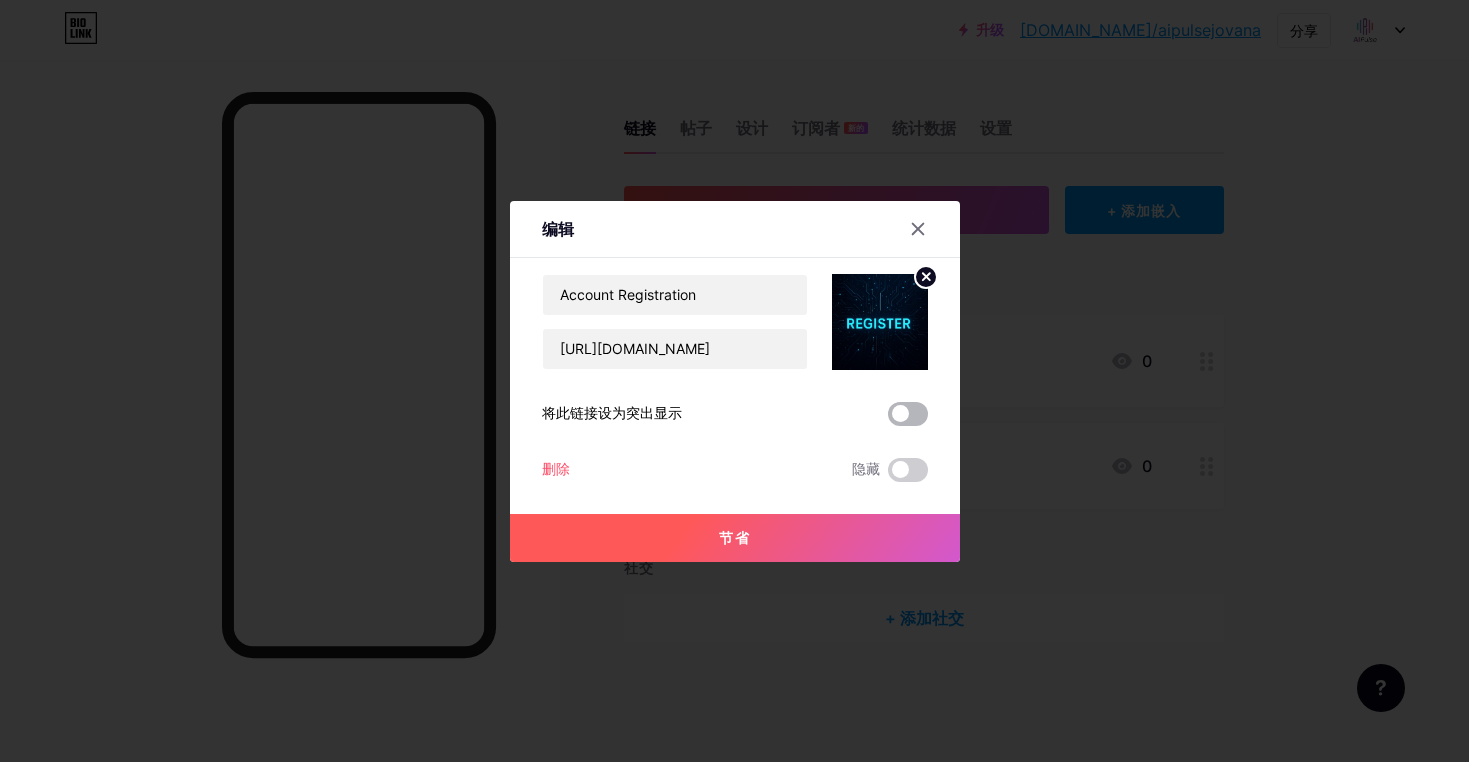 click at bounding box center [888, 419] 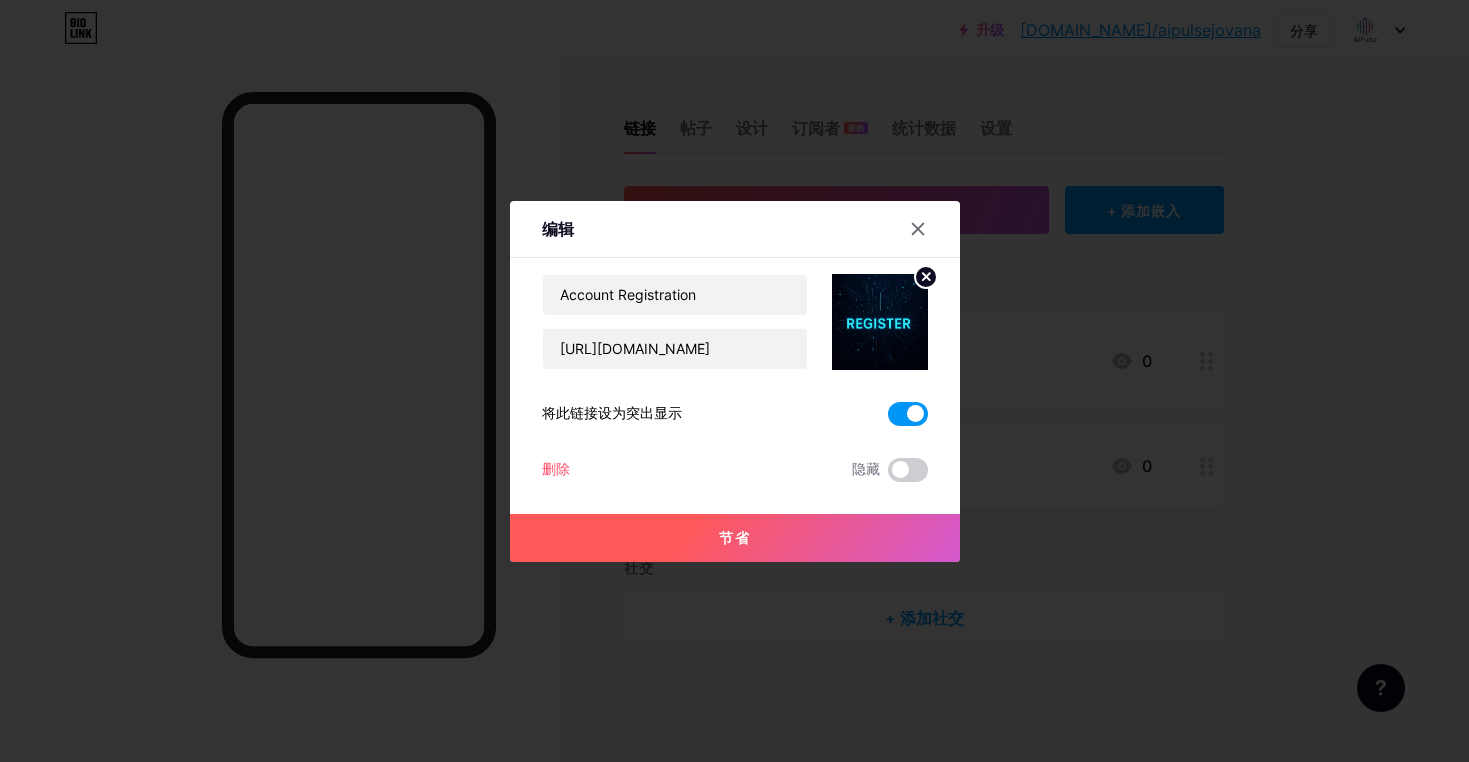 click on "节省" at bounding box center (735, 537) 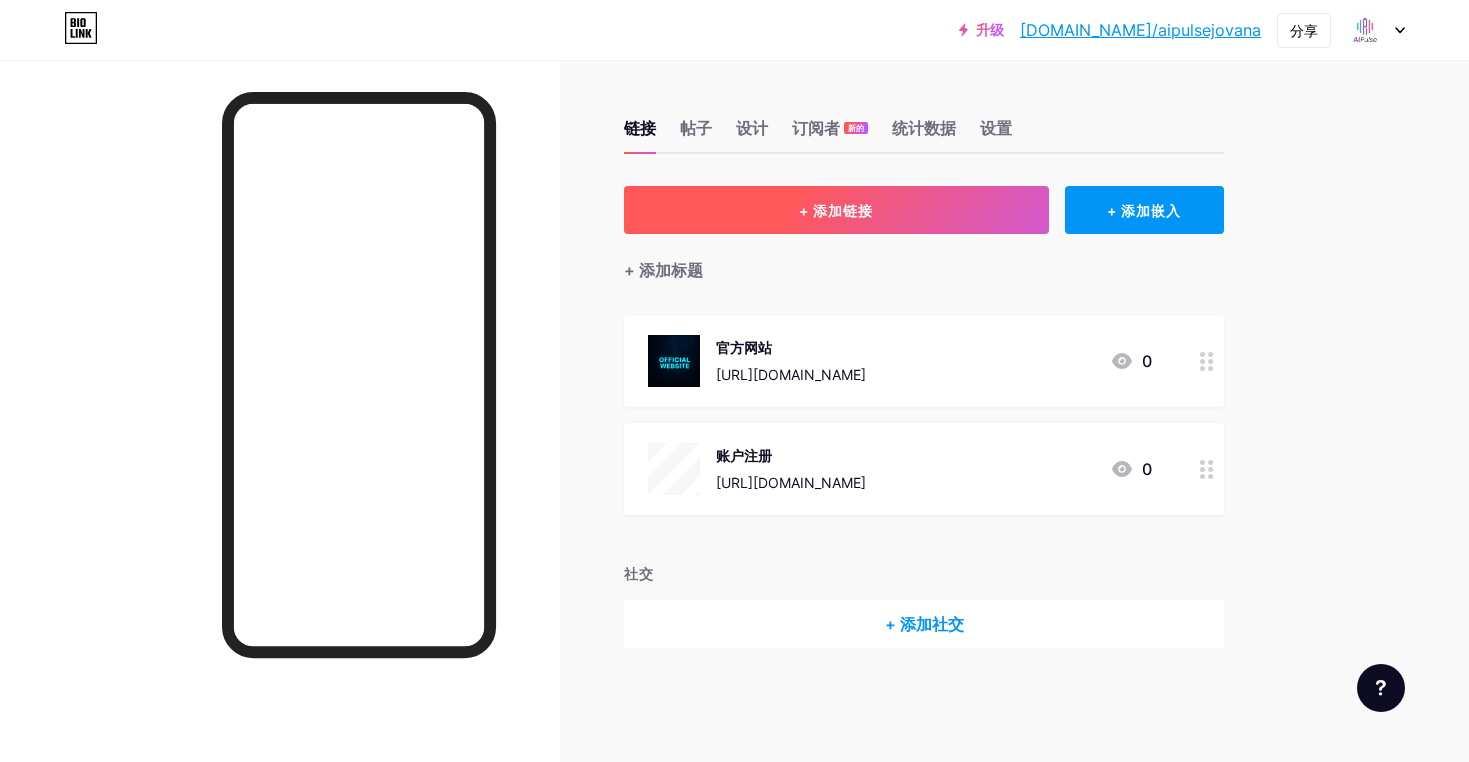 click on "+ 添加链接" at bounding box center (836, 210) 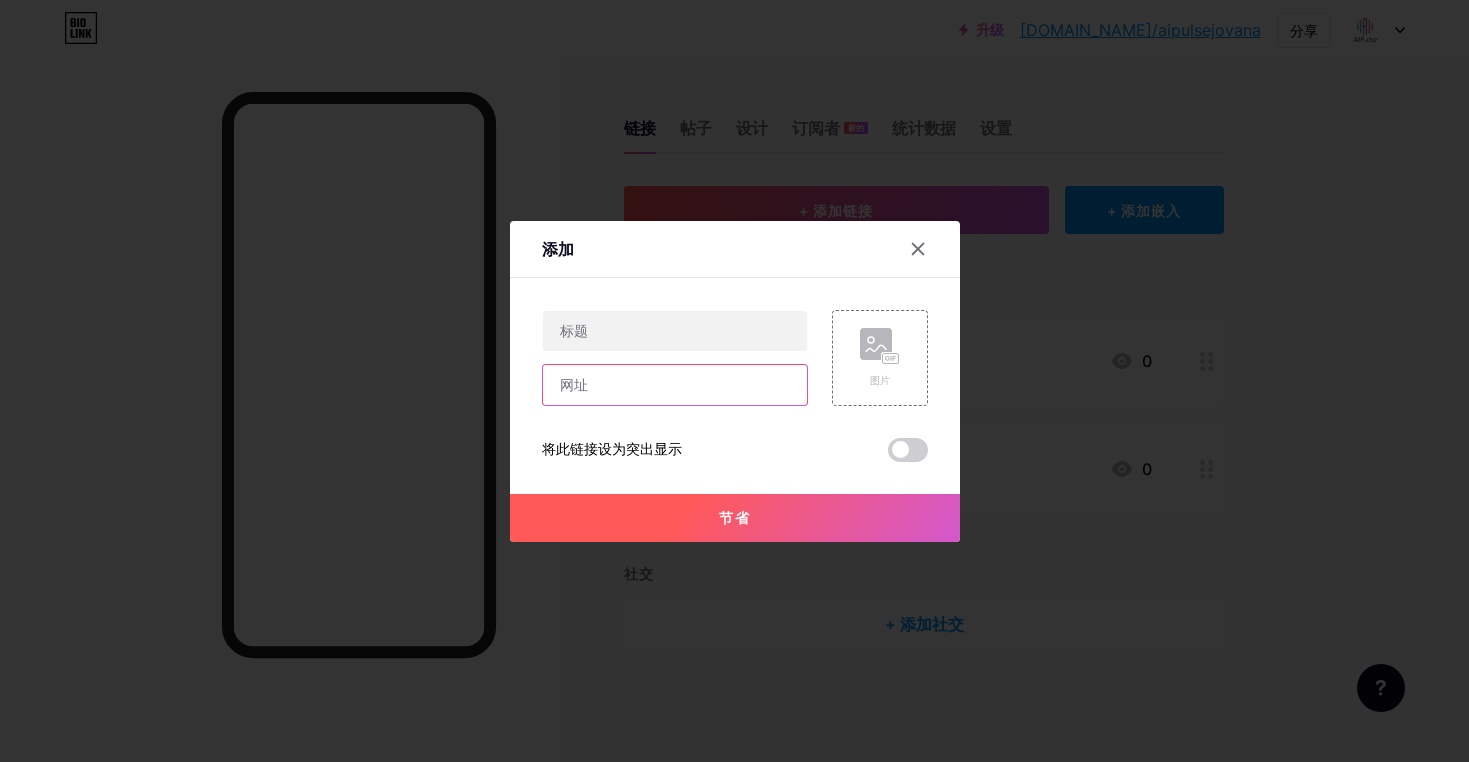 click at bounding box center (675, 385) 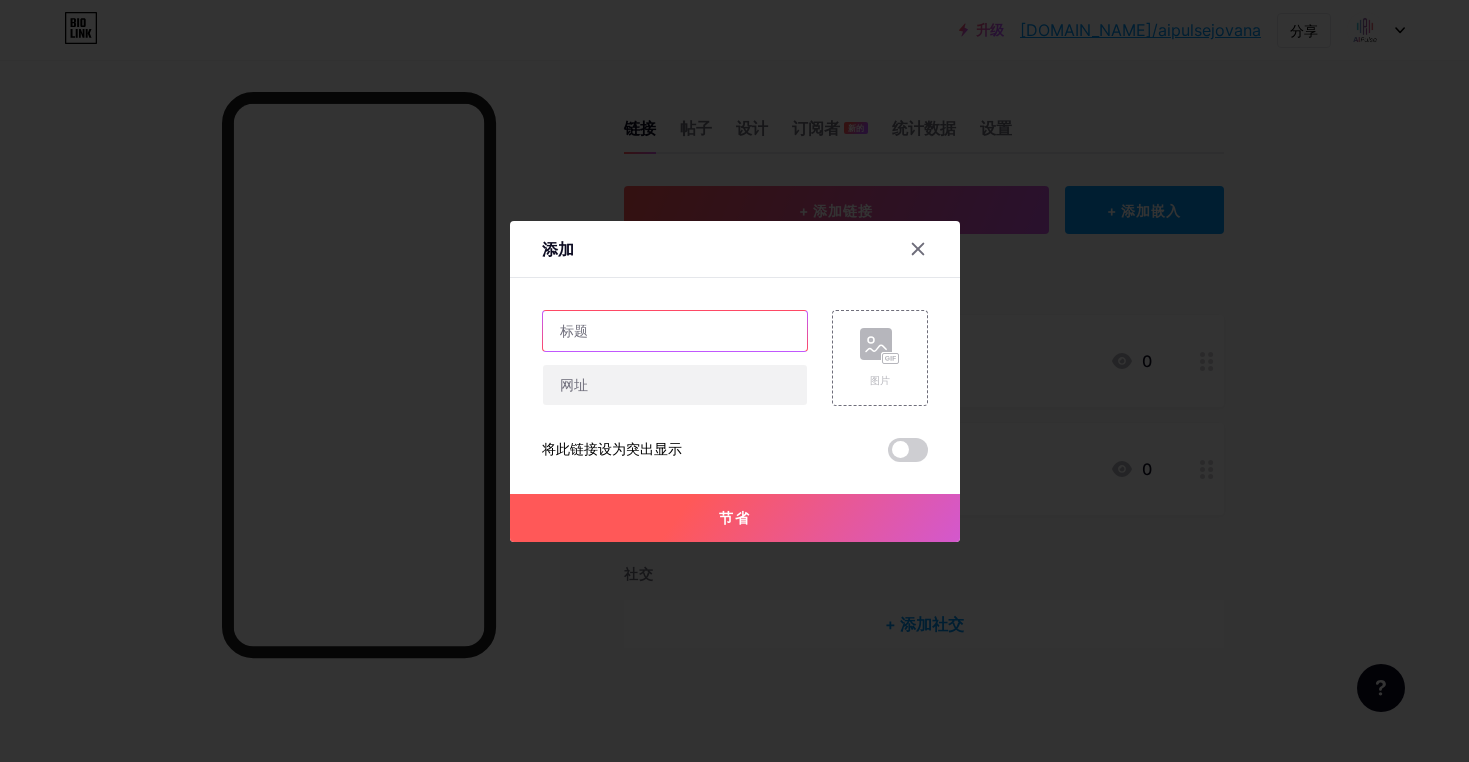 click at bounding box center (675, 331) 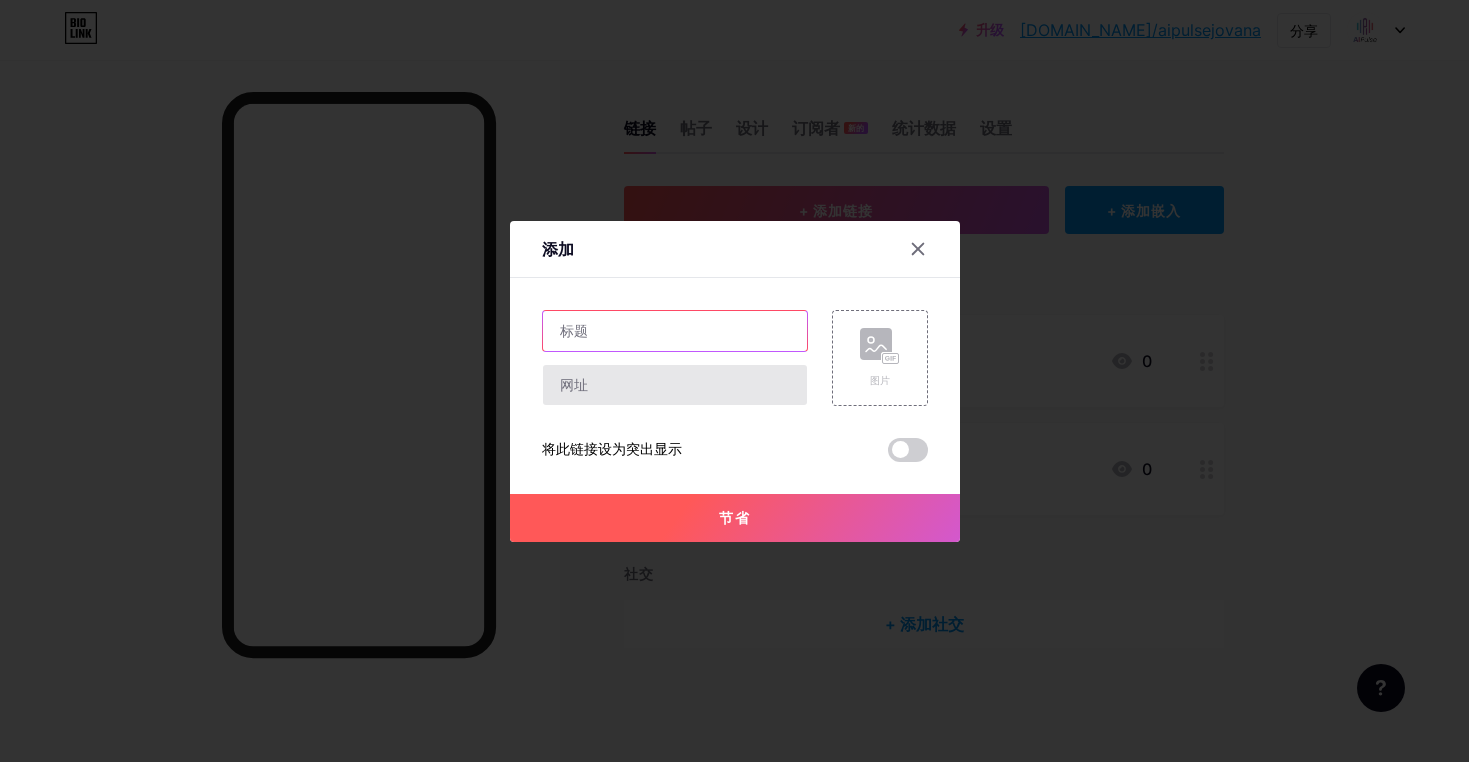 paste on "Official License" 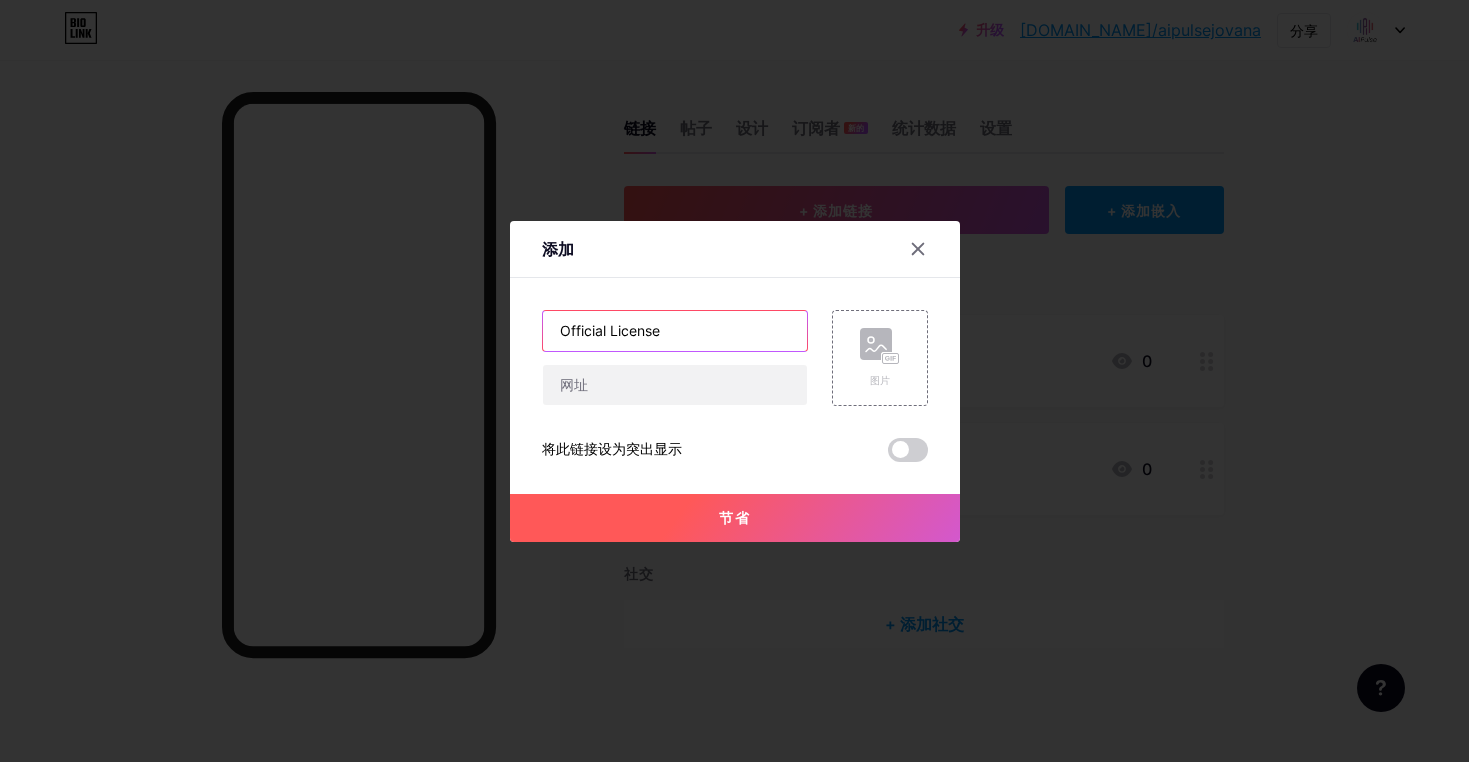 type on "Official License" 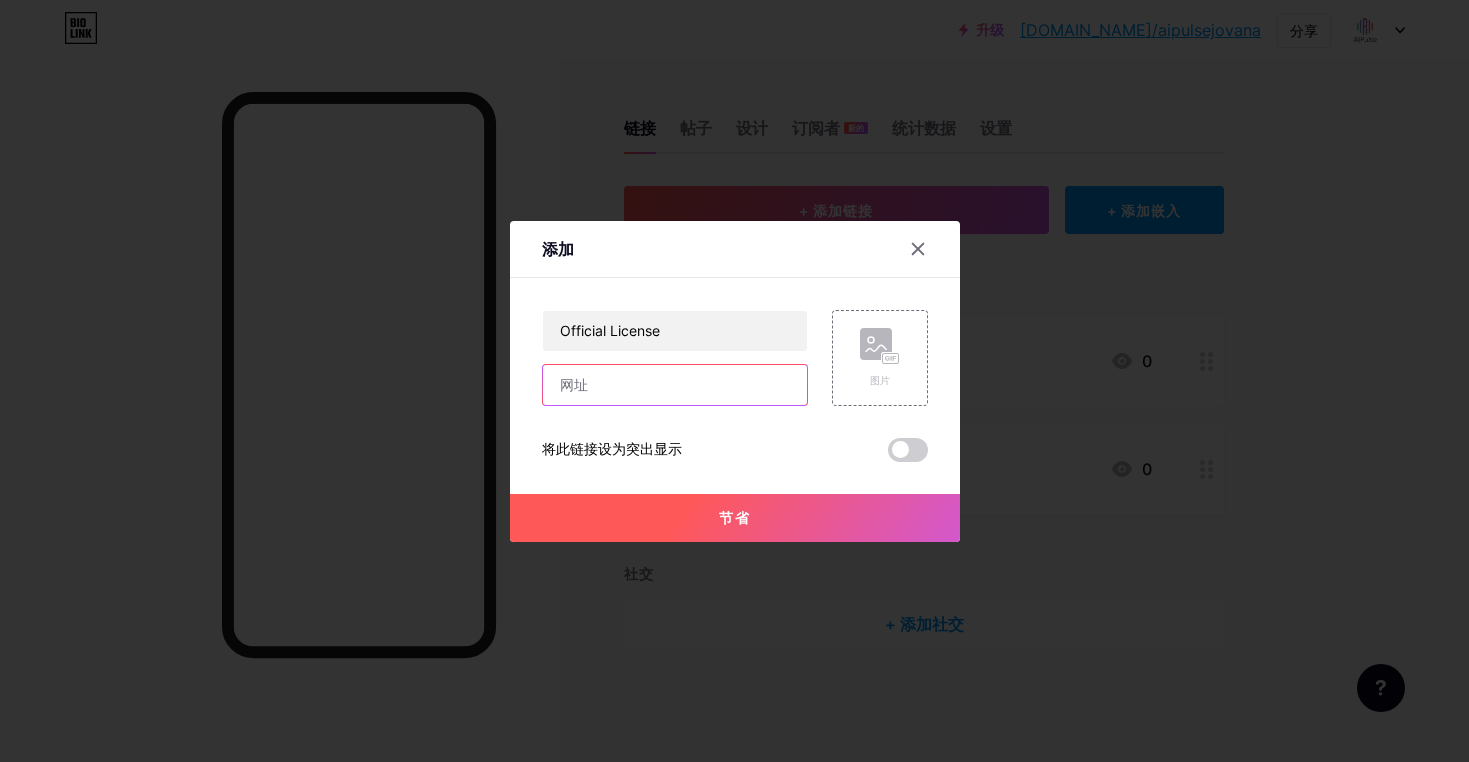 click at bounding box center [675, 385] 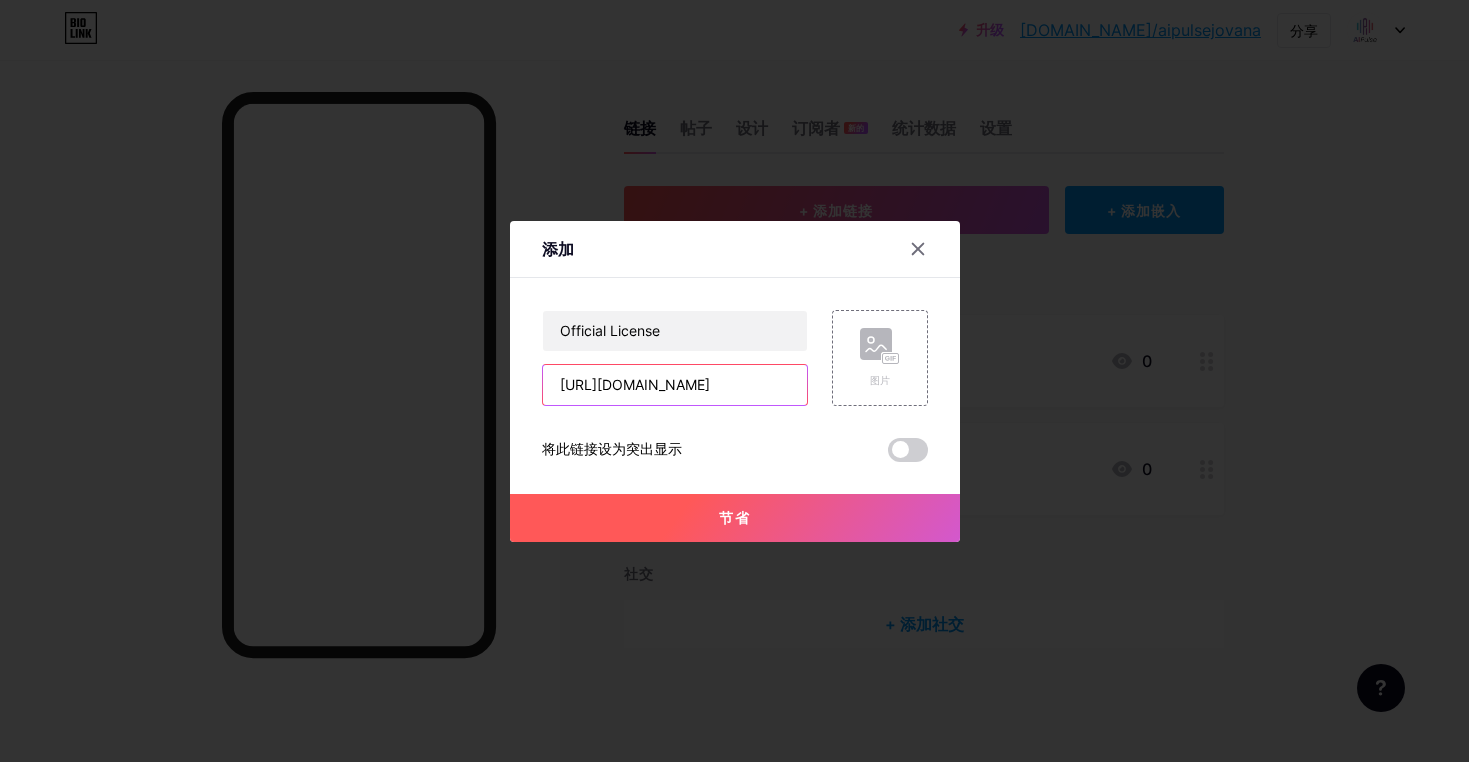 scroll, scrollTop: 0, scrollLeft: 323, axis: horizontal 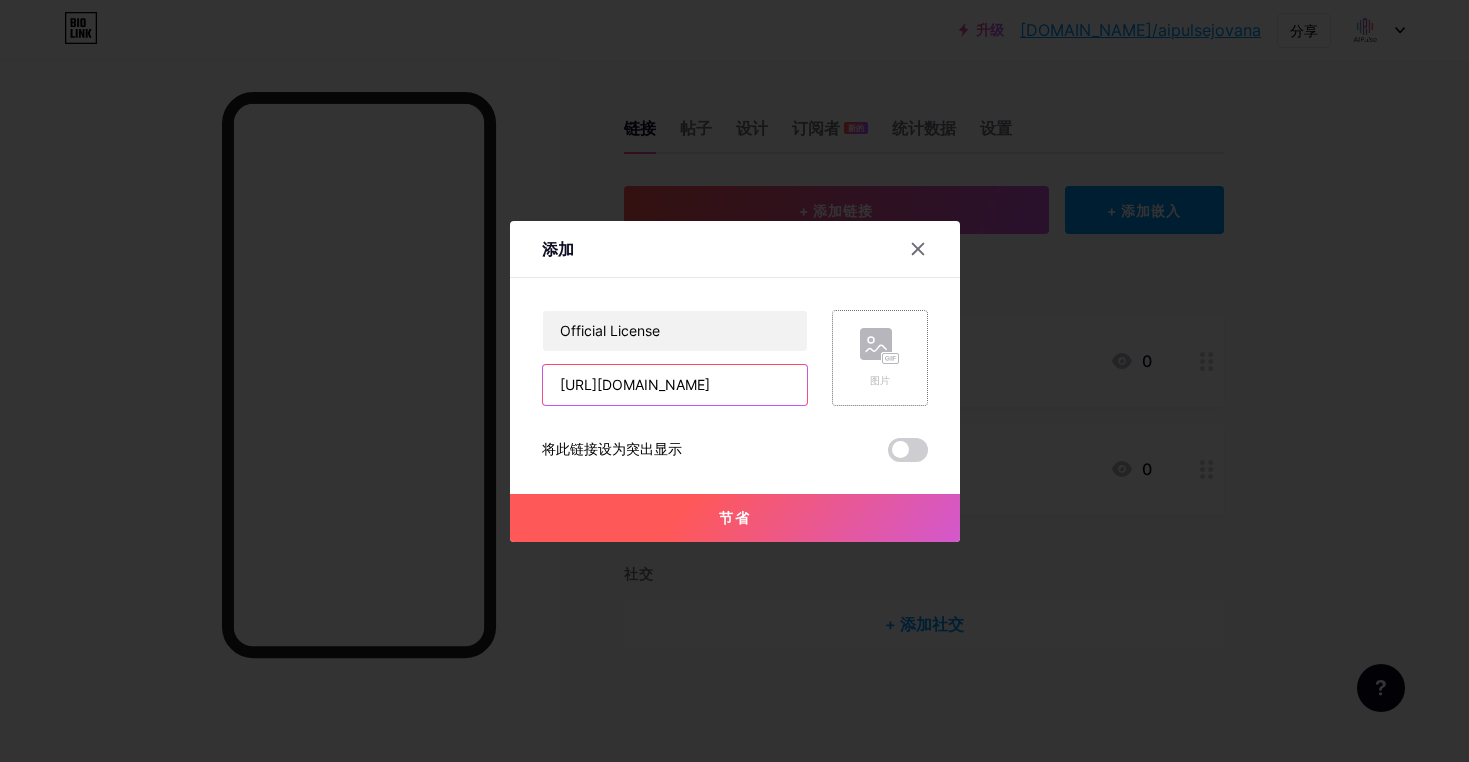type on "https://www.bvifsc.vg/certificate-validation?qrCode=C68C088ED8&Submit=Submit" 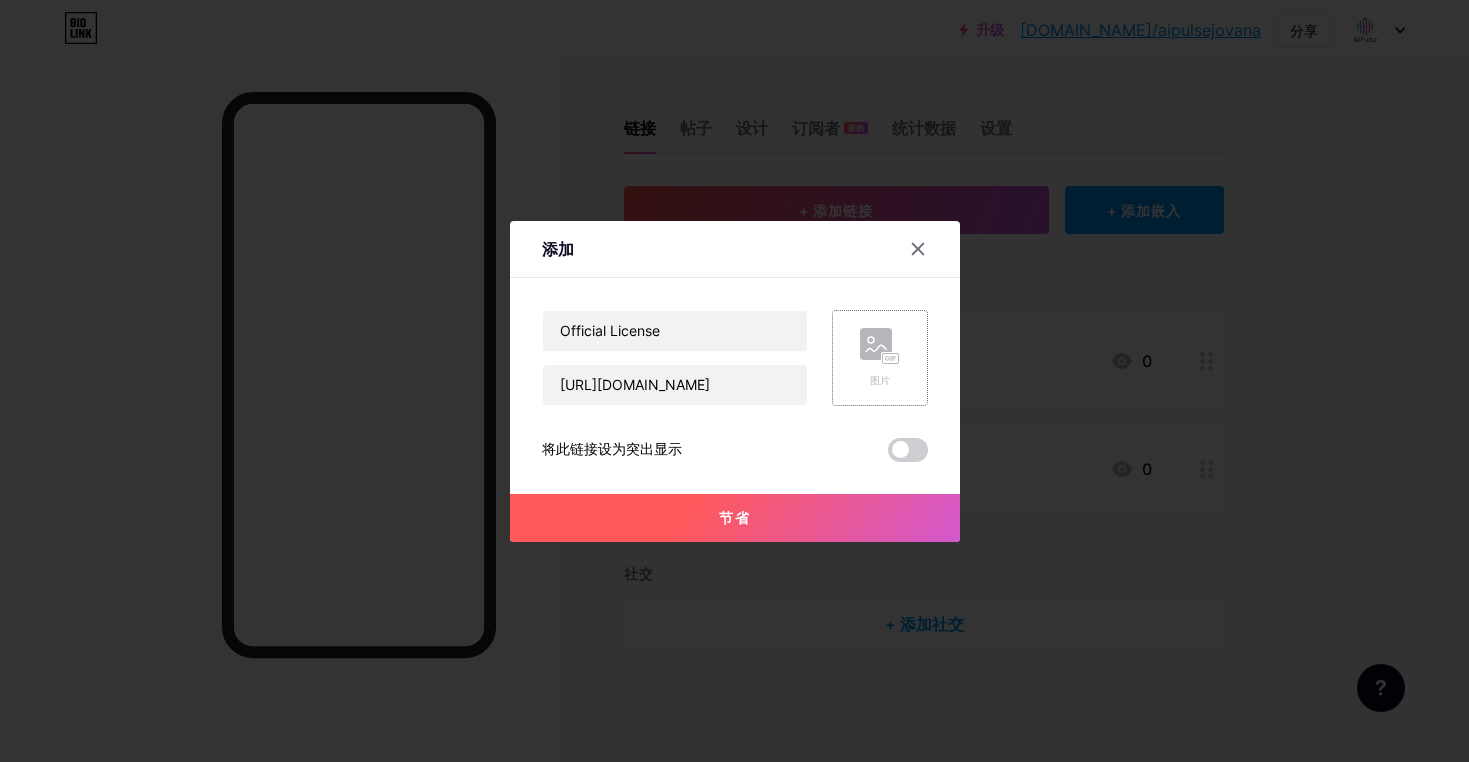 click 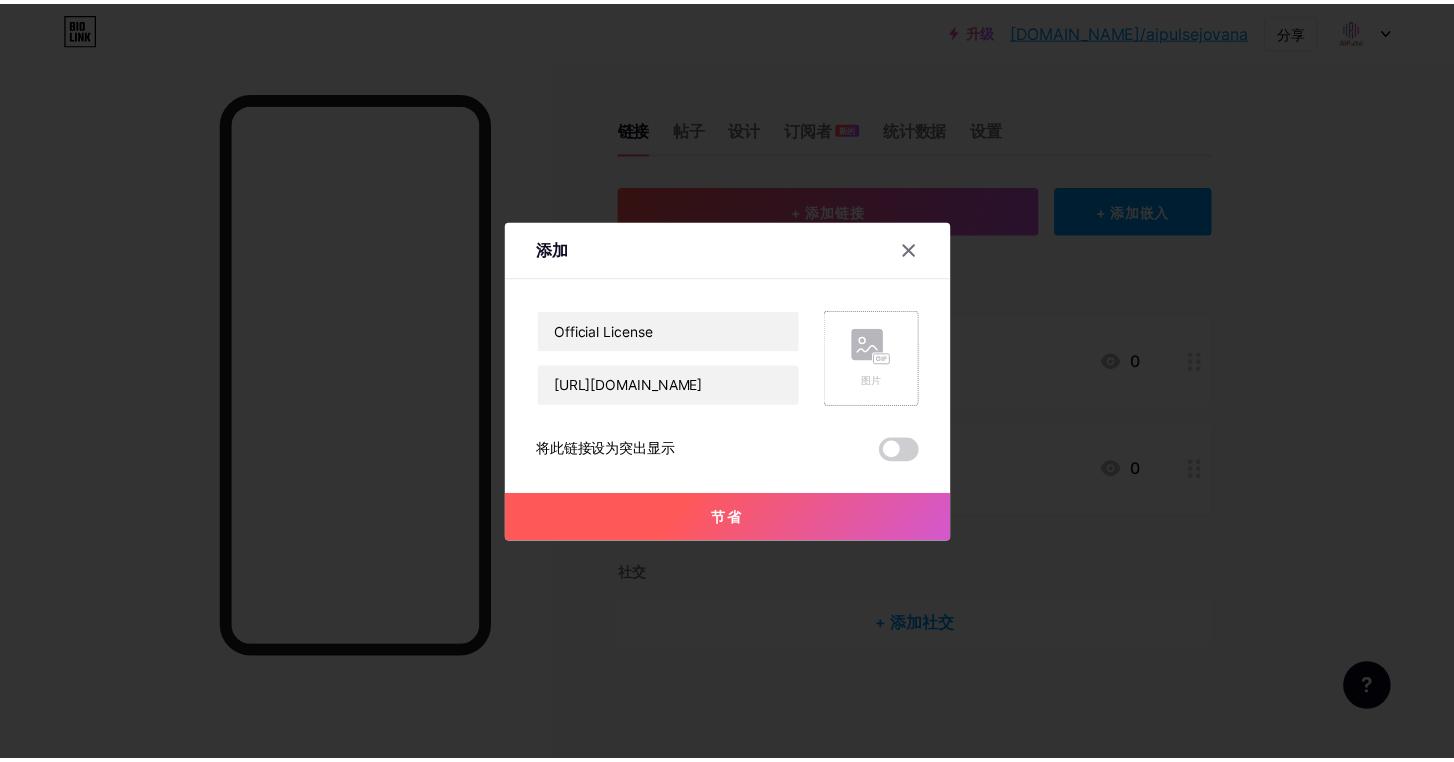 scroll, scrollTop: 0, scrollLeft: 0, axis: both 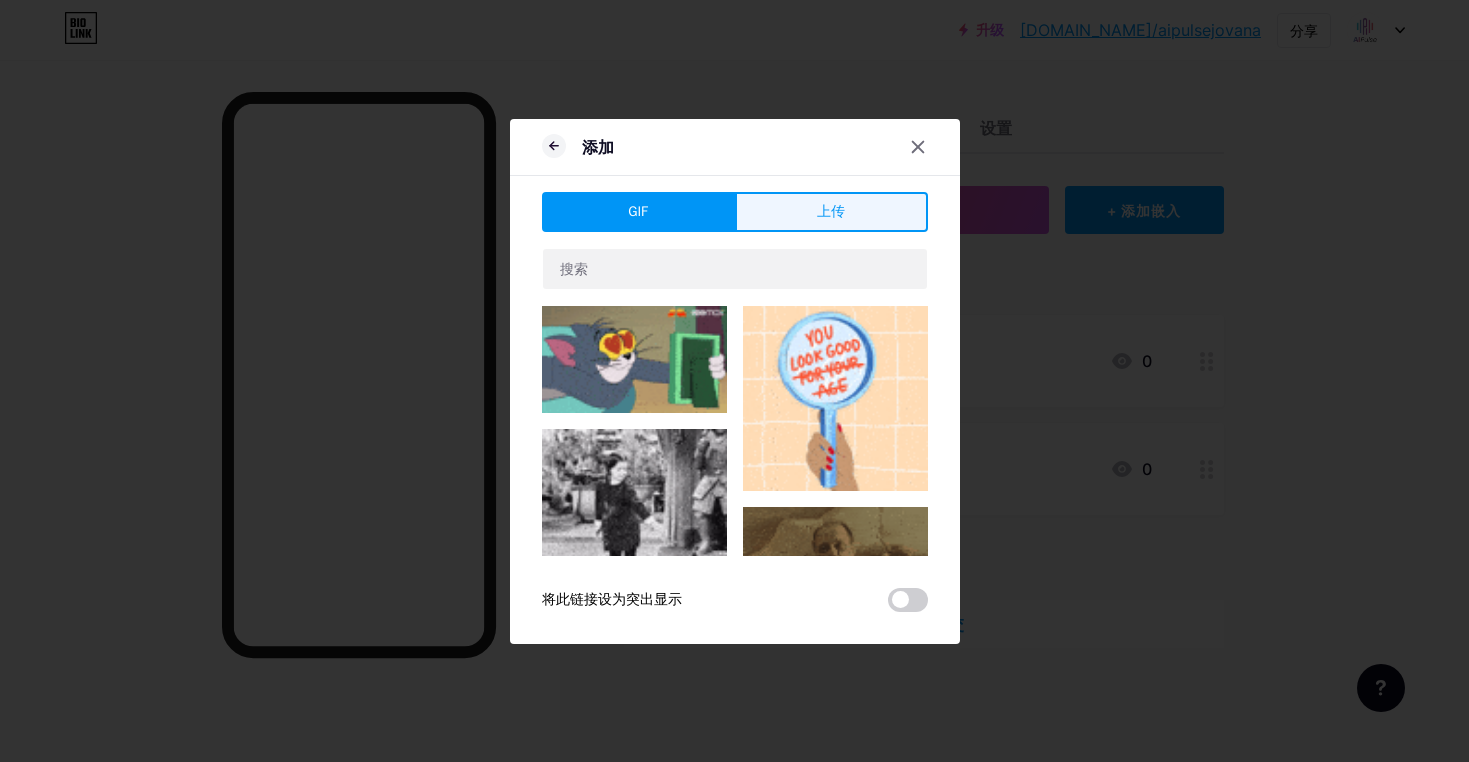 click on "上传" at bounding box center [831, 211] 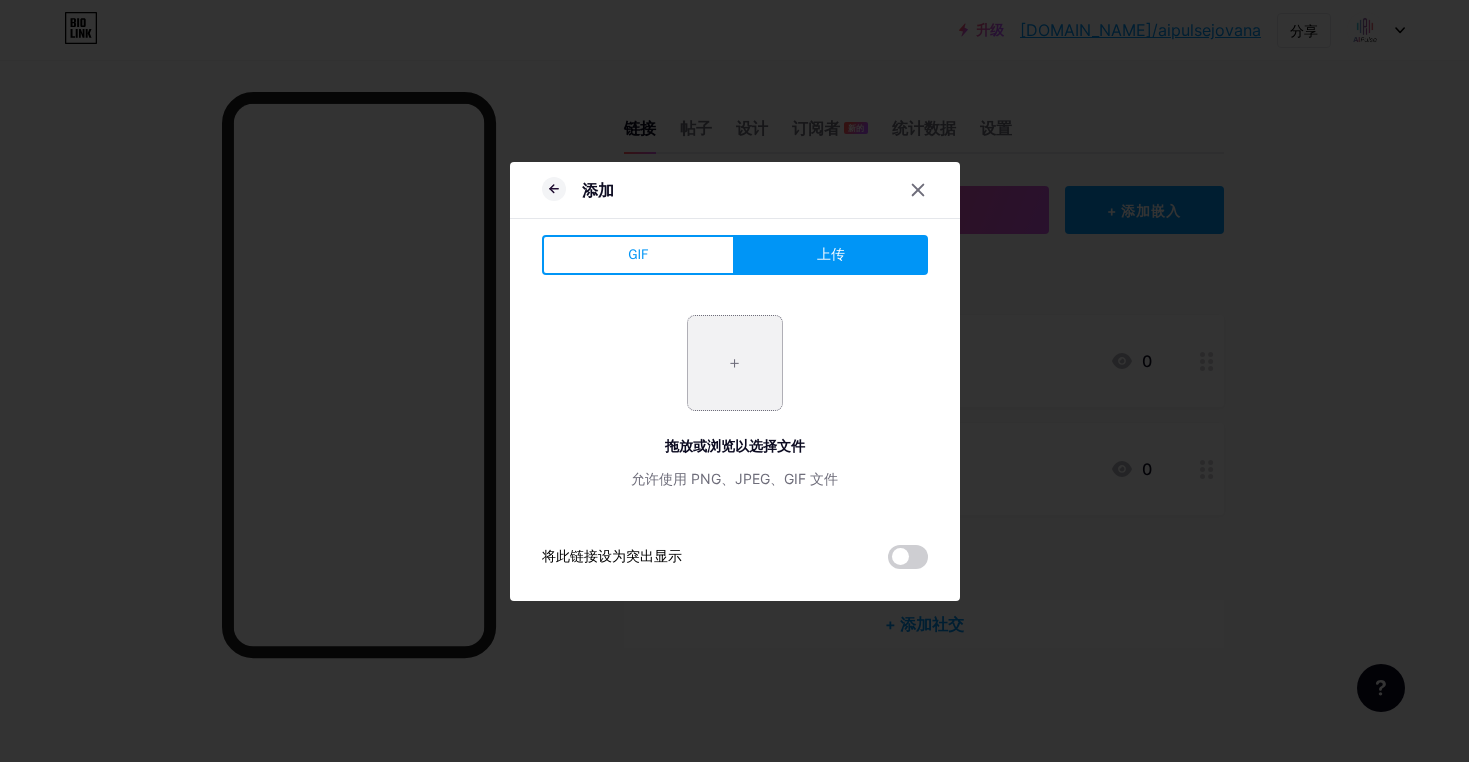 click at bounding box center [735, 363] 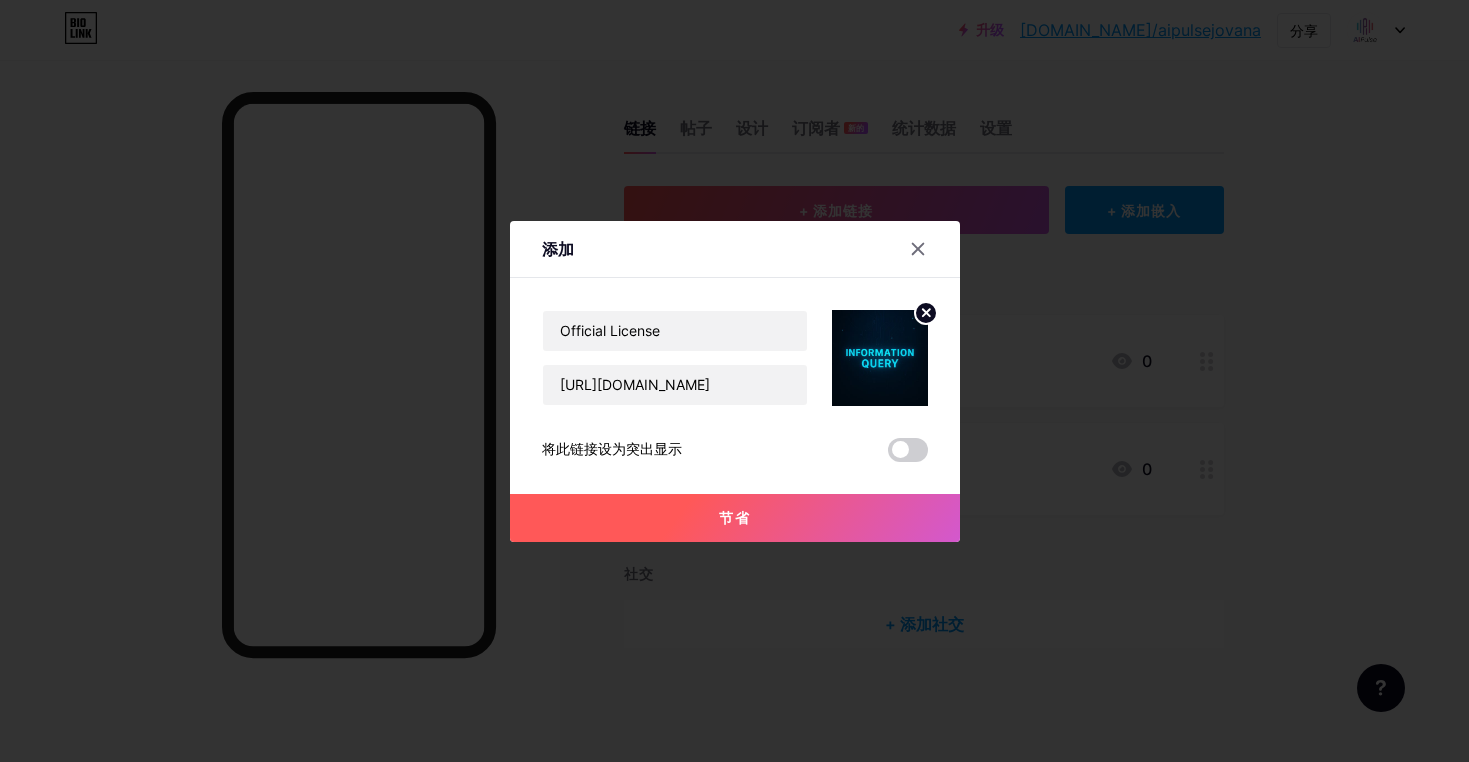 click on "节省" at bounding box center [735, 518] 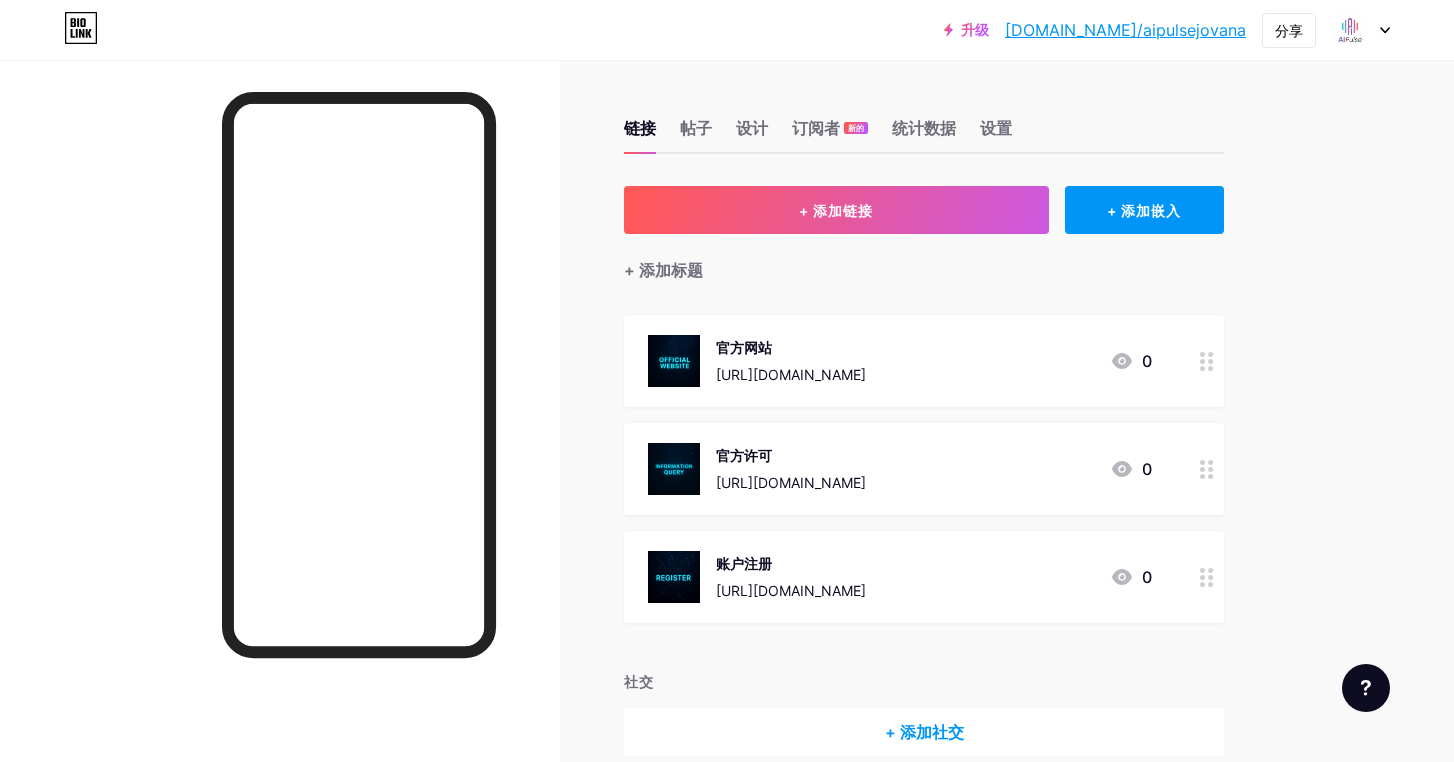 click on "链接
帖子
设计
订阅者
新的
统计数据
设置       + 添加链接     + 添加嵌入
+ 添加标题
官方网站
https://www.aipulse.plus/
0
官方许可
https://www.bvifsc.vg/certificate-validation?qrCode=C68C088ED8&Submit=Submit
0
账户注册
https://x.aipulse.plus/register?invitedcode=50533442
0
社交     + 添加社交                       功能请求             帮助中心         联系支持人员" at bounding box center [654, 458] 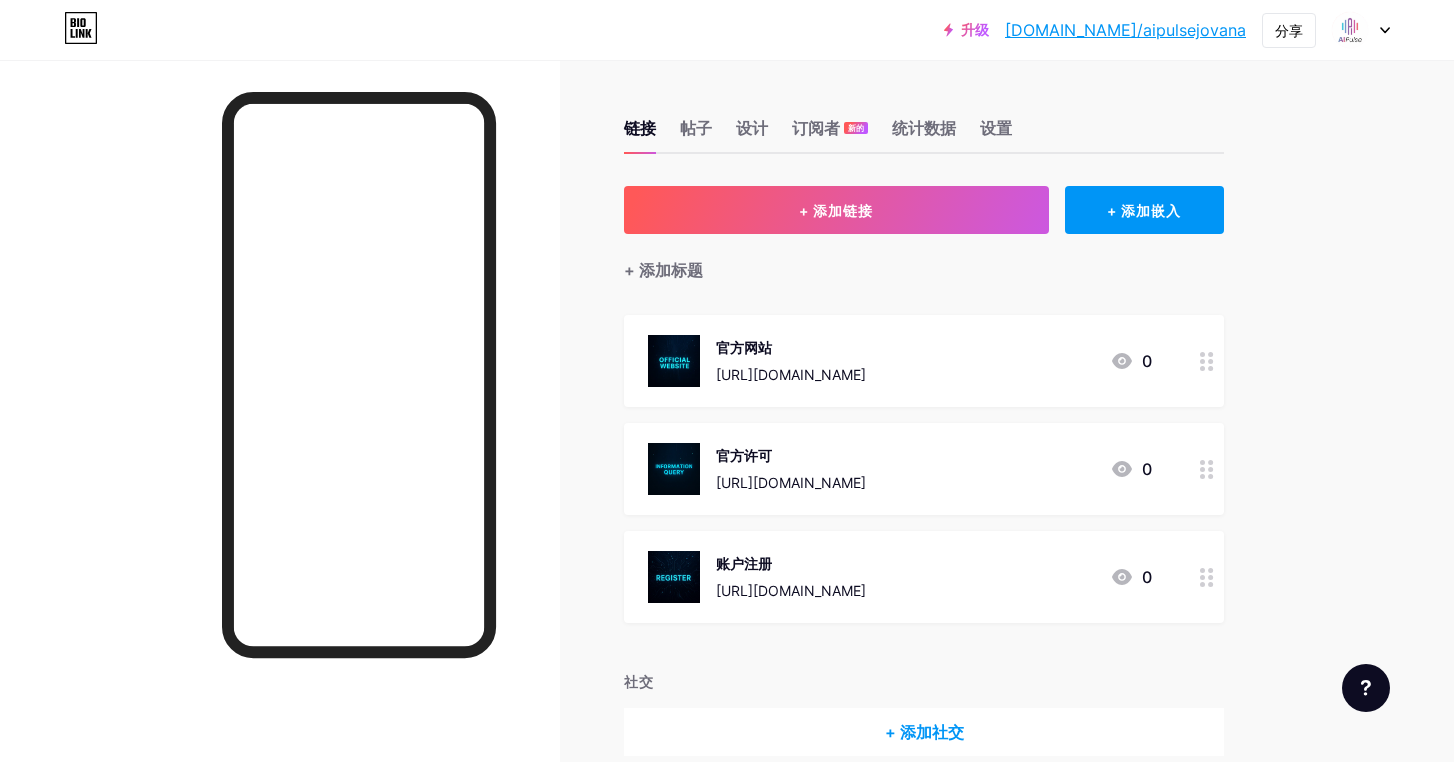 click on "+ 添加标题" at bounding box center [924, 258] 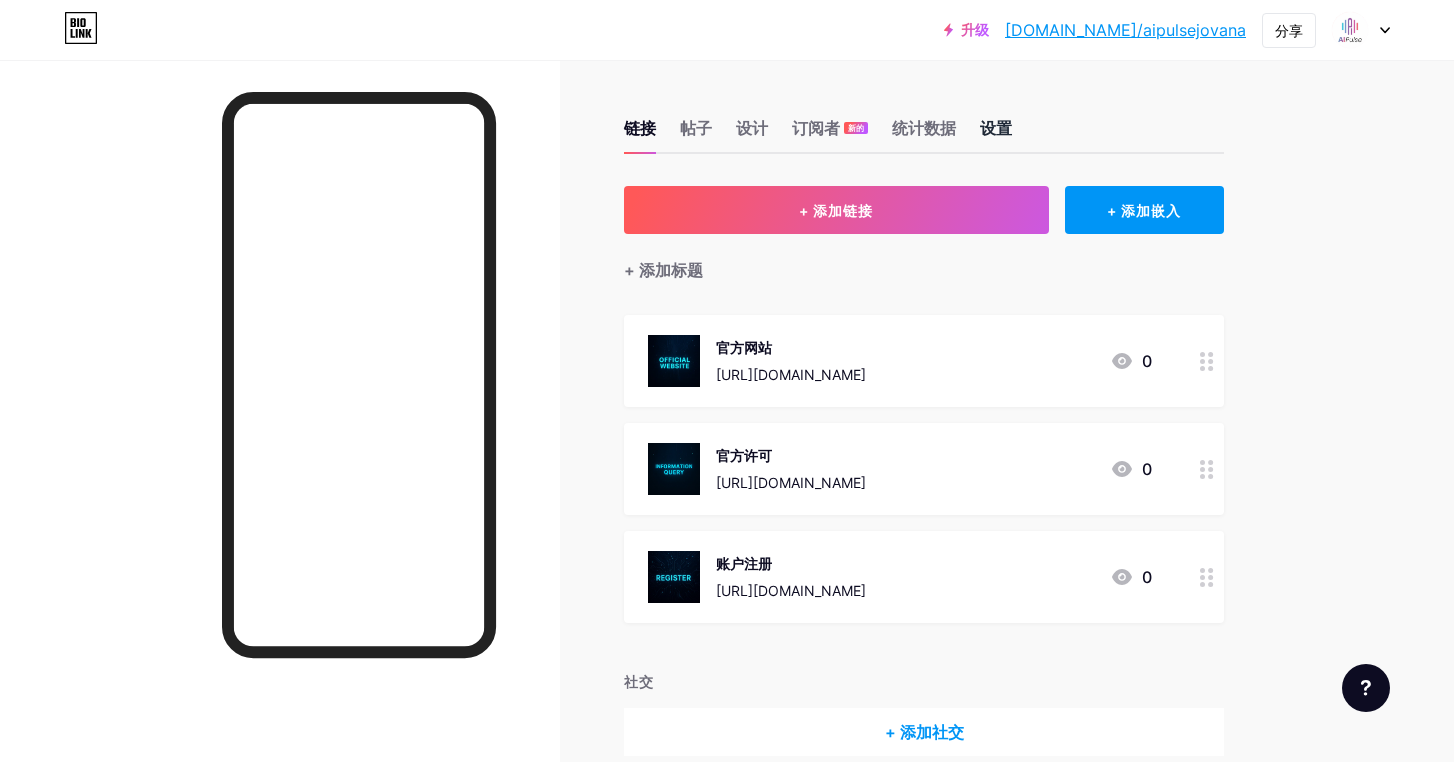 click on "设置" at bounding box center (996, 128) 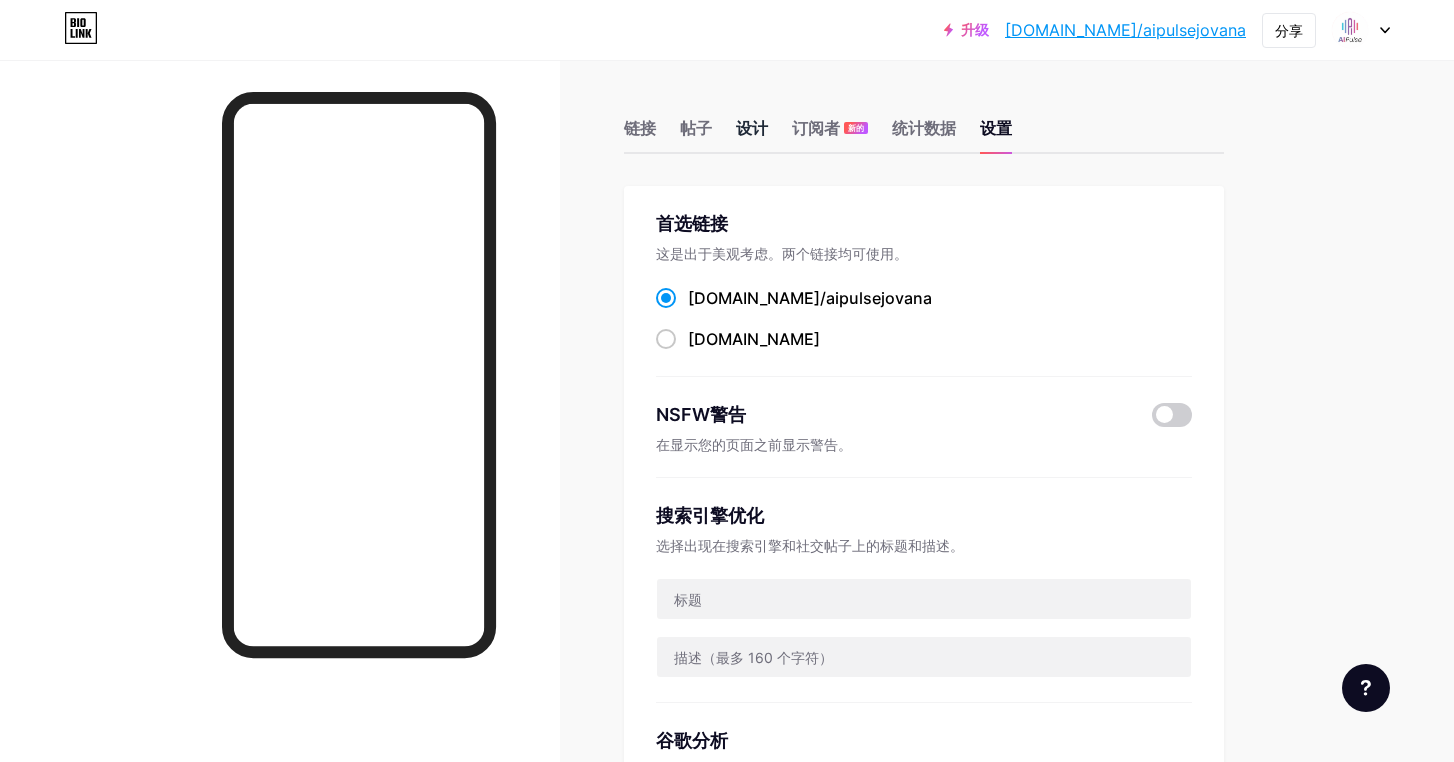 click on "设计" at bounding box center [752, 128] 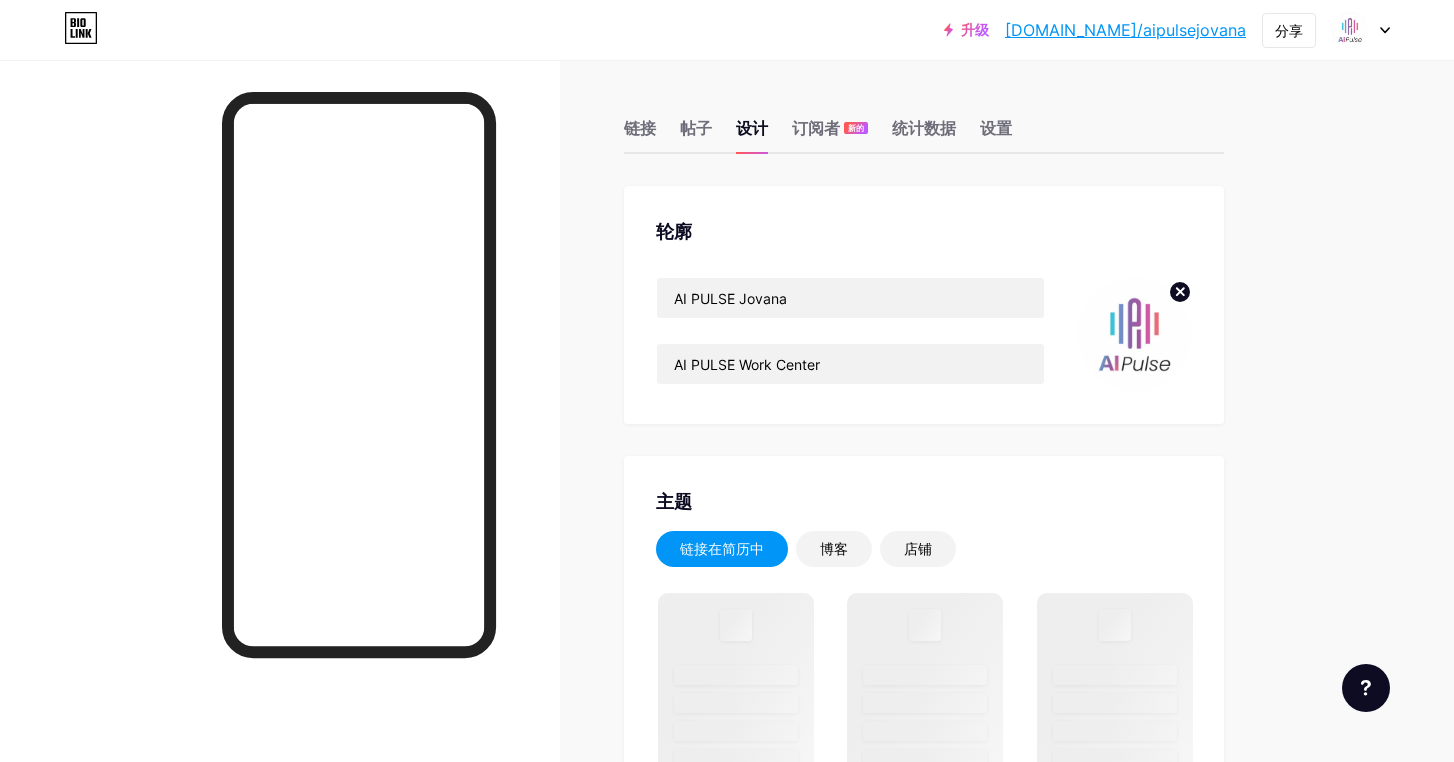 click on "主题   链接在简历中   博客   店铺                                       更改已保存" at bounding box center [924, 1097] 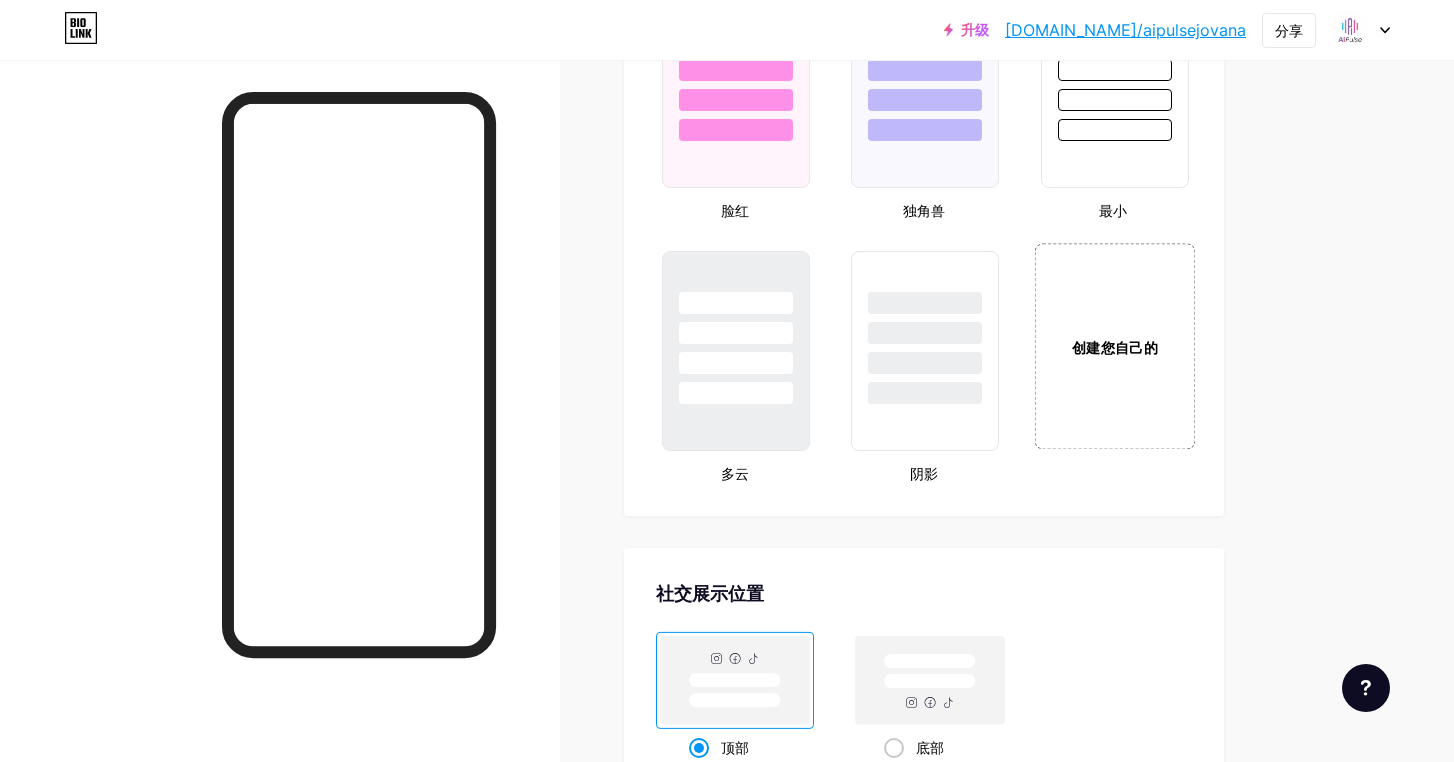 scroll, scrollTop: 2200, scrollLeft: 0, axis: vertical 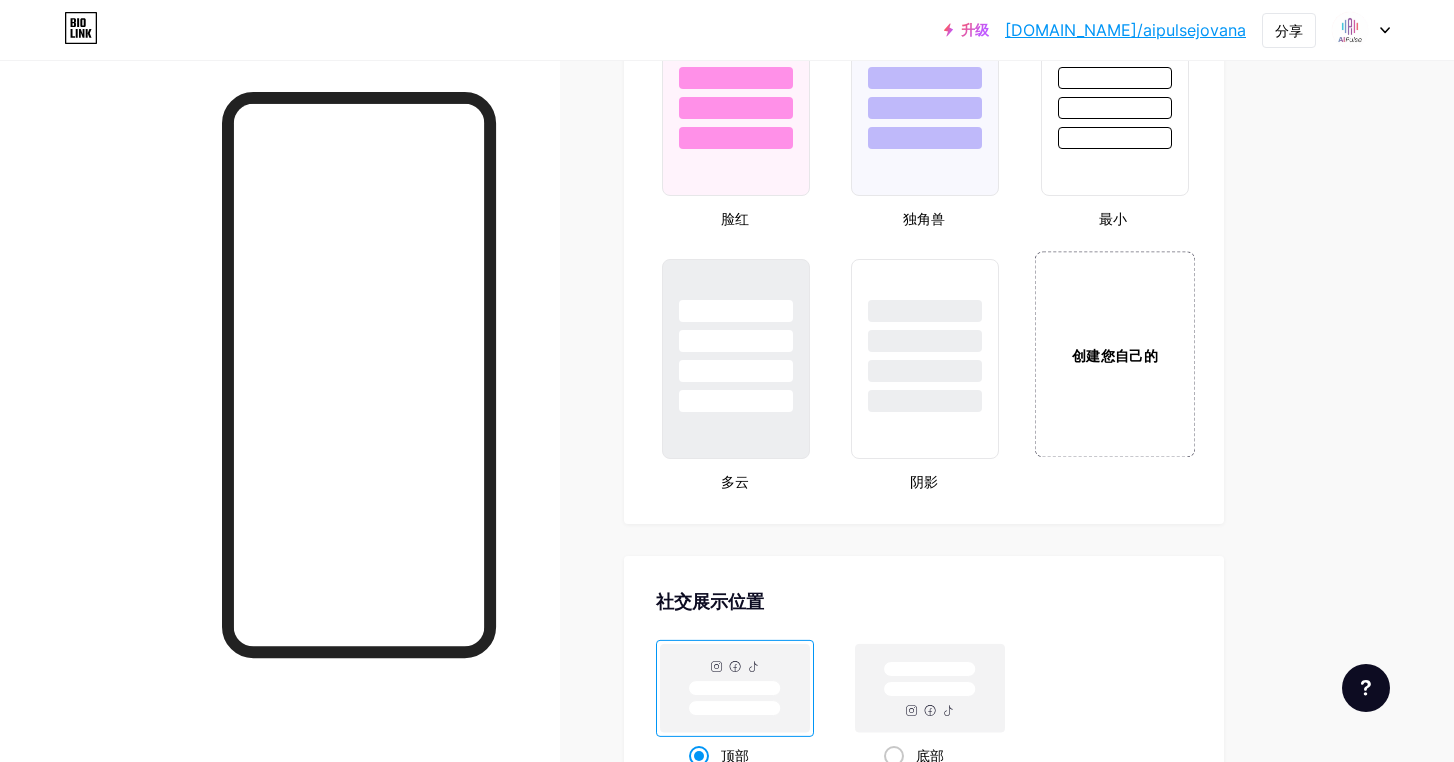 click on "创建您自己的" at bounding box center (1114, 354) 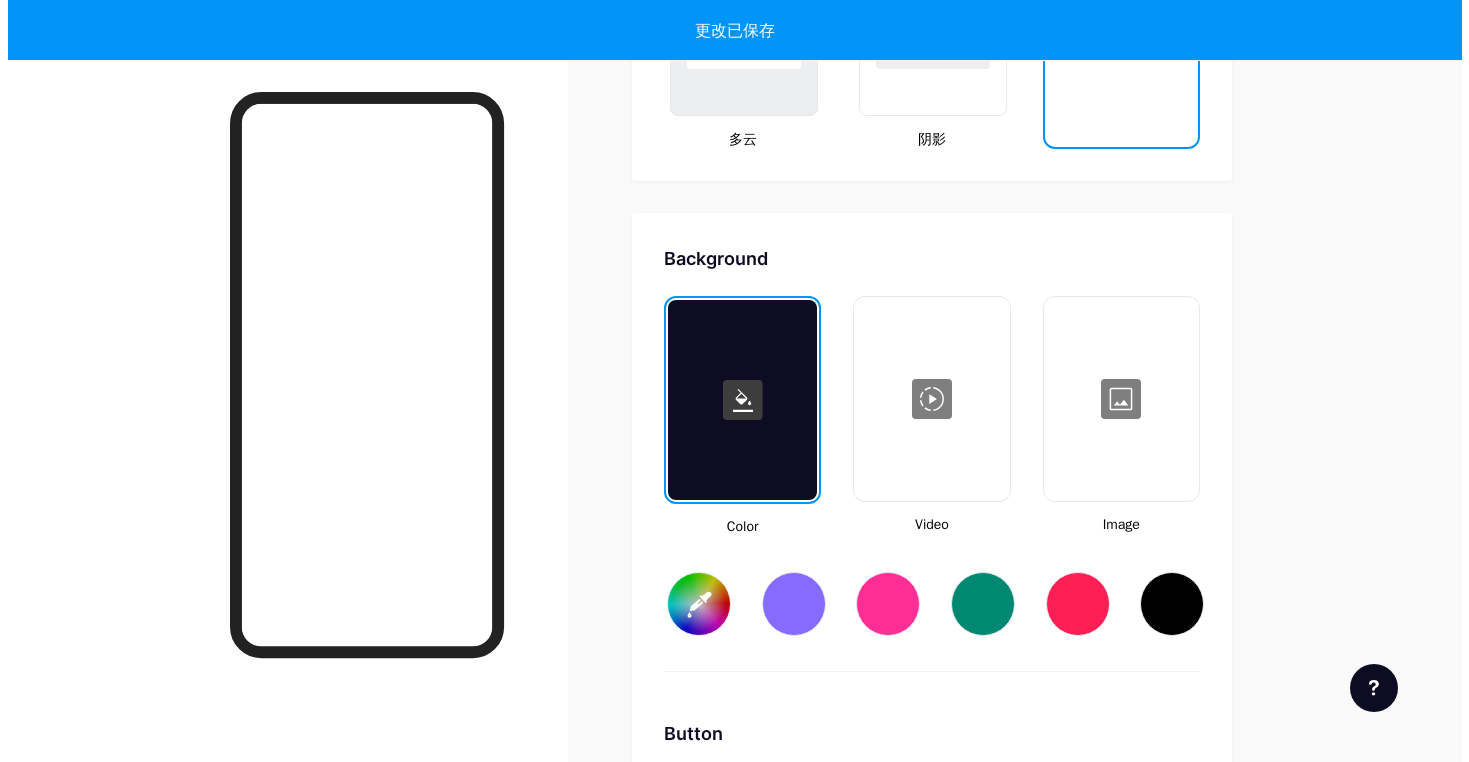 scroll, scrollTop: 2655, scrollLeft: 0, axis: vertical 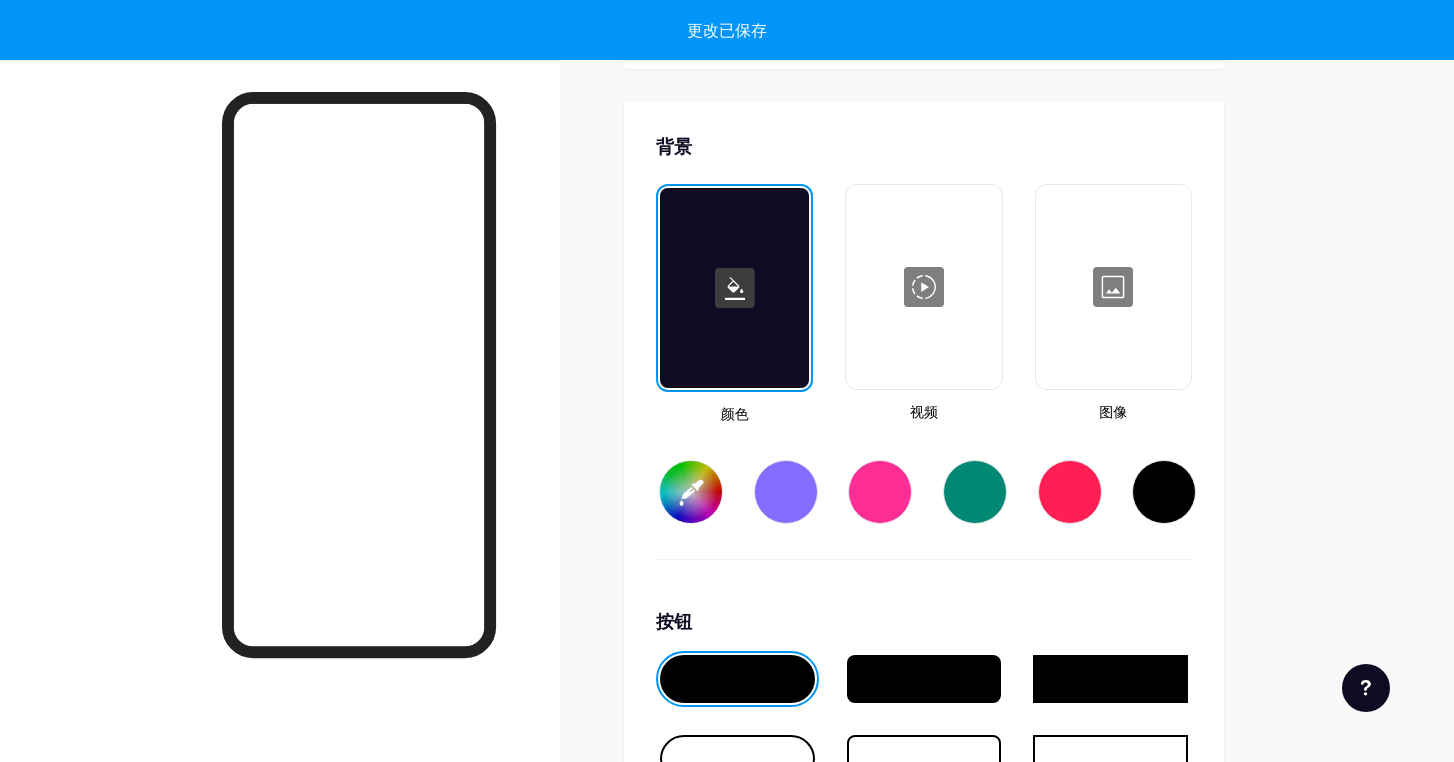 type on "#ffffff" 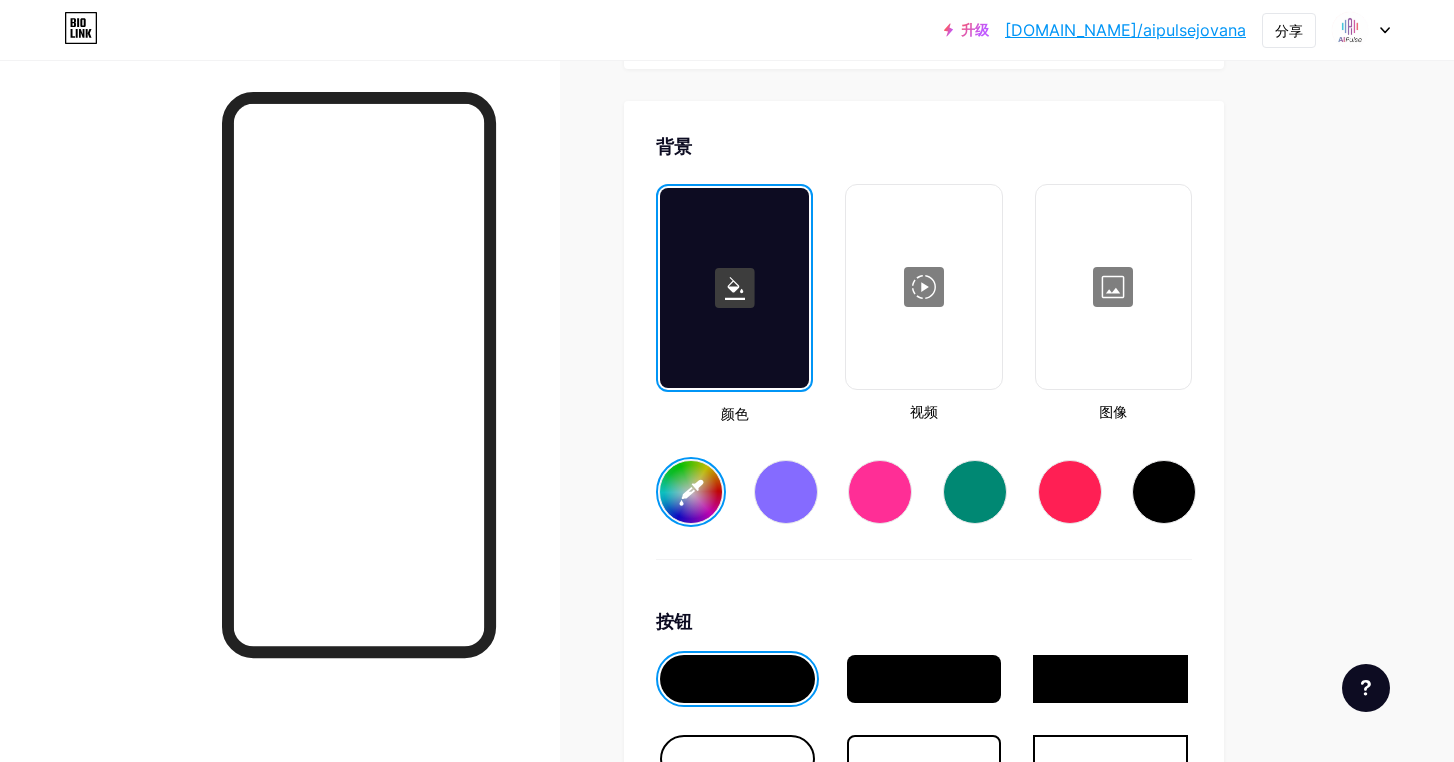 click at bounding box center (923, 287) 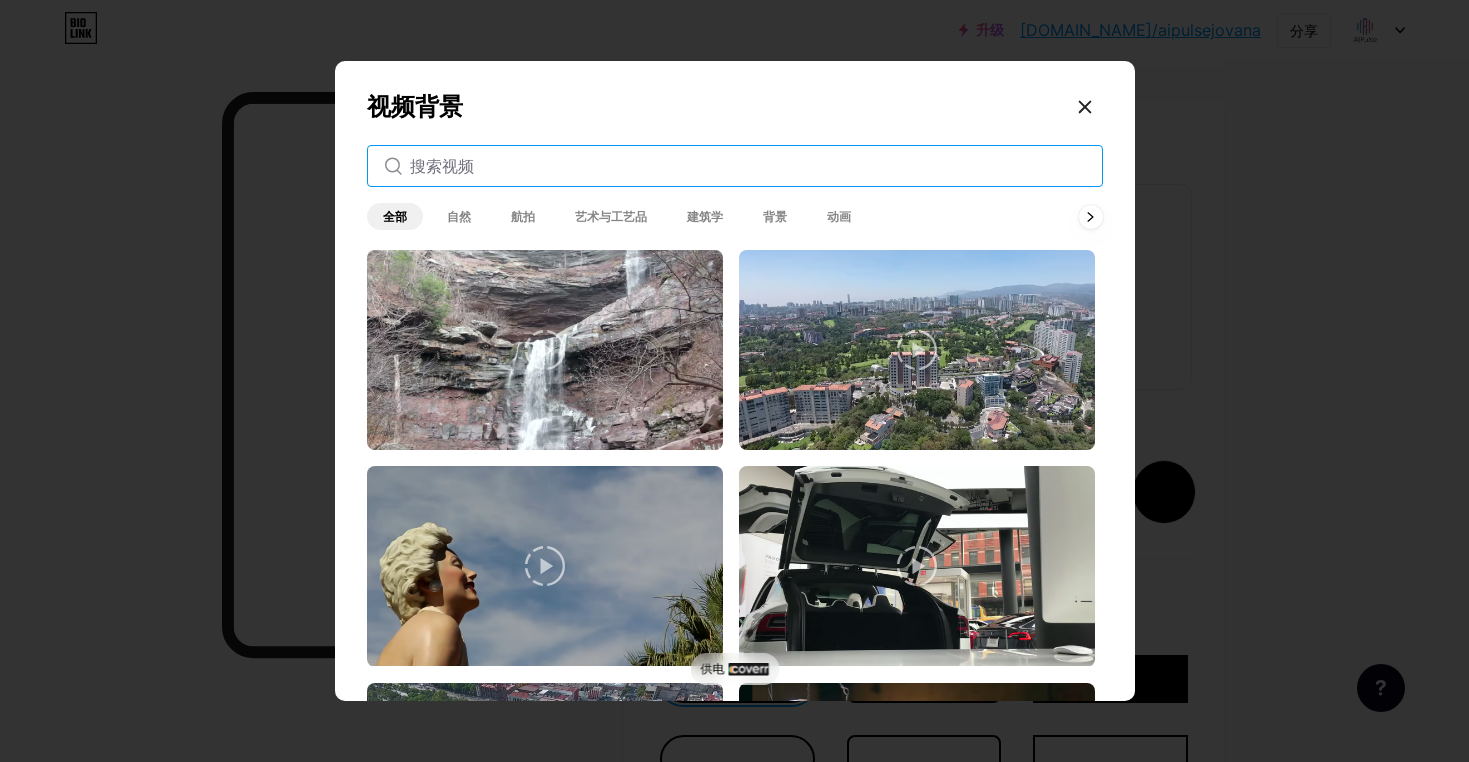 click at bounding box center (748, 166) 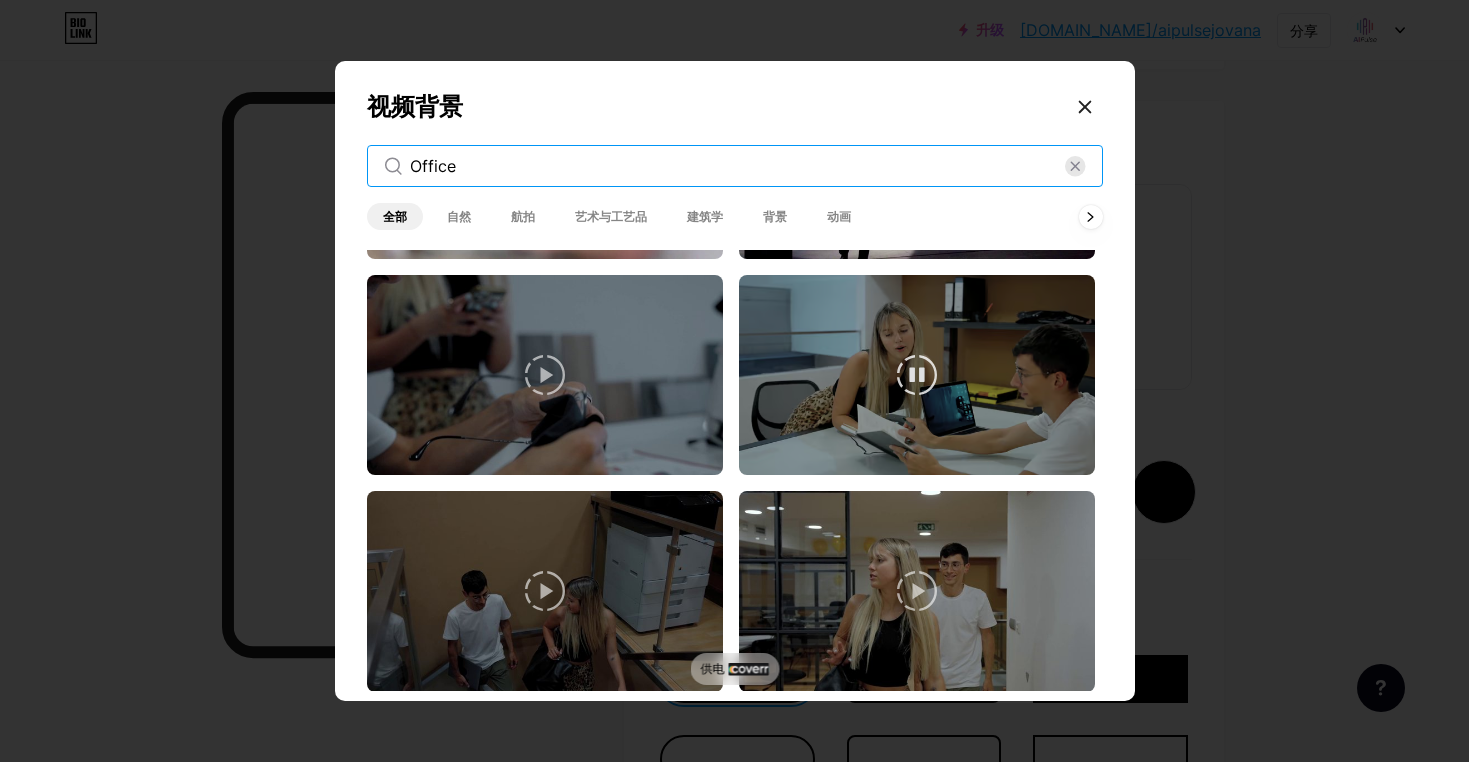 scroll, scrollTop: 4200, scrollLeft: 0, axis: vertical 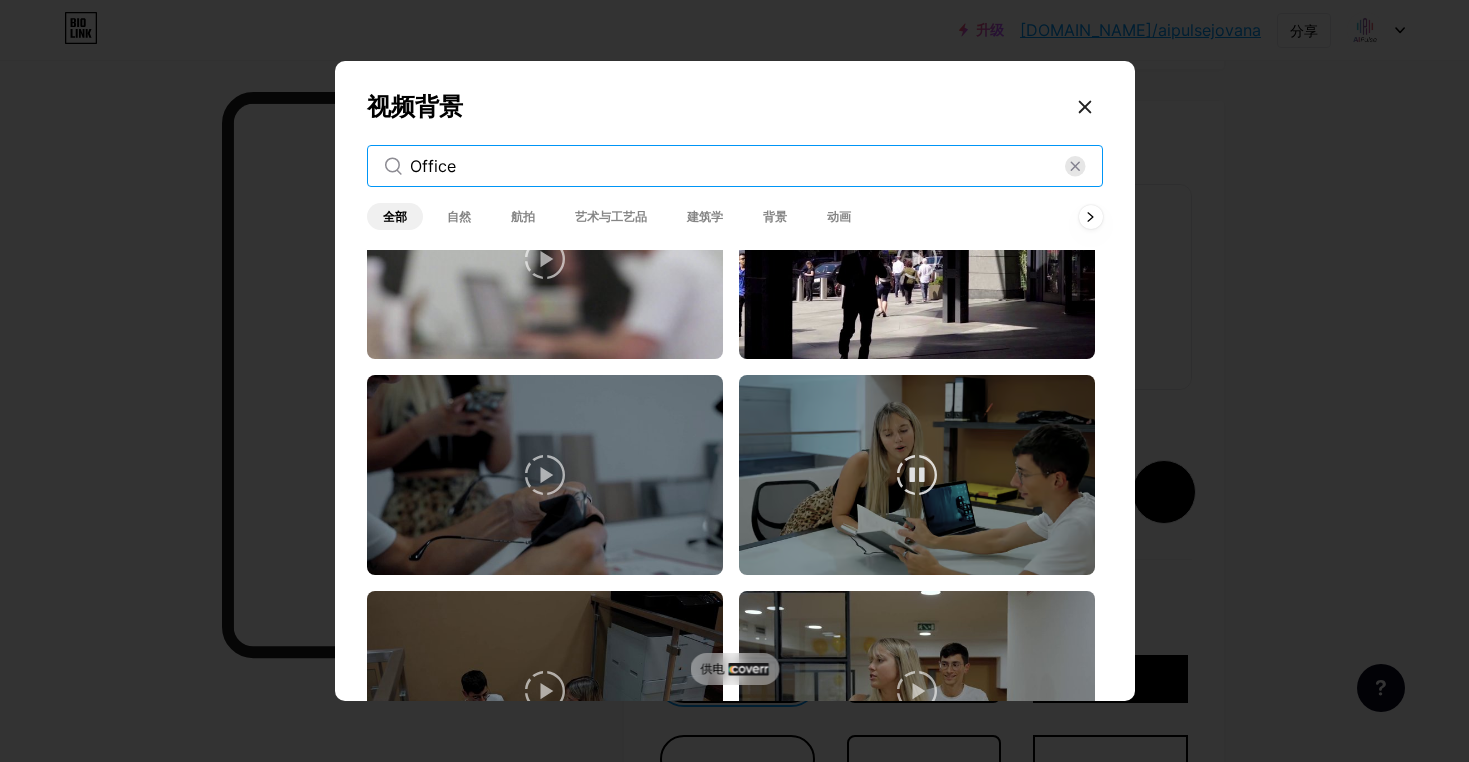type on "Office" 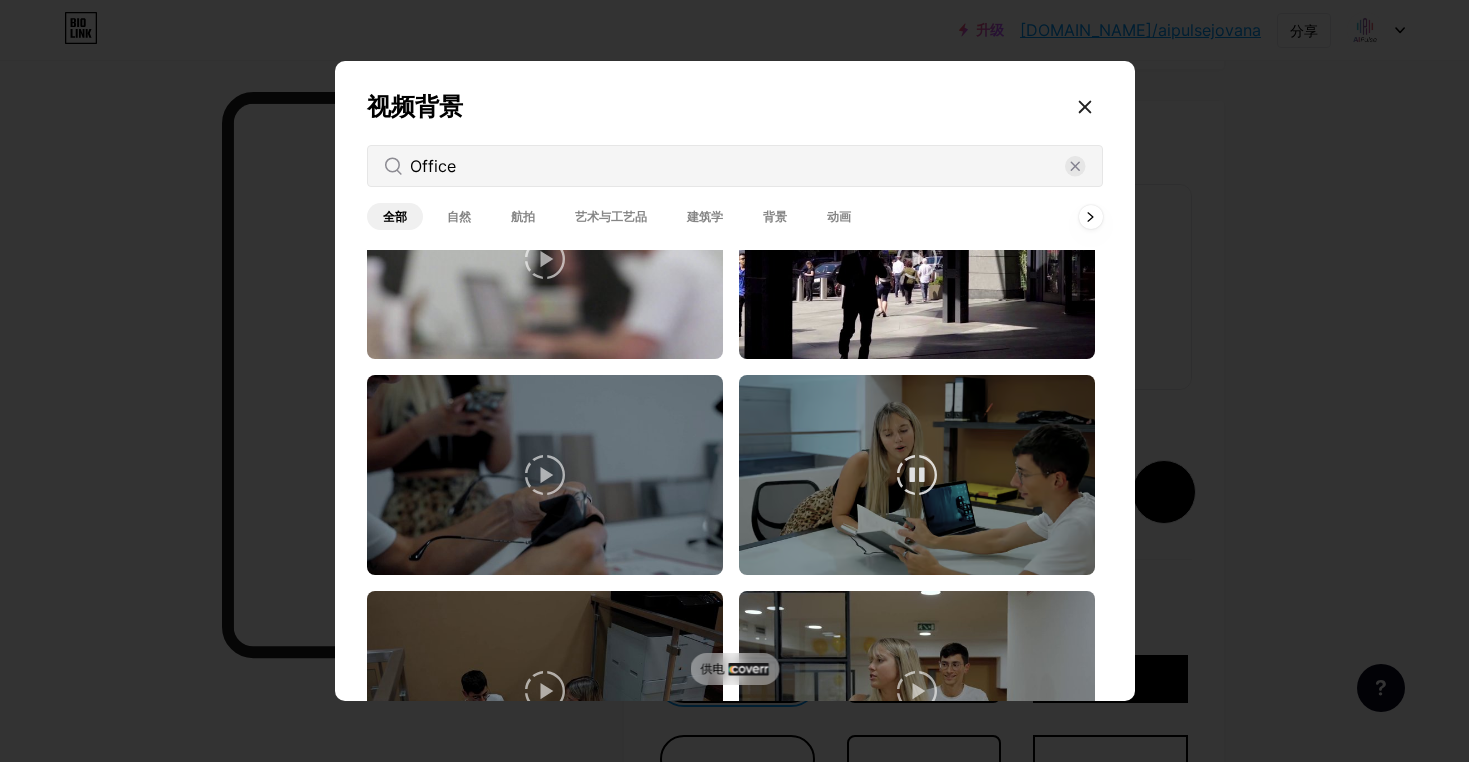 click at bounding box center (917, 475) 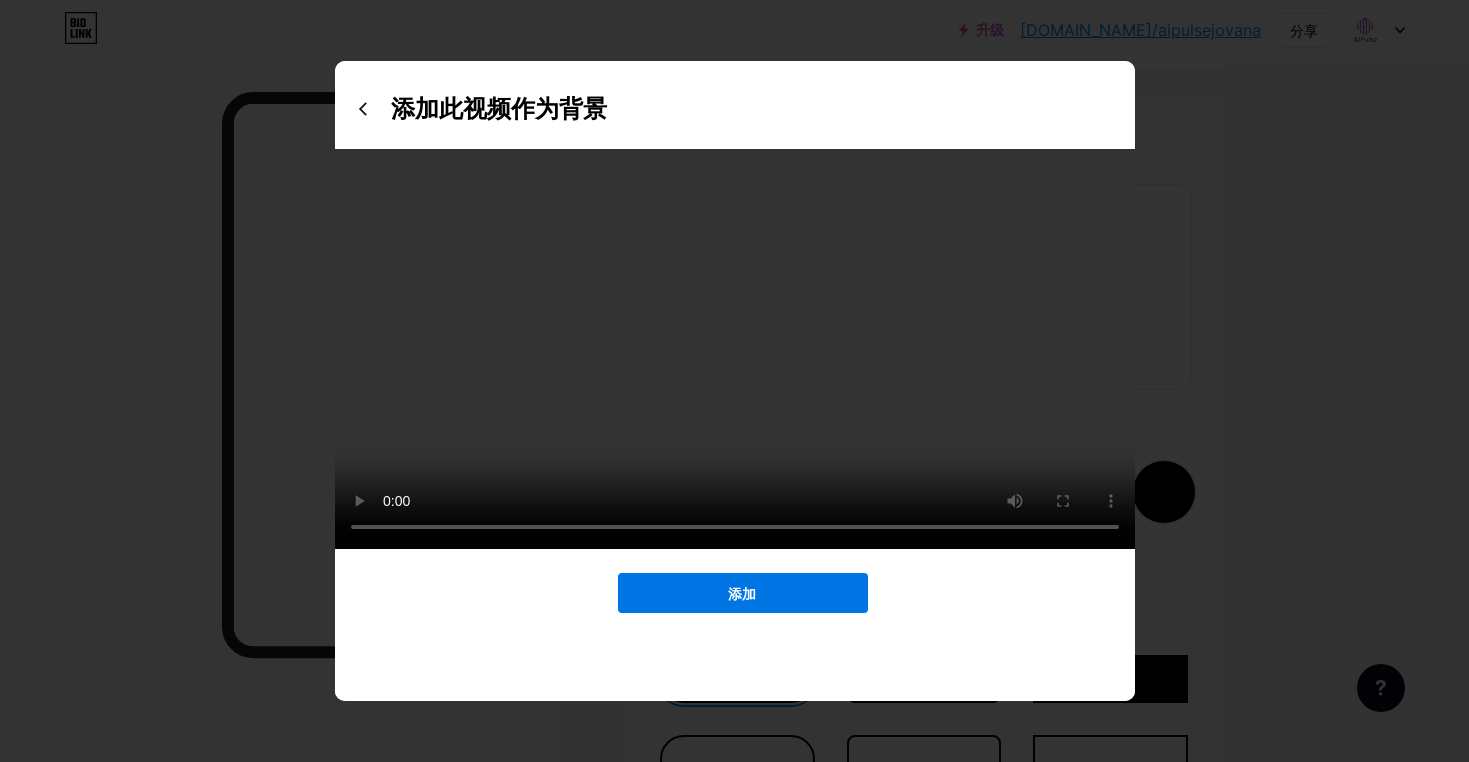 click on "添加" at bounding box center [742, 593] 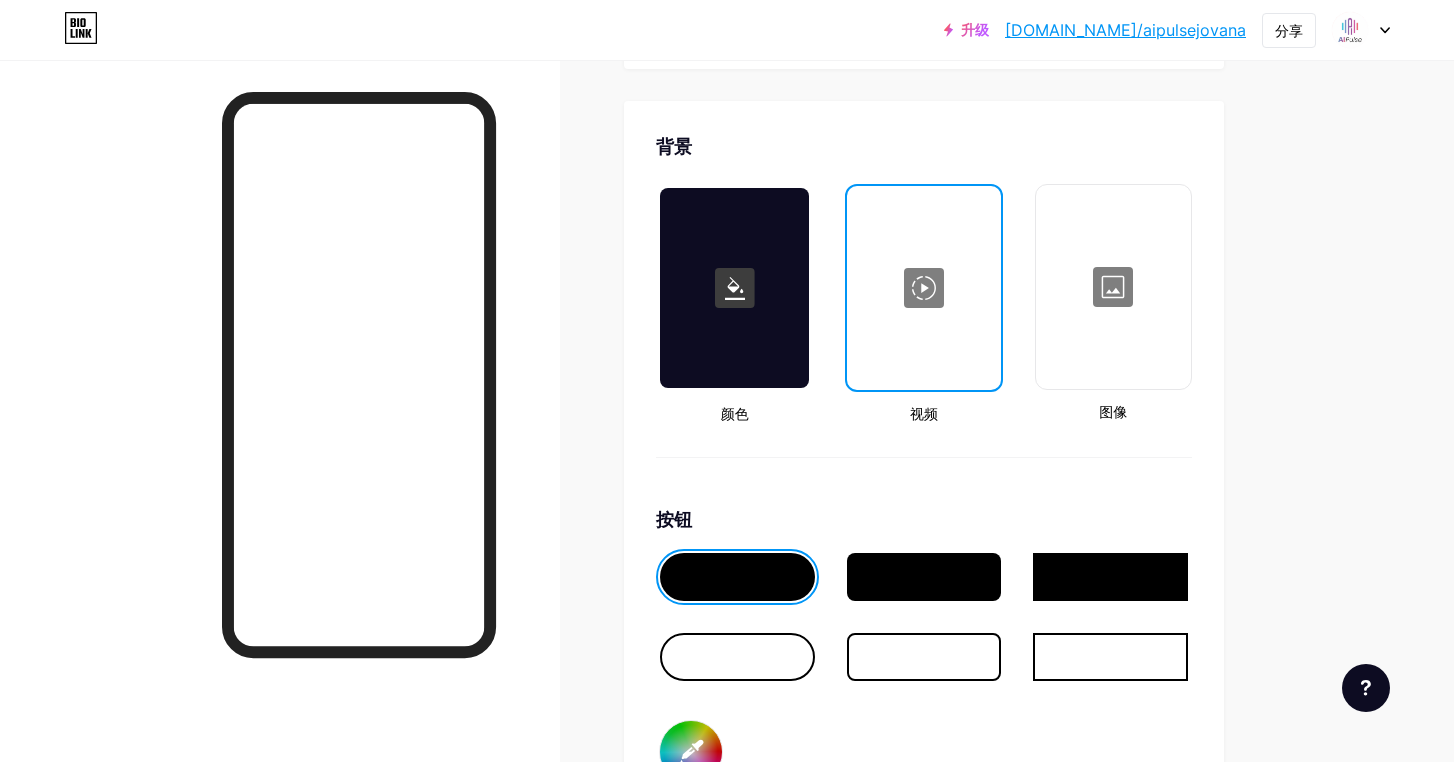 click on "背景         颜色           视频             图像           按钮       #000000   字体   国际米兰 波平斯 EB Garamond TEKO 香脂无糖 风筝一号 PT Sans 流沙 DM Sans     #000000   更改已保存" at bounding box center [924, 674] 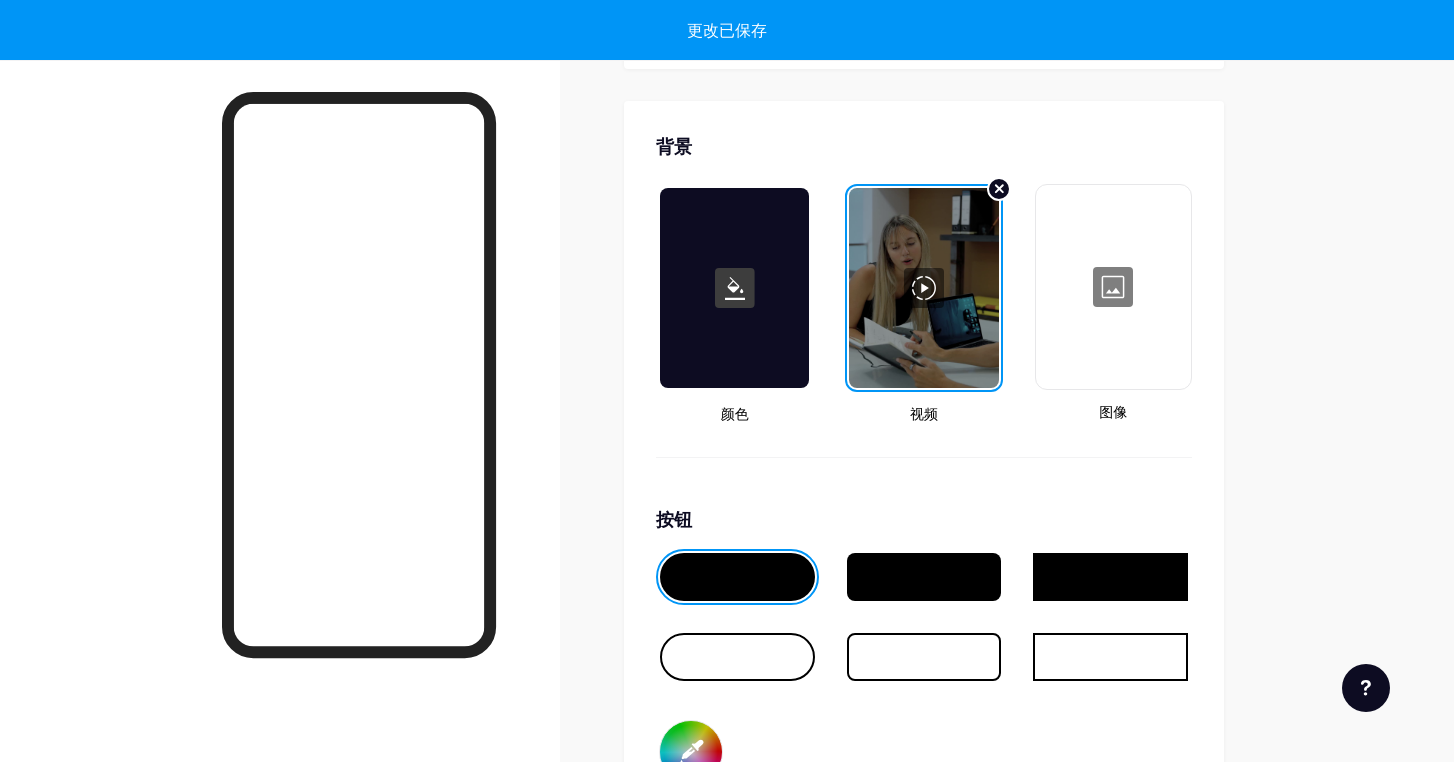 click on "背景         颜色                 视频             图像           按钮       #000000   字体   国际米兰 波平斯 EB Garamond TEKO 香脂无糖 风筝一号 PT Sans 流沙 DM Sans     #000000   更改已保存" at bounding box center (924, 674) 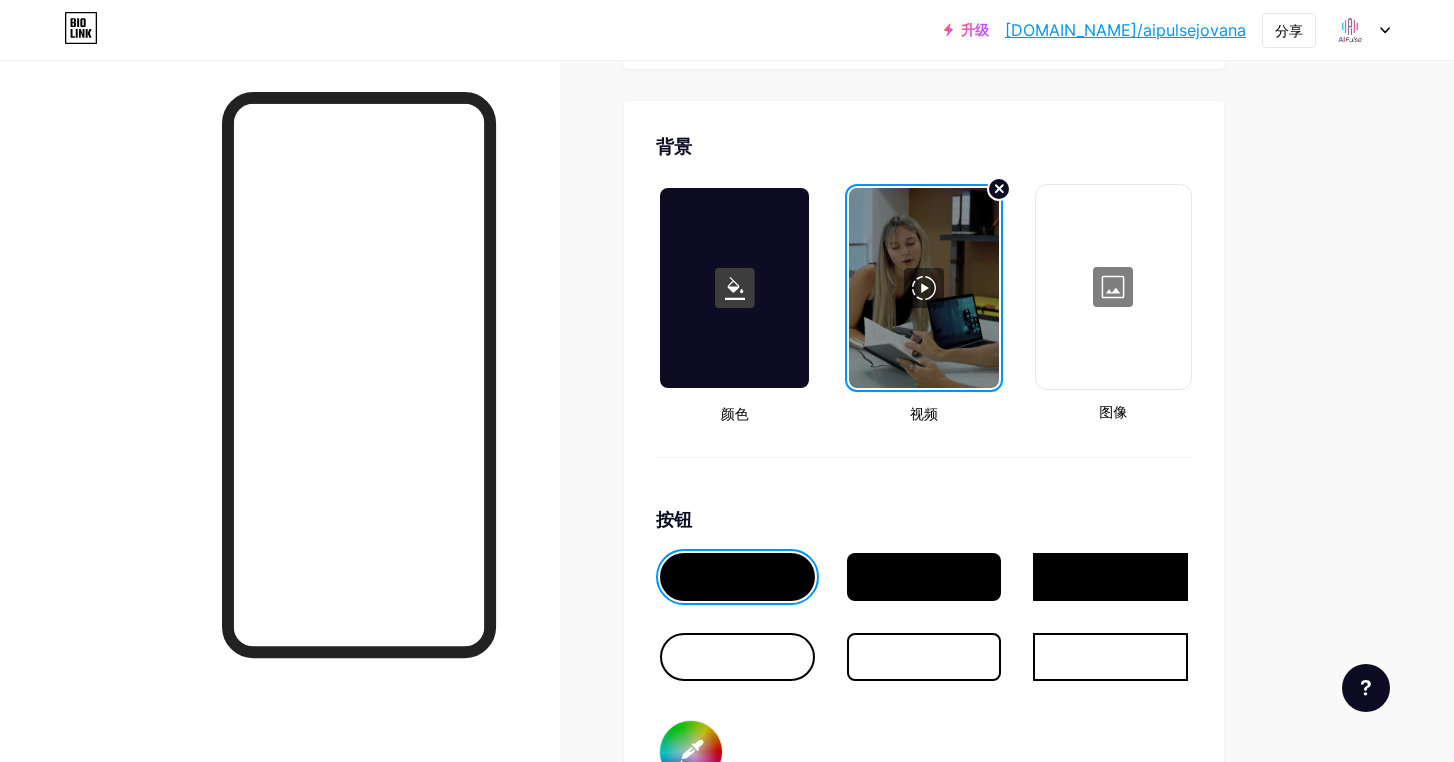 click on "背景         颜色                 视频             图像           按钮       #000000   字体   国际米兰 波平斯 EB Garamond TEKO 香脂无糖 风筝一号 PT Sans 流沙 DM Sans     #000000   更改已保存" at bounding box center (924, 674) 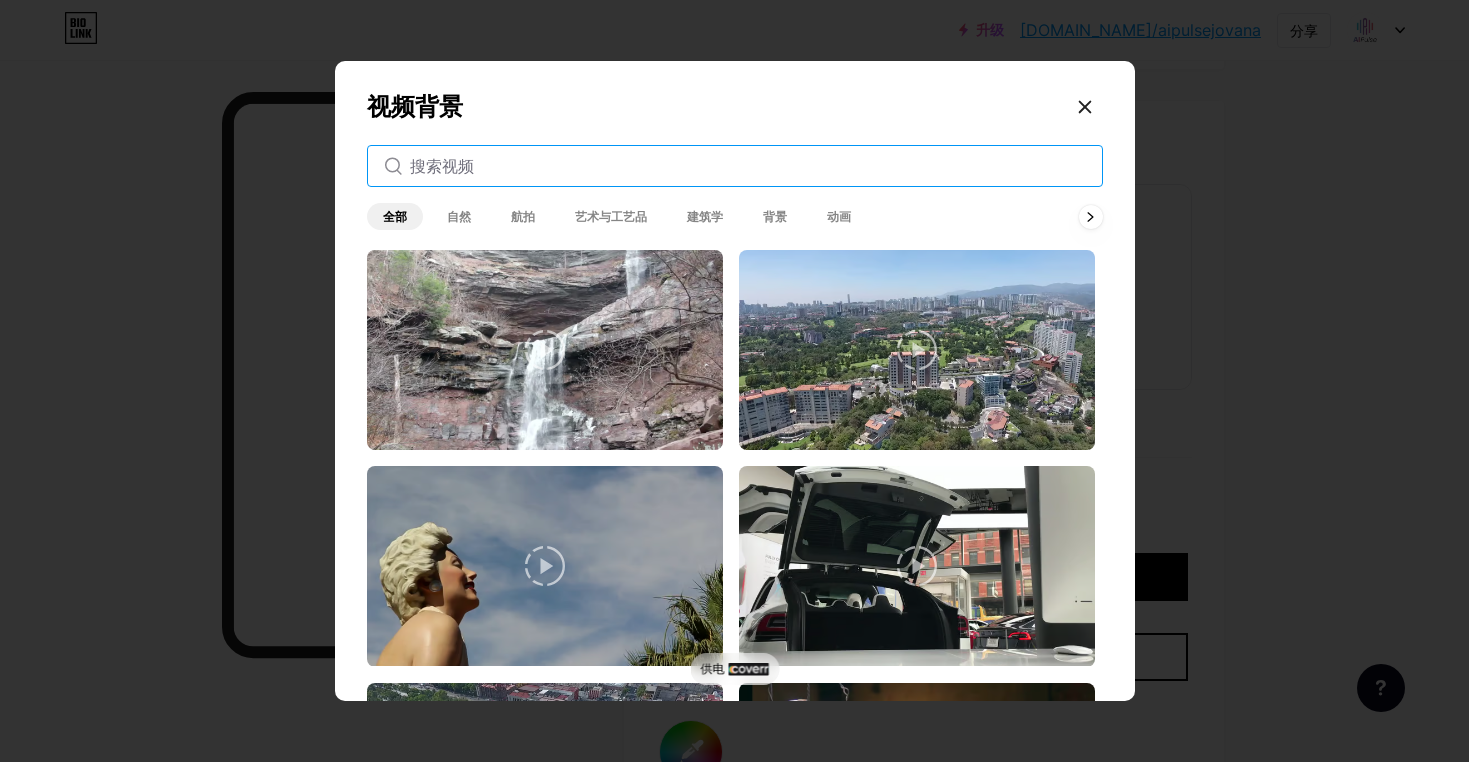 click at bounding box center (748, 166) 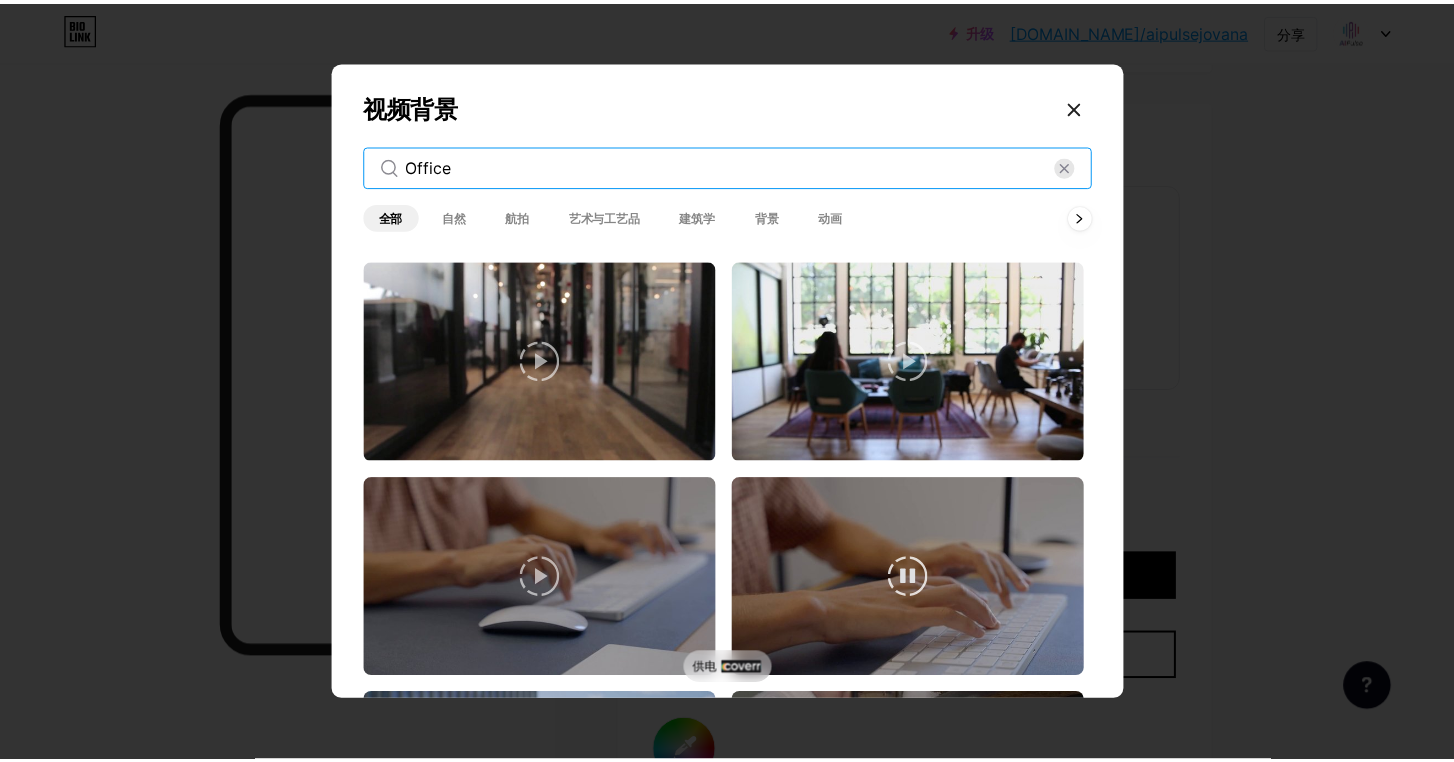 scroll, scrollTop: 3000, scrollLeft: 0, axis: vertical 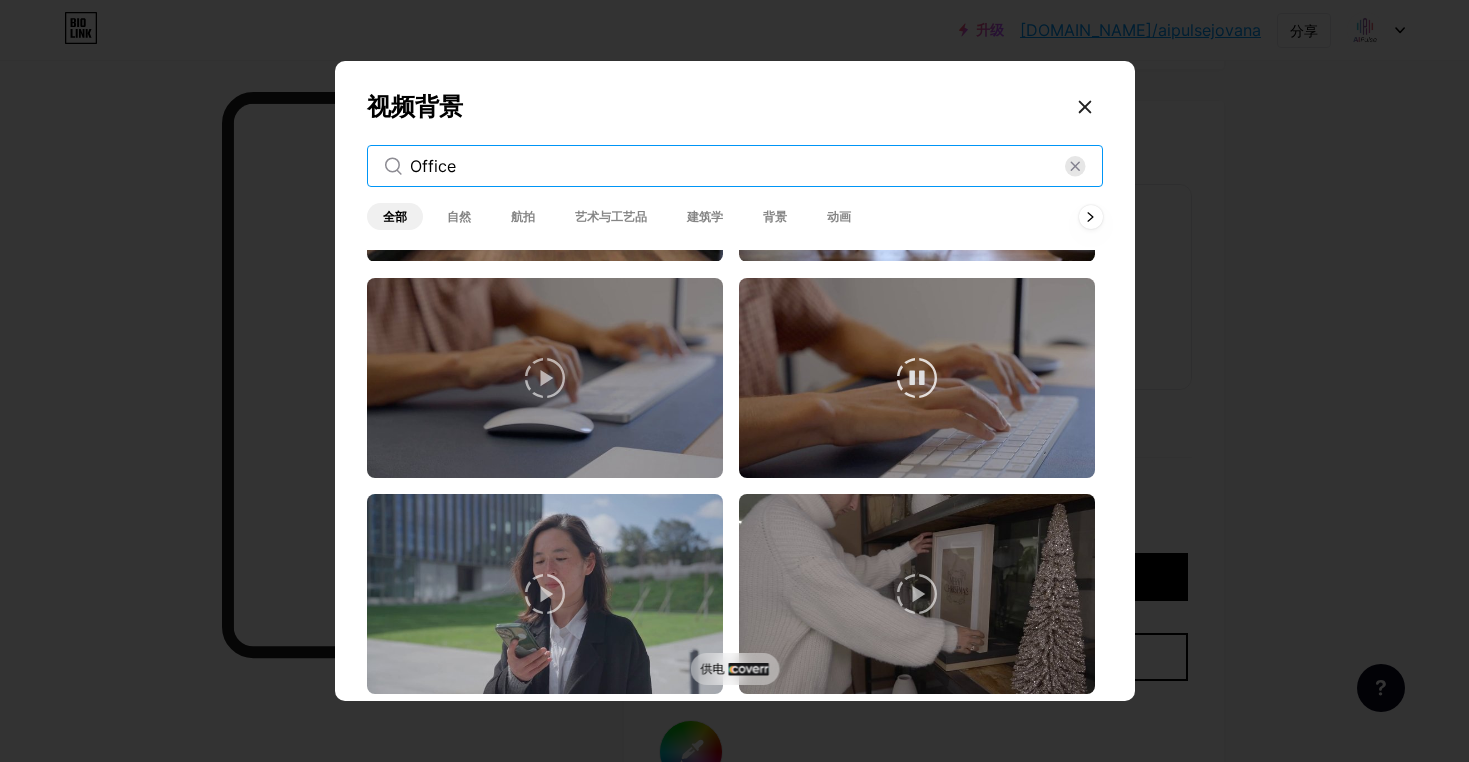 type on "Office" 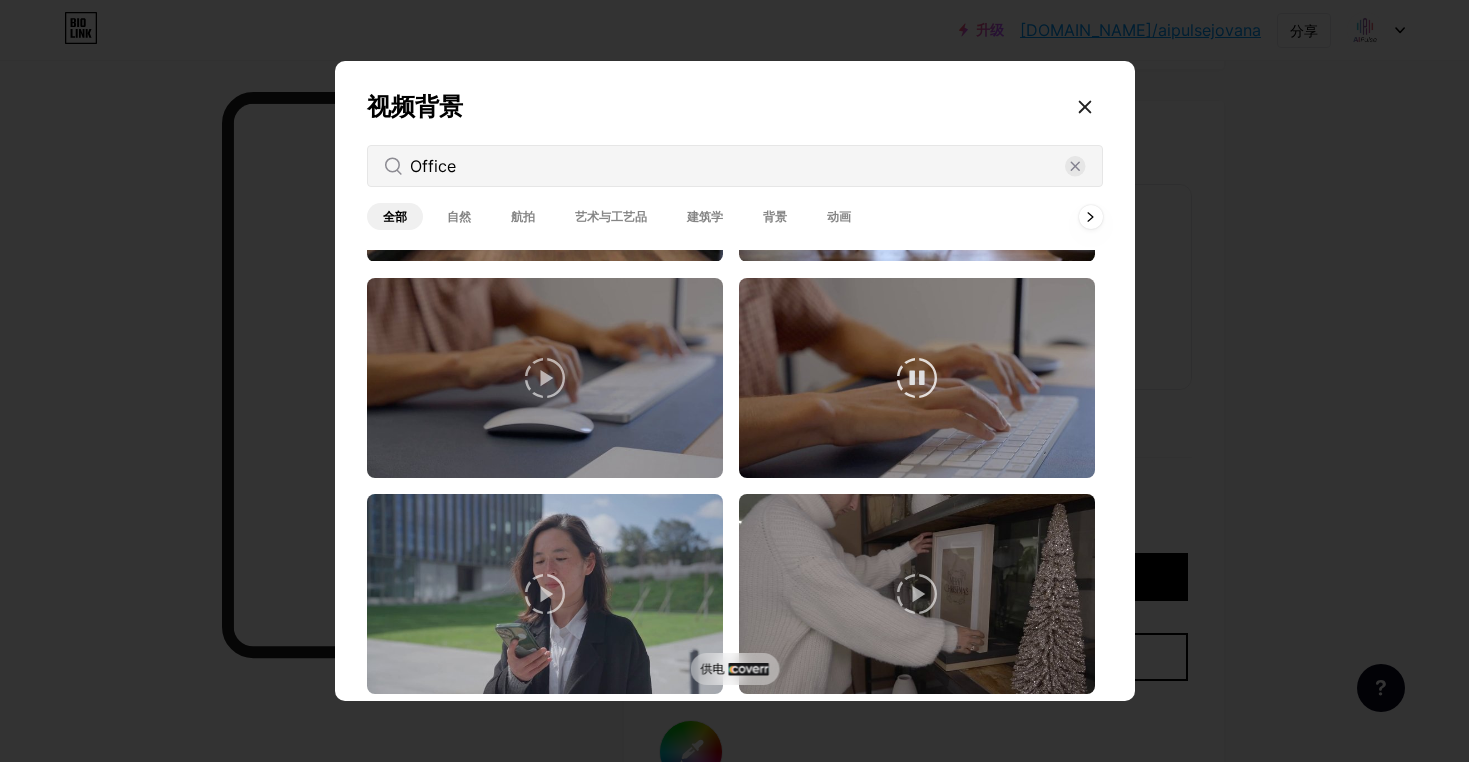 click at bounding box center [917, 378] 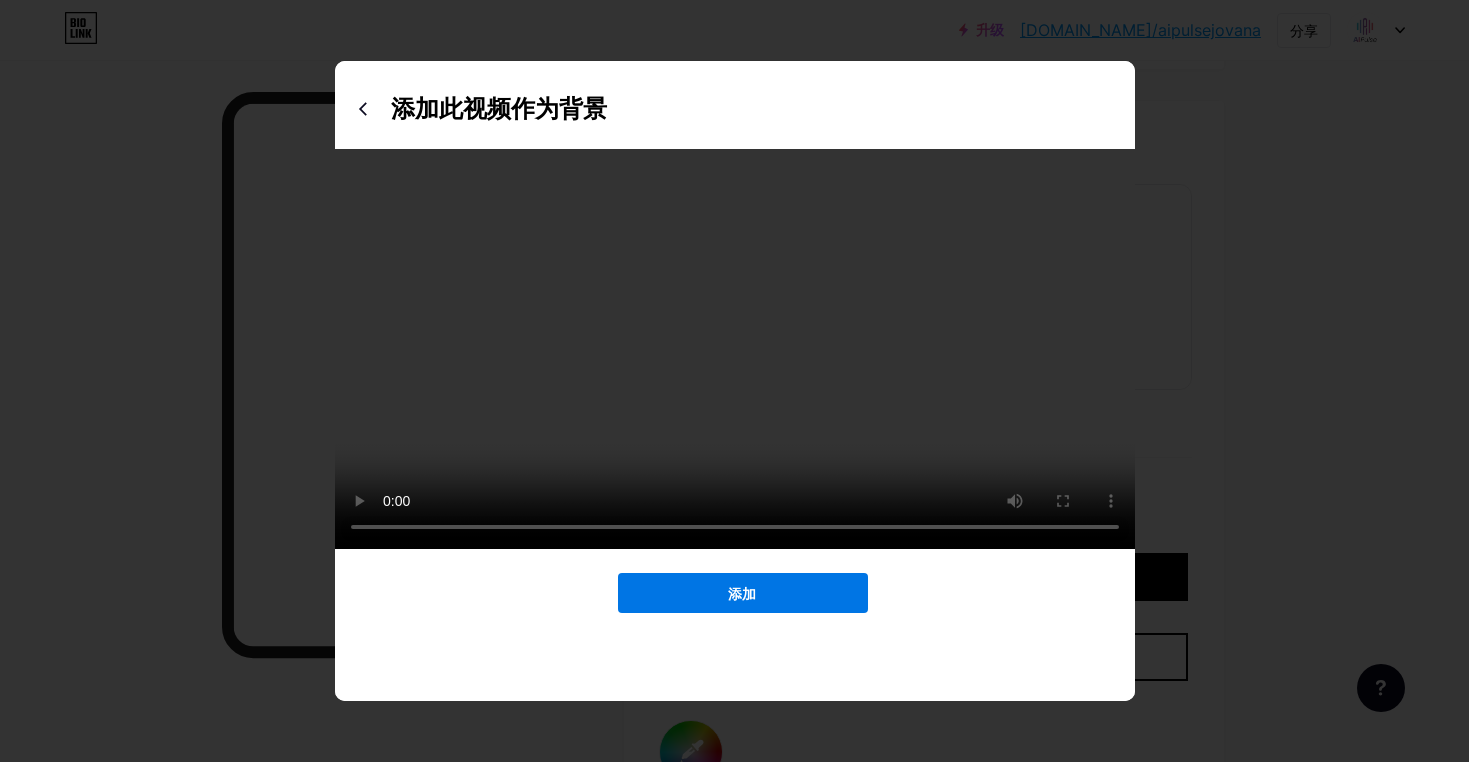 click on "添加" at bounding box center (743, 593) 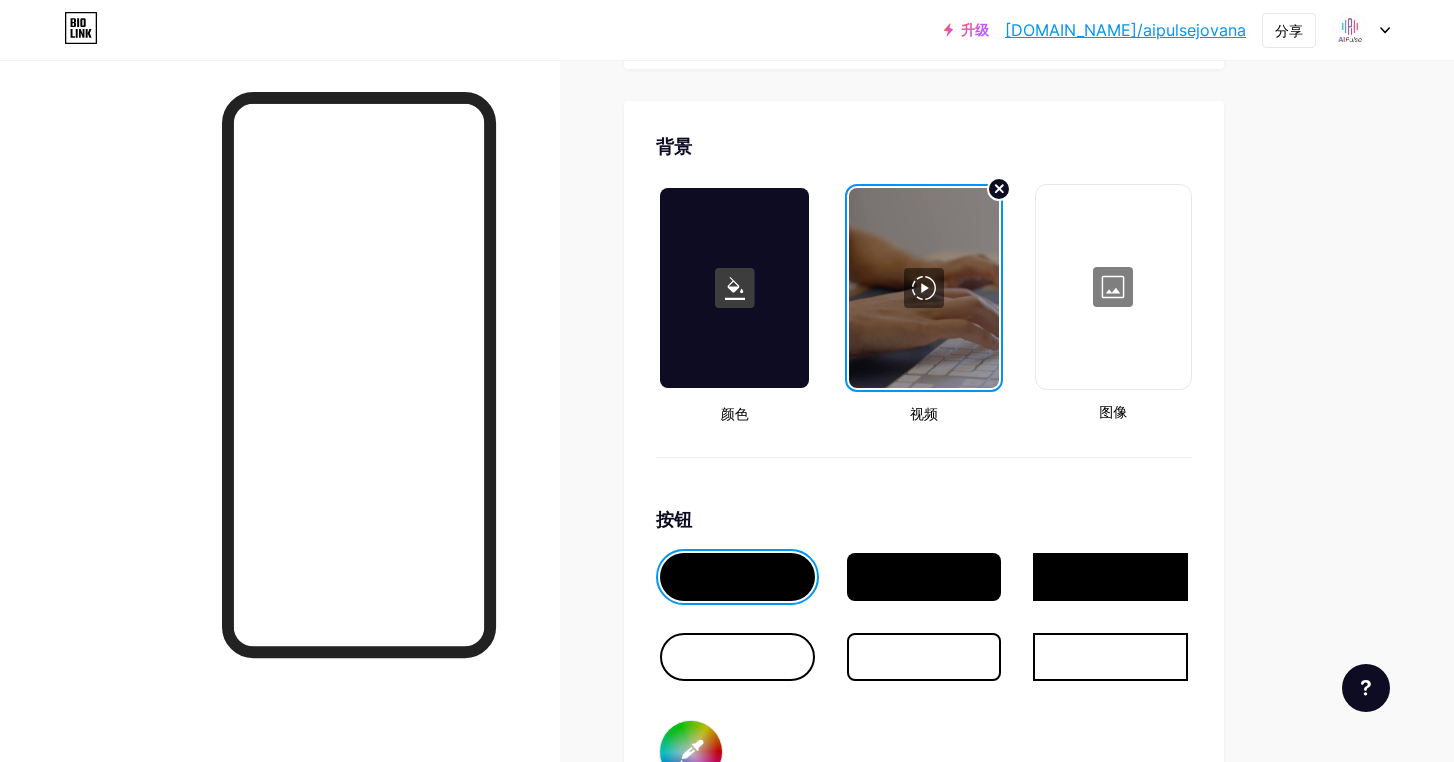 click on "链接
帖子
设计
订阅者
新的
统计数据
设置     轮廓   AI PULSE Jovana     AI PULSE Work Center                   主题   链接在简历中   博客   店铺       基础知识       碳       圣诞节 23       自豪       毛刺       冬季·现场       Glassy · 现场       变色龙·现场       雨夜·现场       霓虹灯·现场       夏天       复古的       草莓·现场       沙漠       阳光充足       秋天       叶子       晴空       脸红       独角兽       最小       多云       阴影     创建您自己的           更改已保存     背景         颜色                 视频             图像           按钮       #000000   字体   国际米兰 波平斯 EB Garamond TEKO 香脂无糖 风筝一号 PT Sans 流沙 DM Sans     #000000   更改已保存     社交展示位置                 顶部                     底部" at bounding box center [654, -327] 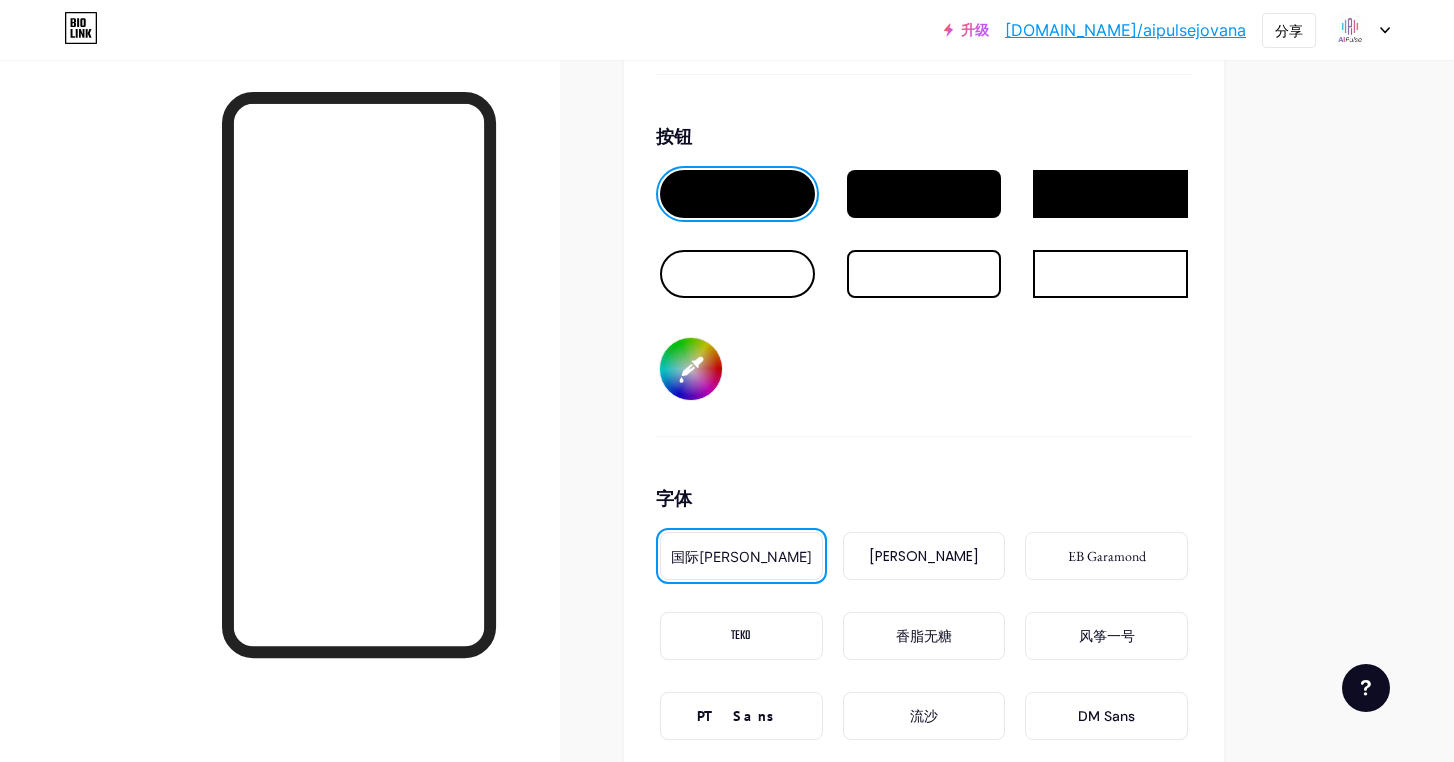 scroll, scrollTop: 3055, scrollLeft: 0, axis: vertical 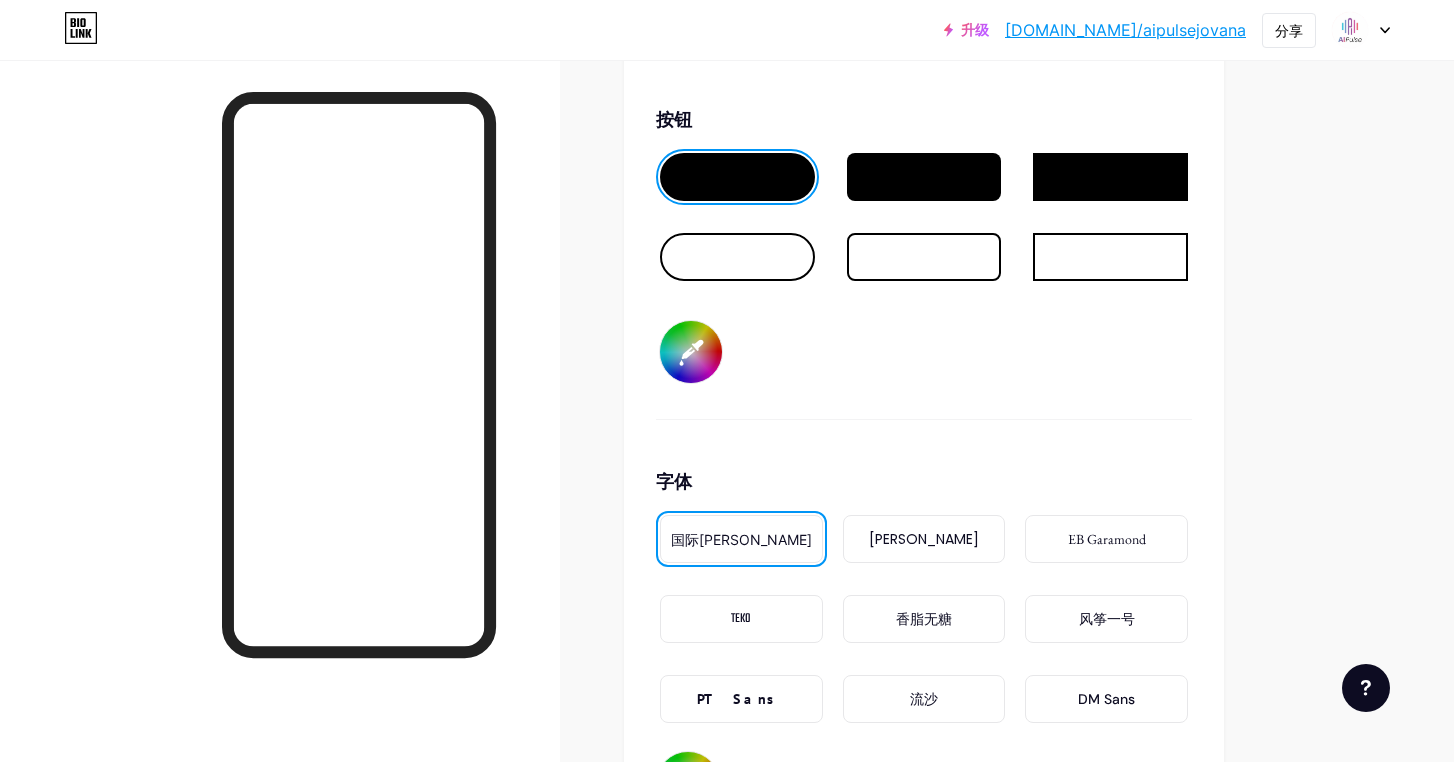 click at bounding box center [737, 257] 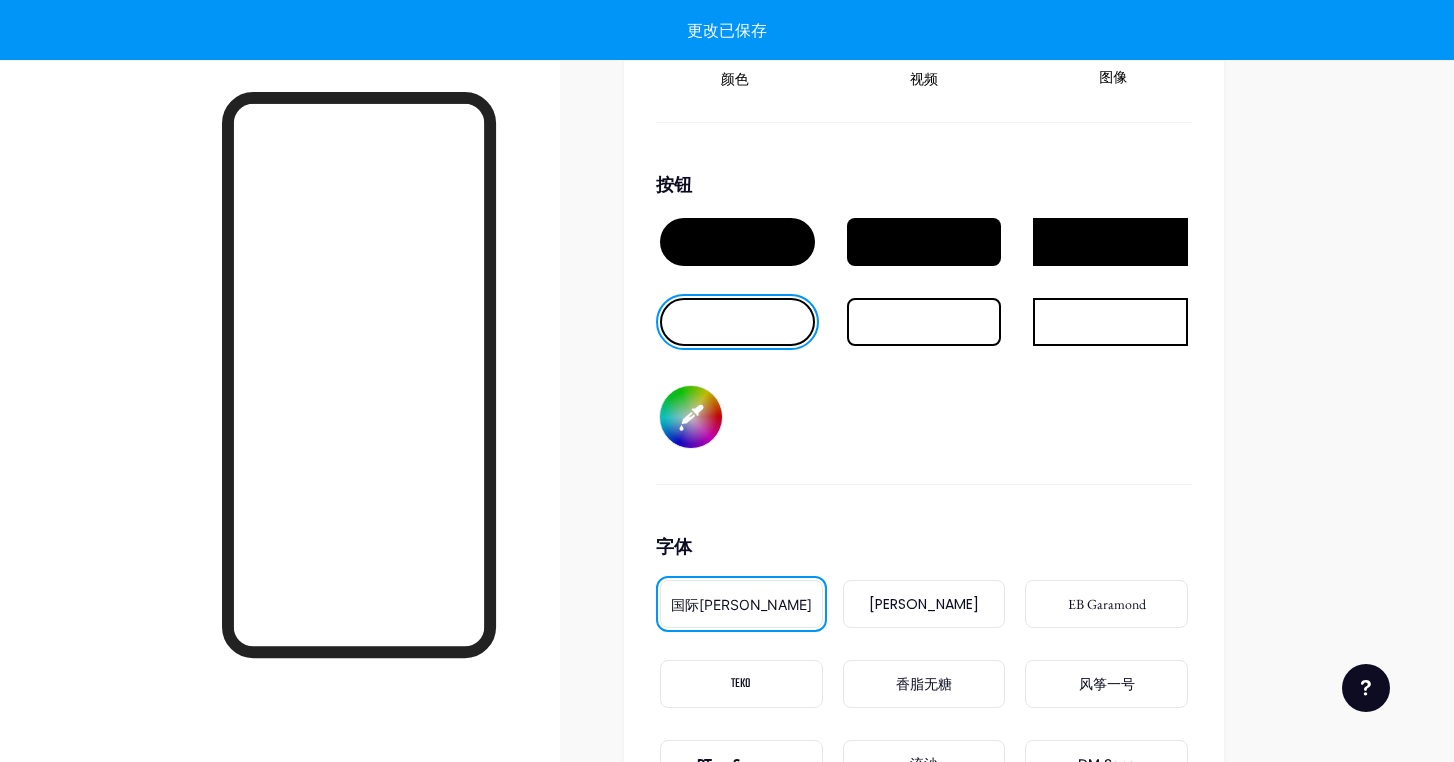 scroll, scrollTop: 2955, scrollLeft: 0, axis: vertical 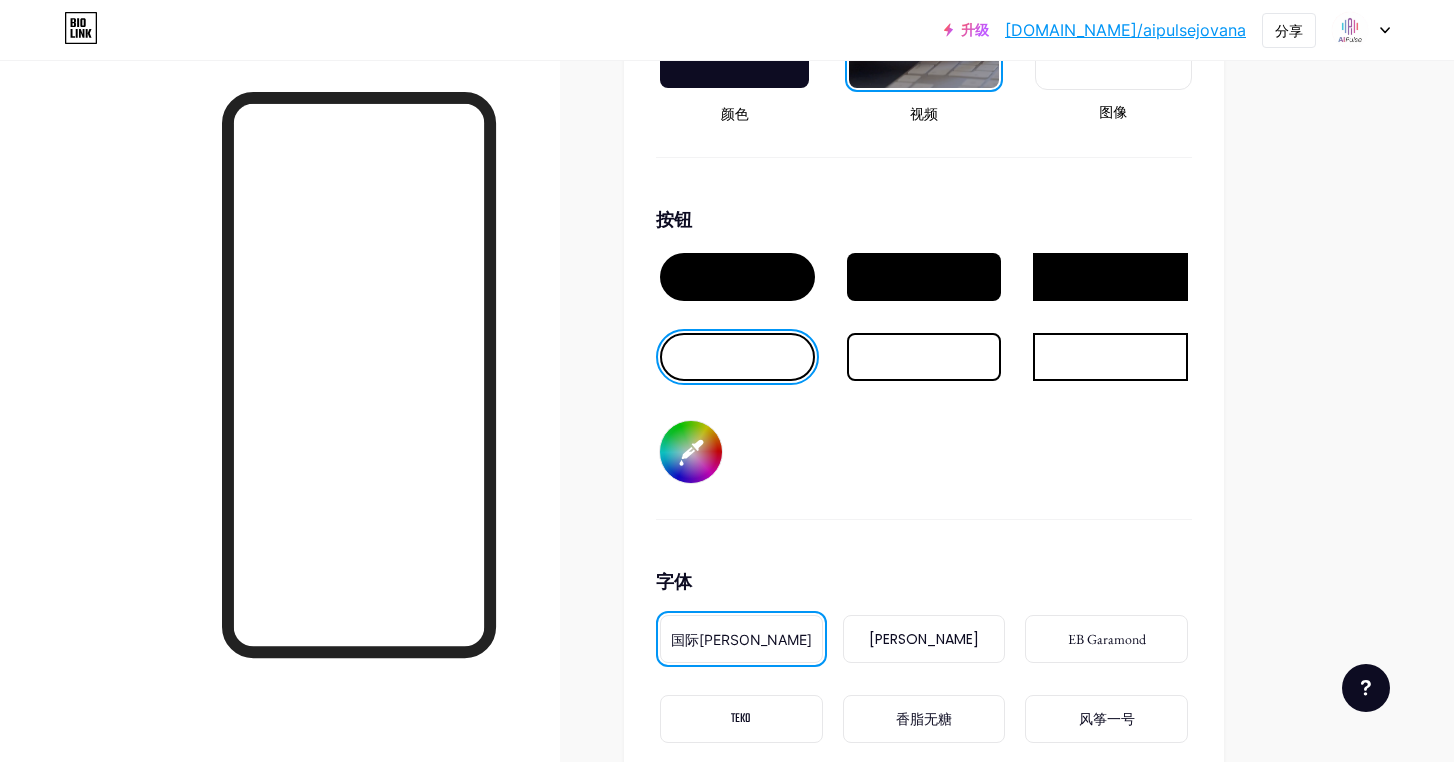 click on "按钮       #000000" at bounding box center (924, 363) 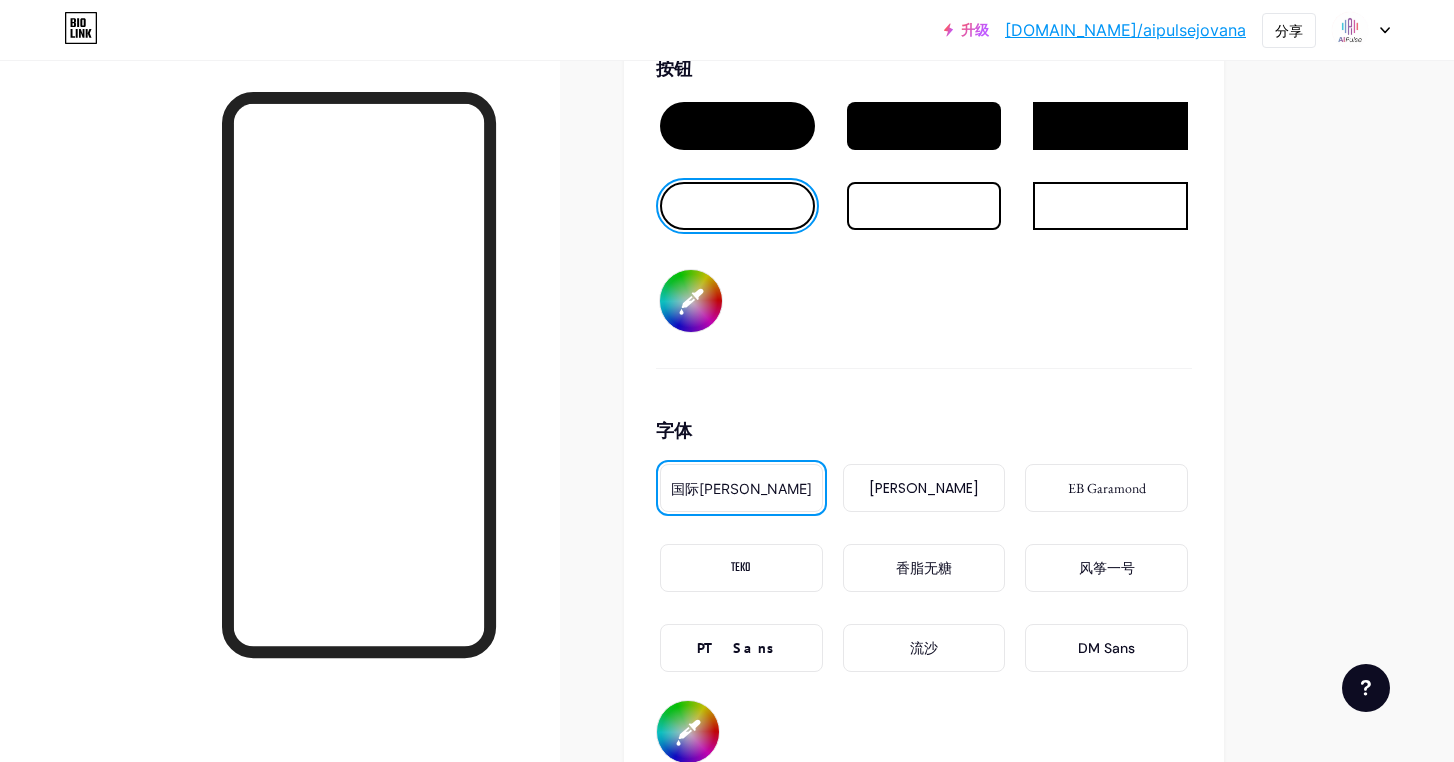 scroll, scrollTop: 3255, scrollLeft: 0, axis: vertical 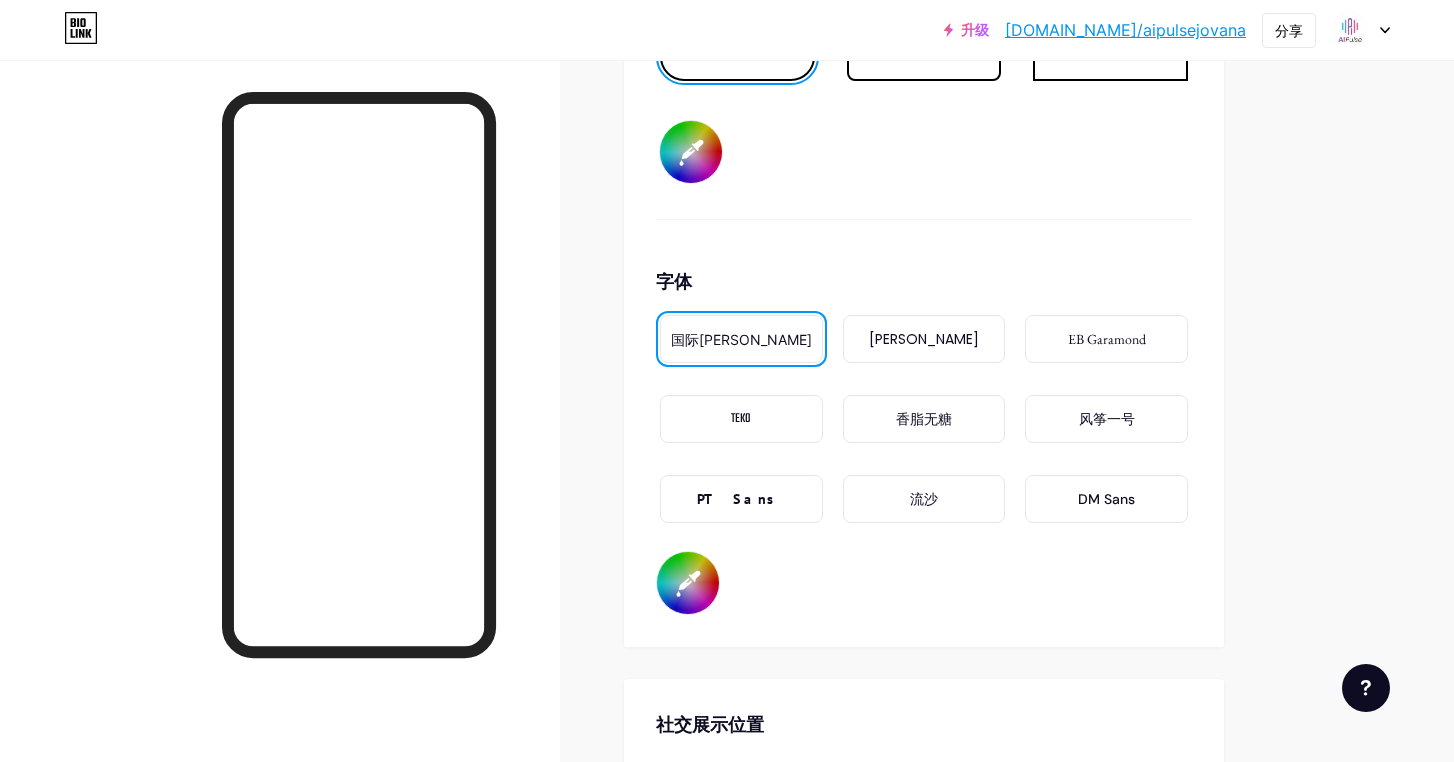 click on "#000000" at bounding box center (688, 583) 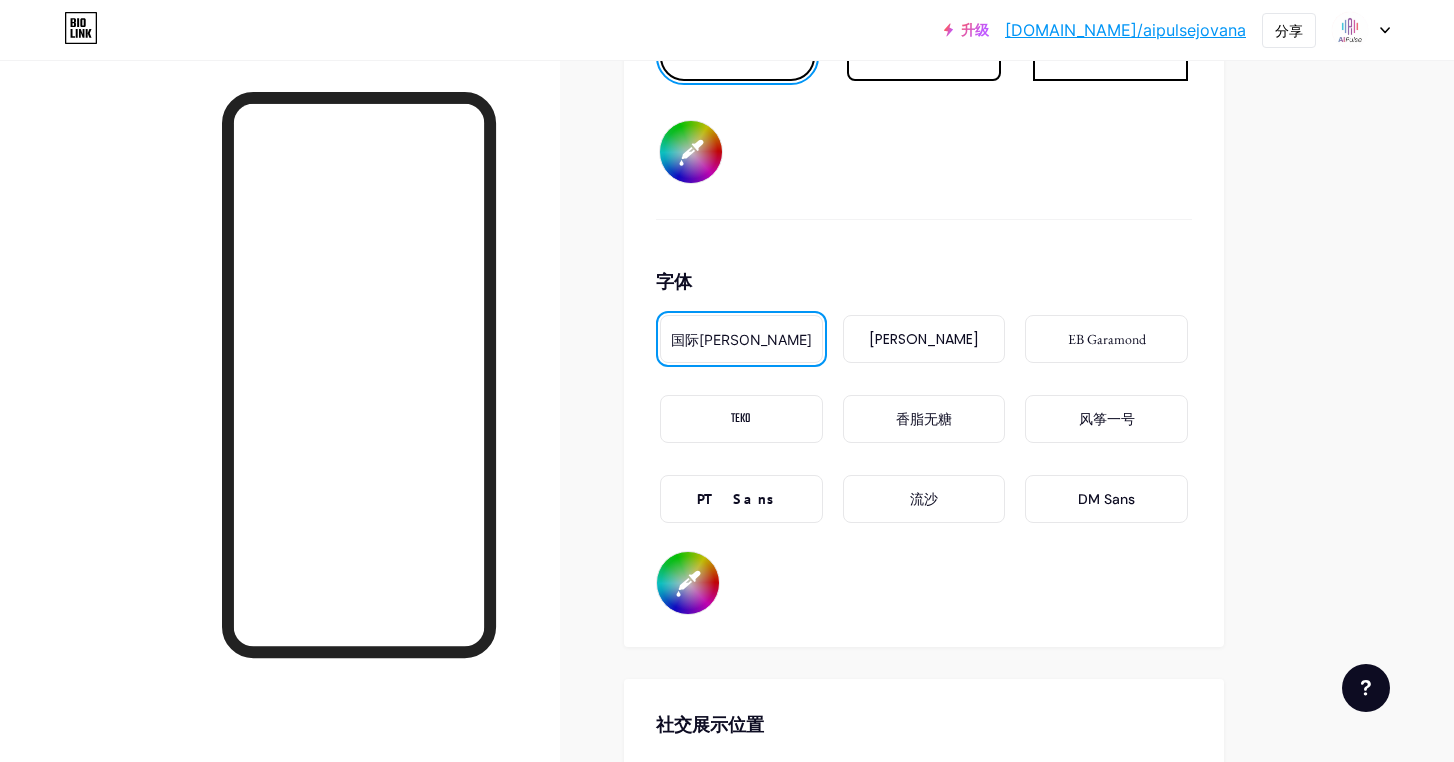 type on "#f8f7f7" 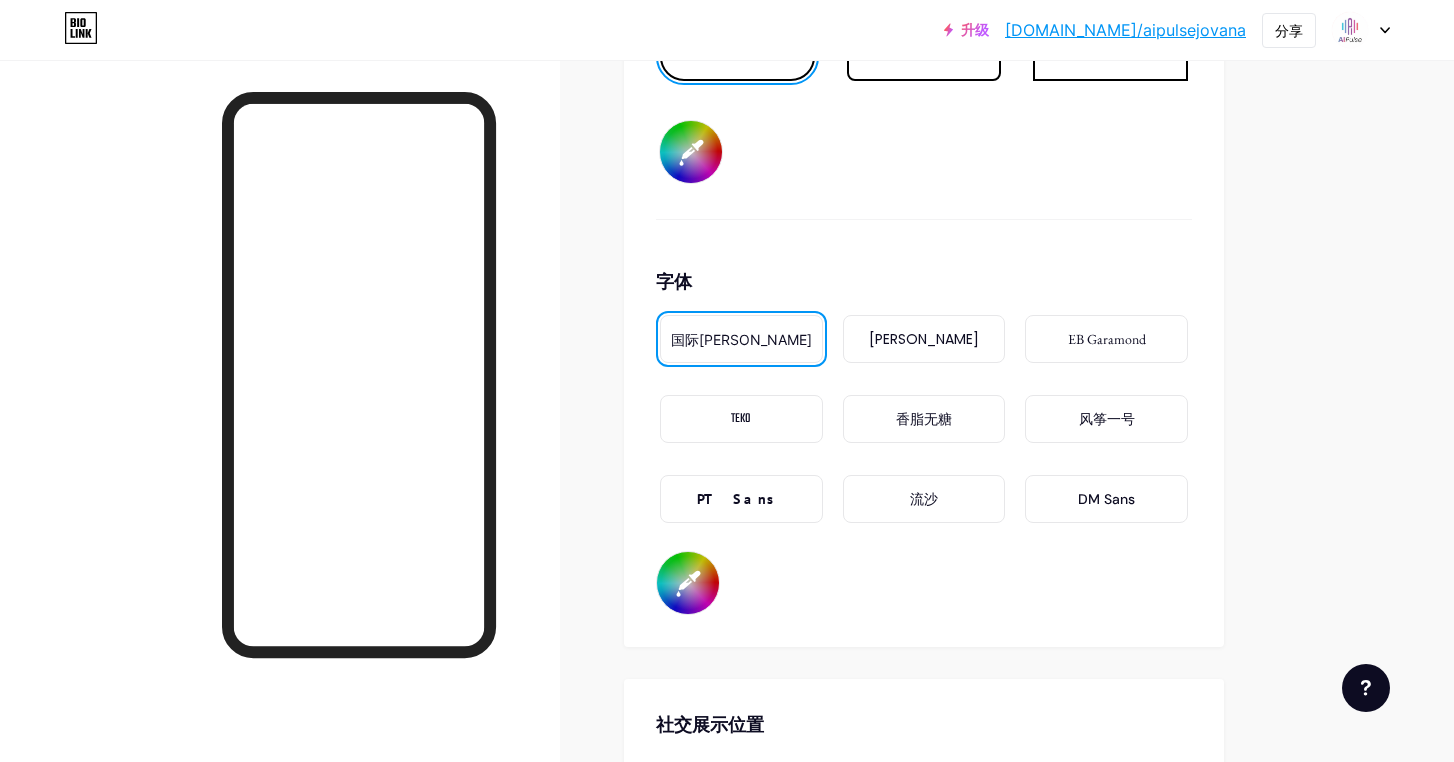 click on "按钮       #000000" at bounding box center (924, 63) 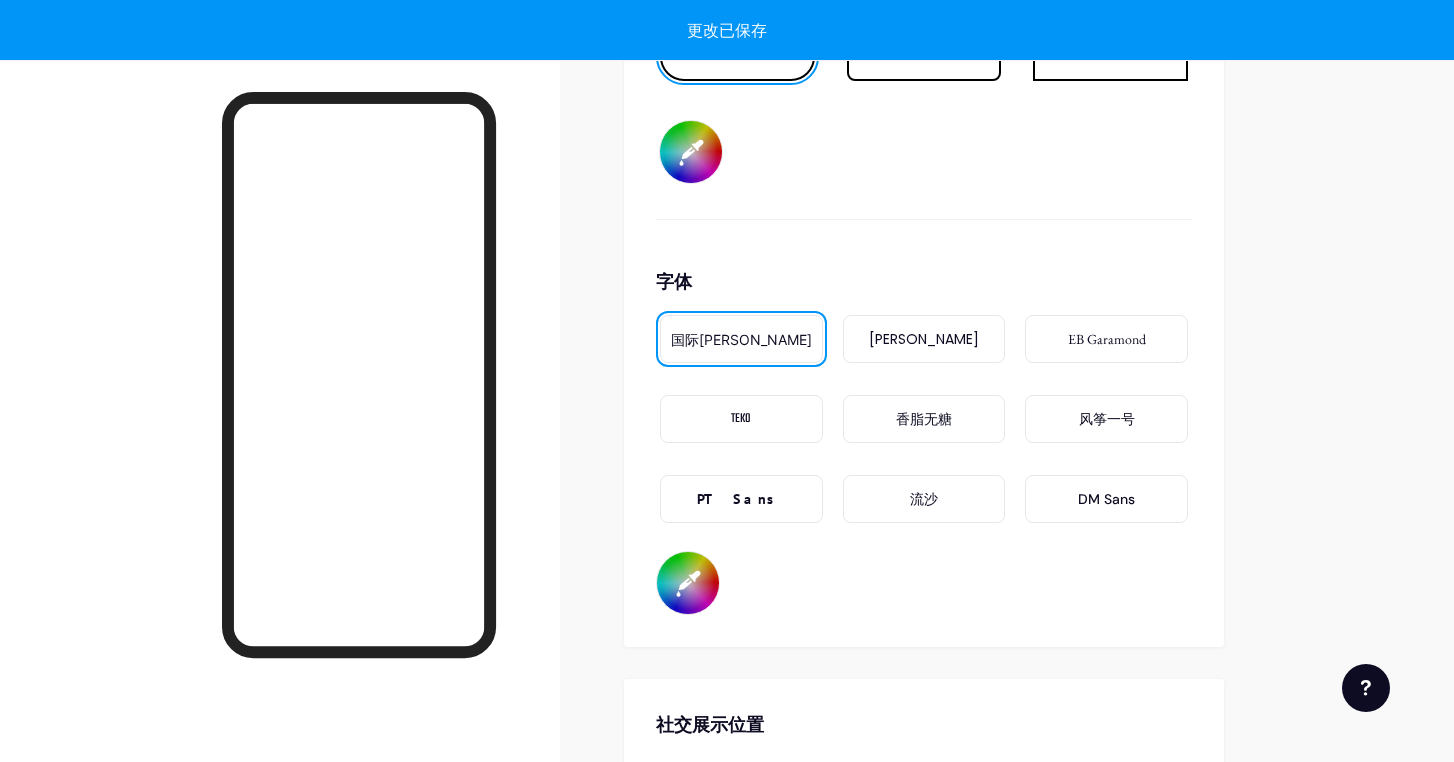 click on "按钮       #000000" at bounding box center (924, 63) 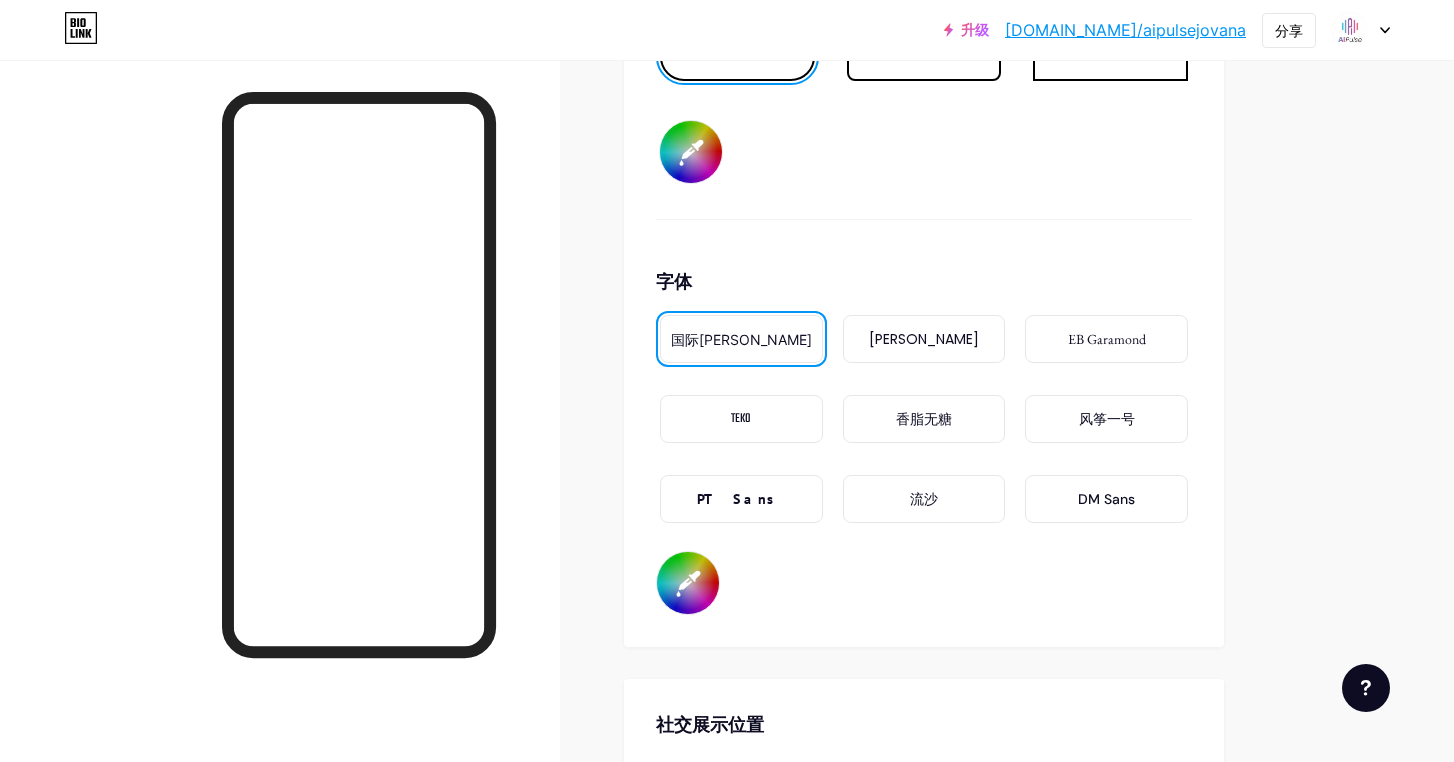 click on "按钮       #000000" at bounding box center [924, 63] 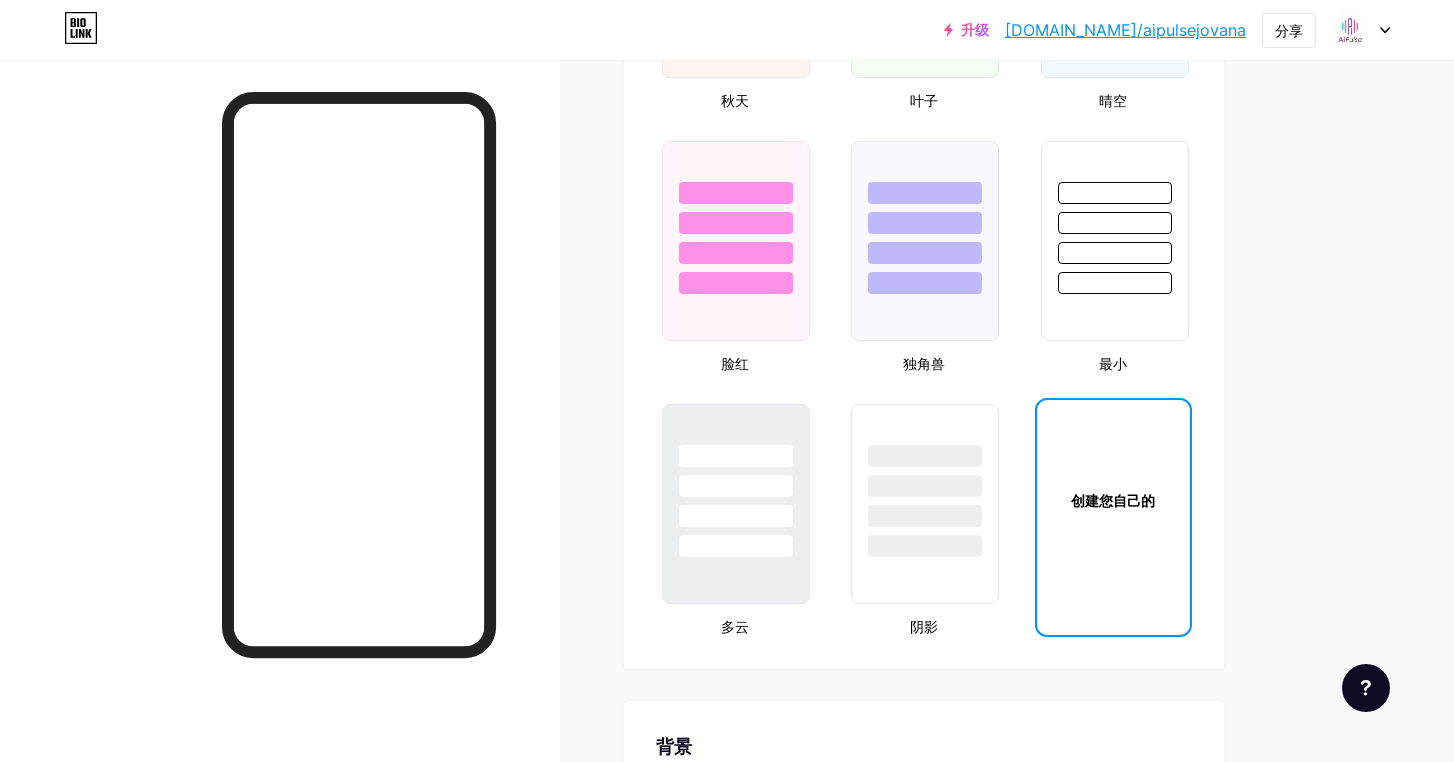 scroll, scrollTop: 1755, scrollLeft: 0, axis: vertical 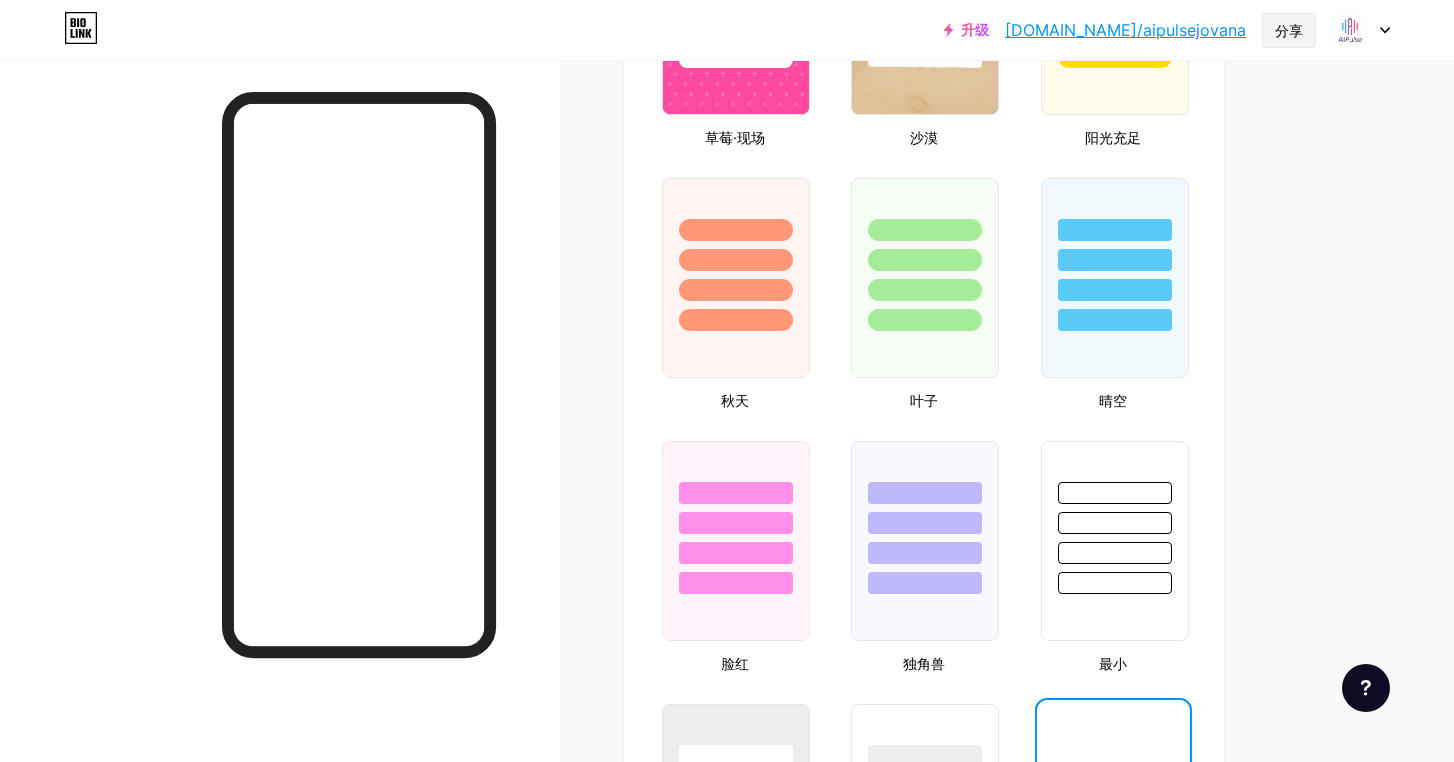 click on "分享" at bounding box center (1289, 30) 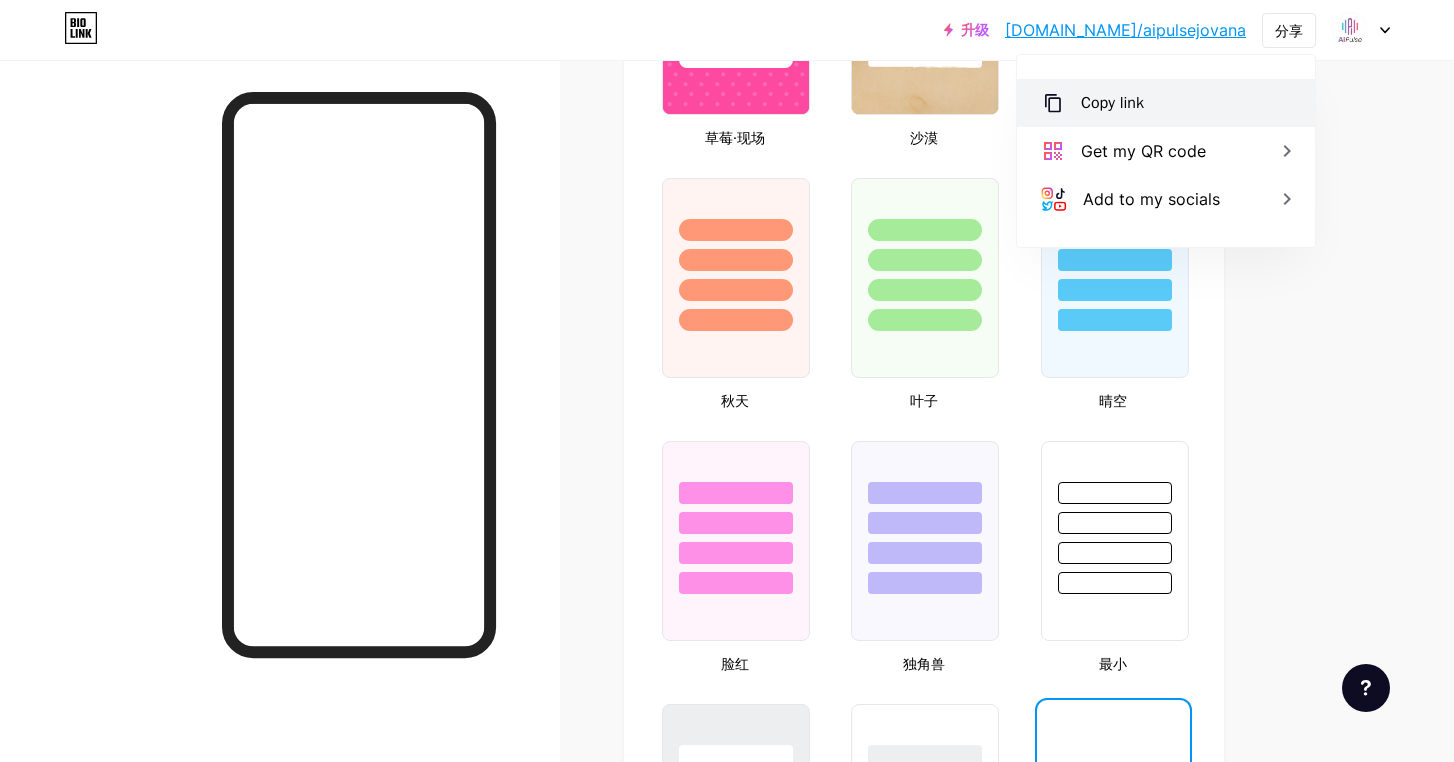 click on "Copy link" at bounding box center (1166, 103) 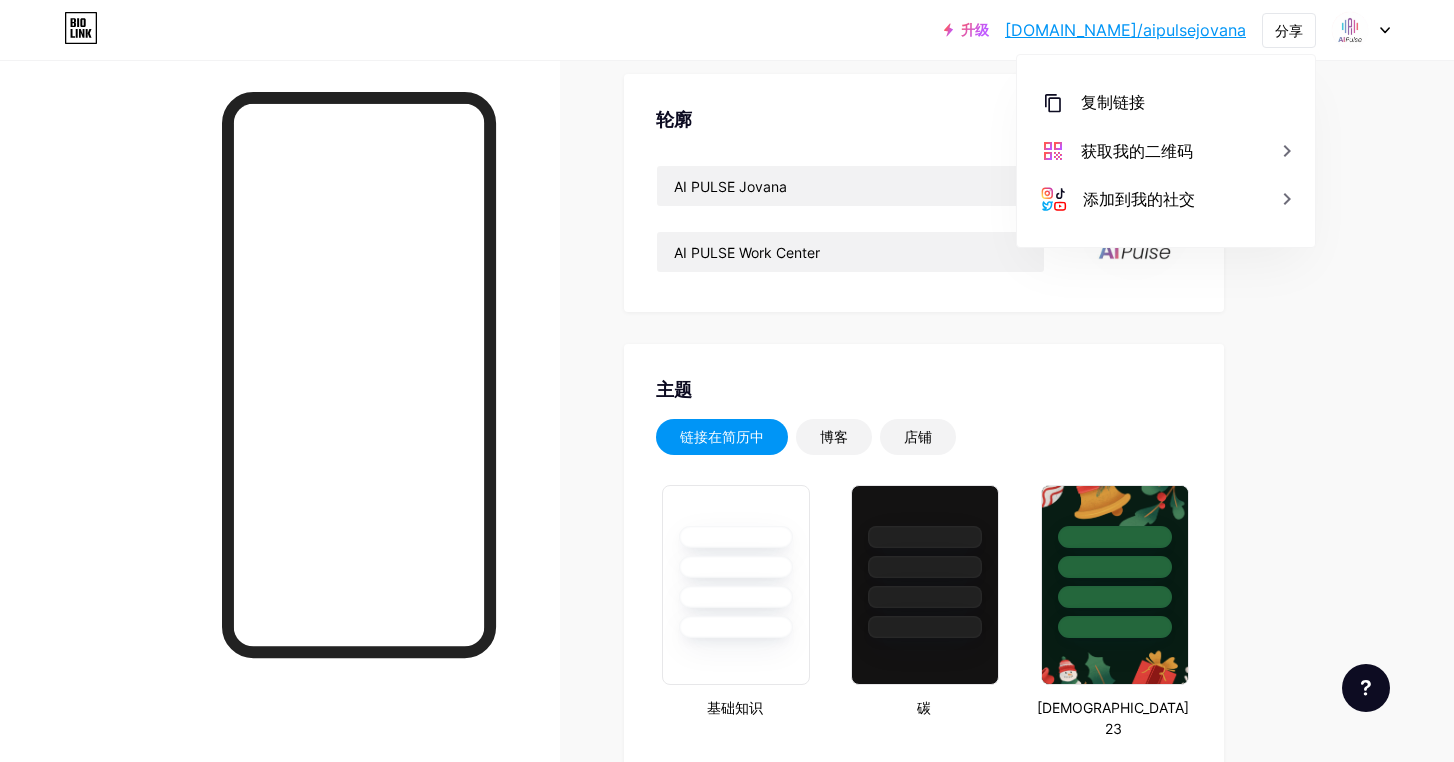 scroll, scrollTop: 0, scrollLeft: 0, axis: both 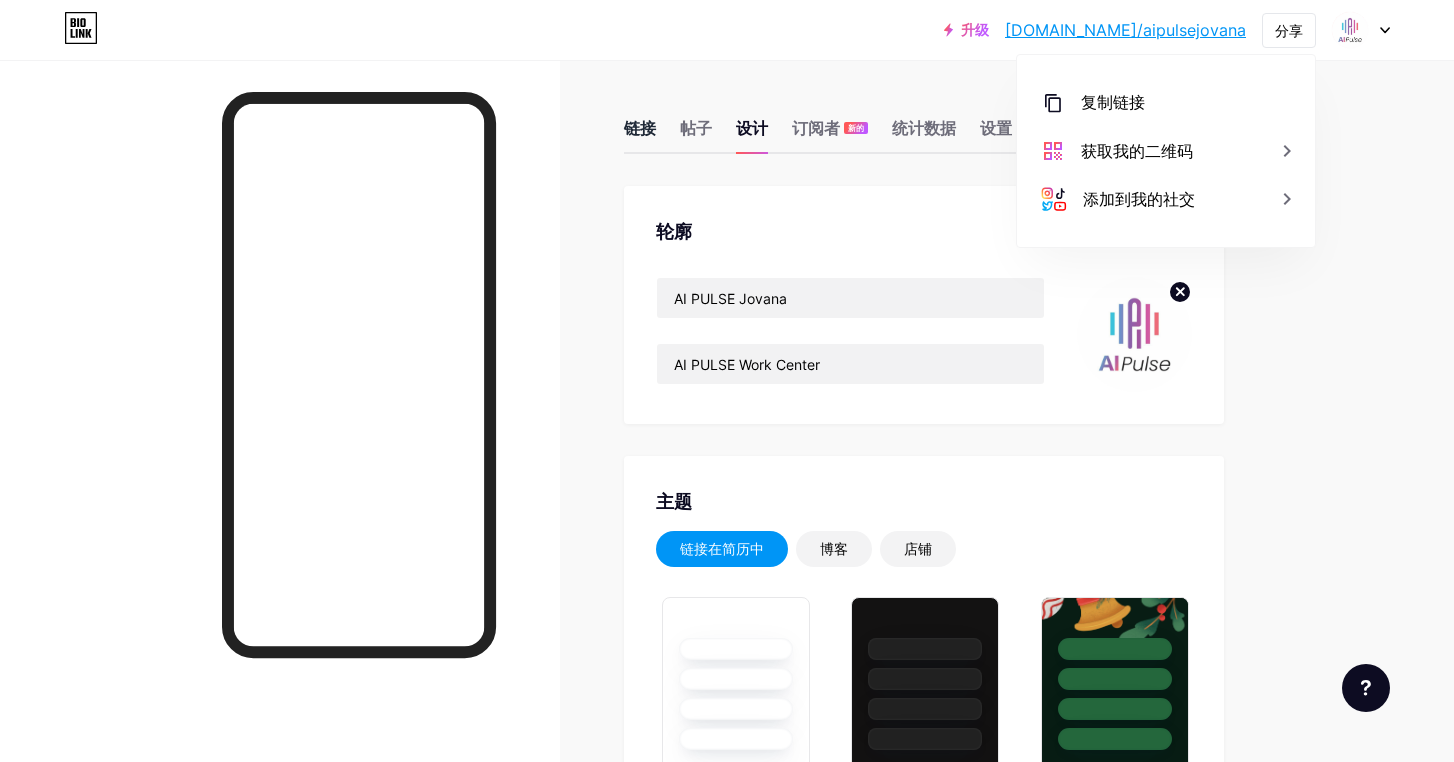 click on "链接" at bounding box center (640, 128) 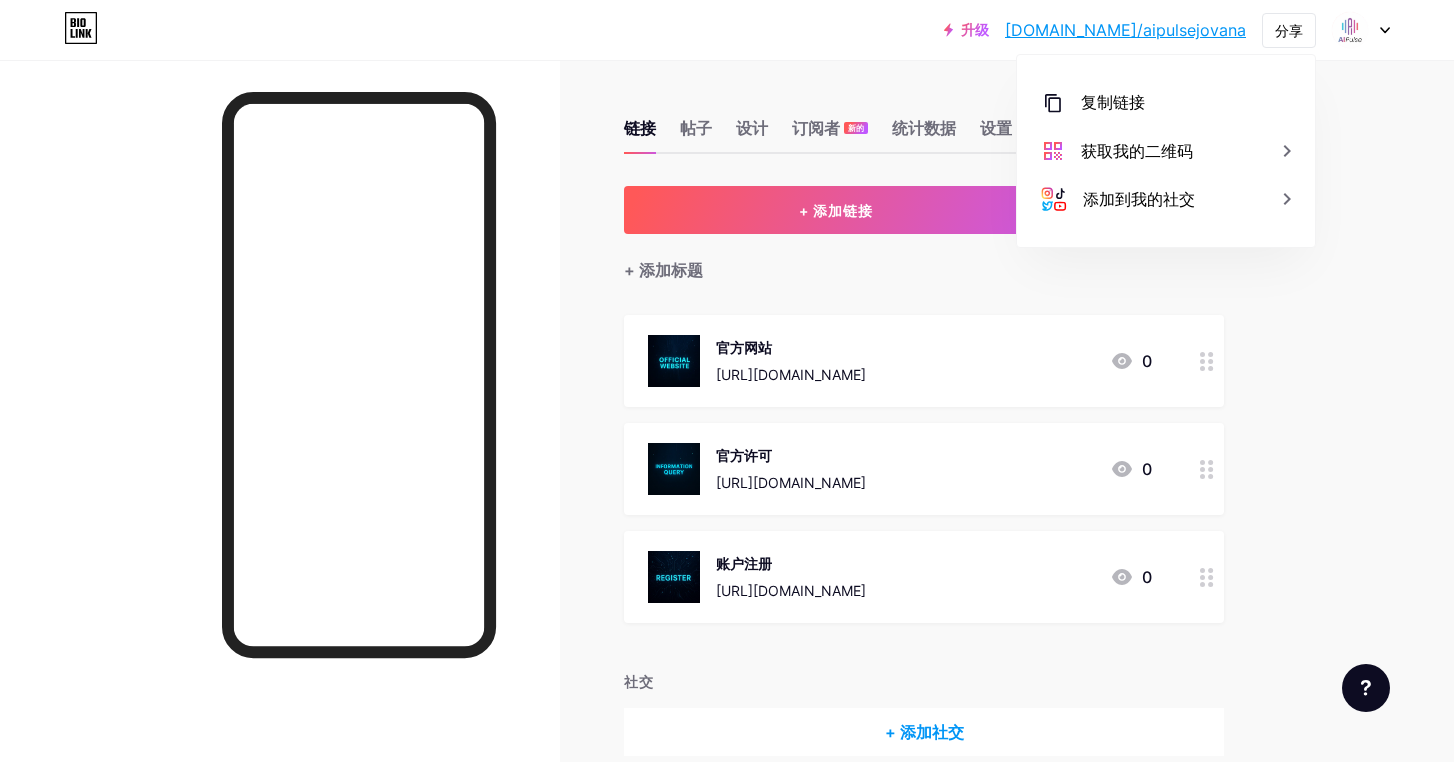 type 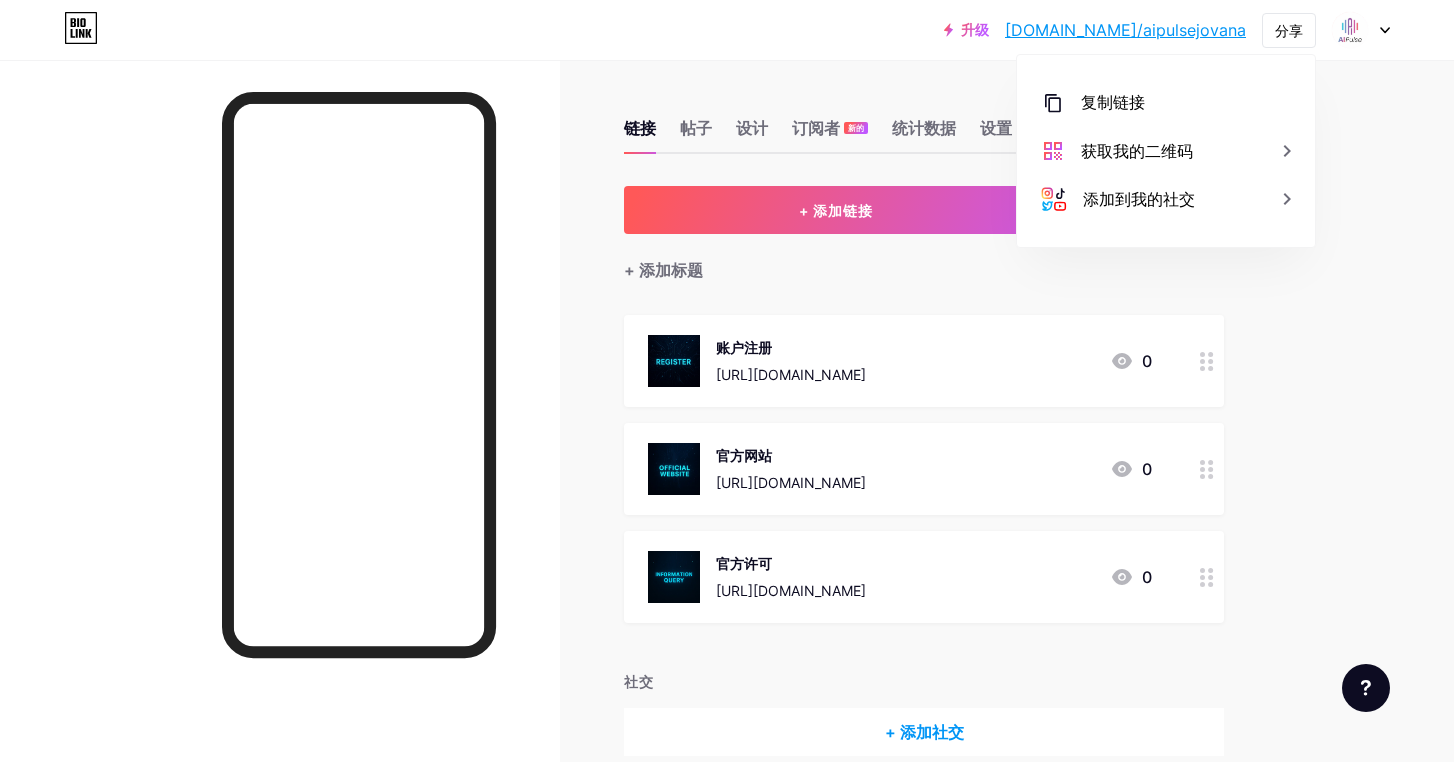 click on "升级   bio.link/aipuls...   bio.link/aipulsejovana   分享
复制链接   https://bio.link/aipulsejovana
获取我的二维码
添加到我的社交                   切换账户     AI PULSE 乔瓦娜   bio.link/aipulsejovana       + 添加新页面       帐户设置   登出   链接已复制
链接
帖子
设计
订阅者
新的
统计数据
设置       + 添加链接     + 添加嵌入
+ 添加标题
账户注册
https://x.aipulse.plus/register?invitedcode=50533442
0
官方网站
https://www.aipulse.plus/
0
官方许可" at bounding box center (727, 428) 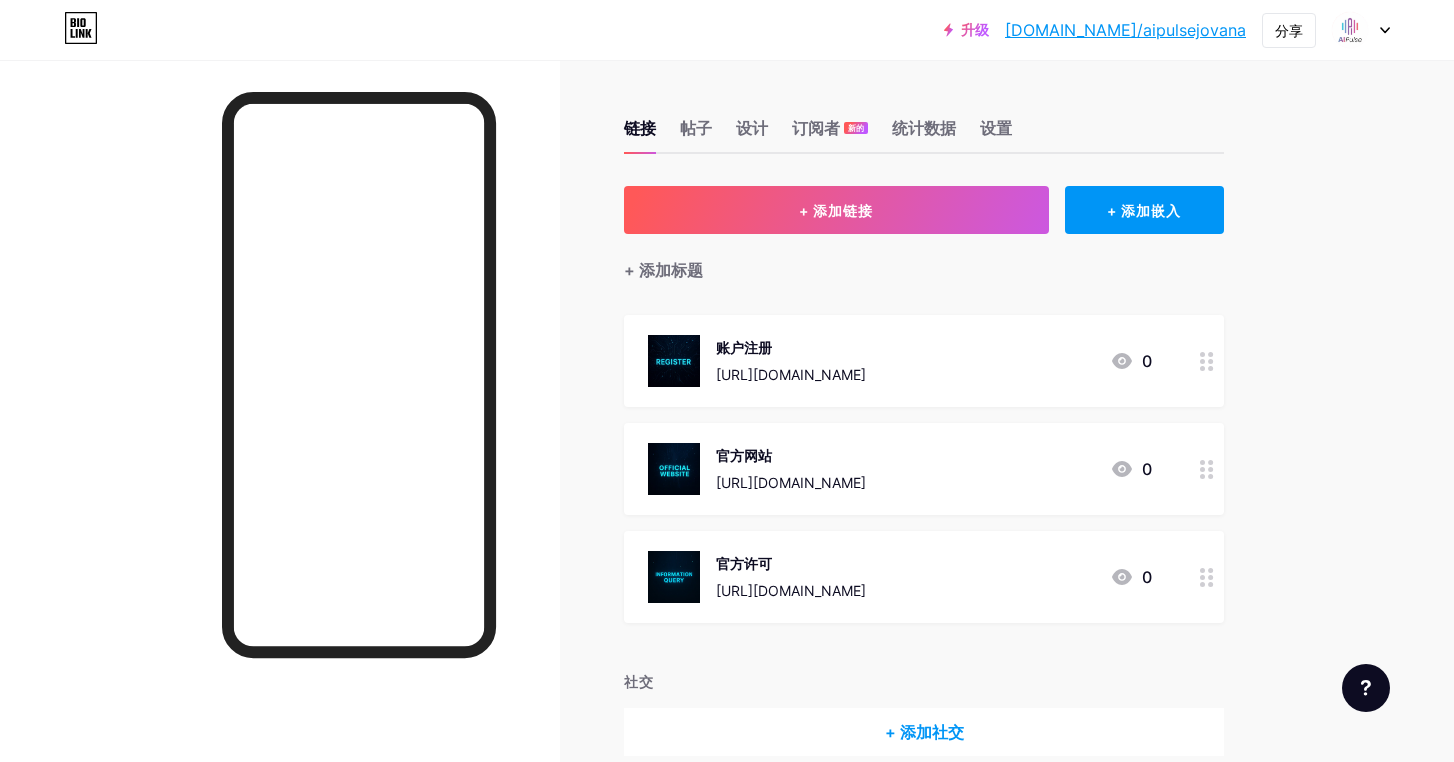 click on "升级   bio.link/aipuls...   bio.link/aipulsejovana   分享               切换账户     AI PULSE 乔瓦娜   bio.link/aipulsejovana       + 添加新页面       帐户设置   登出   链接已复制
链接
帖子
设计
订阅者
新的
统计数据
设置       + 添加链接     + 添加嵌入
+ 添加标题
账户注册
https://x.aipulse.plus/register?invitedcode=50533442
0
官方网站
https://www.aipulse.plus/
0
官方许可
https://www.bvifsc.vg/certificate-validation?qrCode=C68C088ED8&Submit=Submit
0
社交     + 添加社交                       功能请求             帮助中心         联系支持人员" at bounding box center (727, 428) 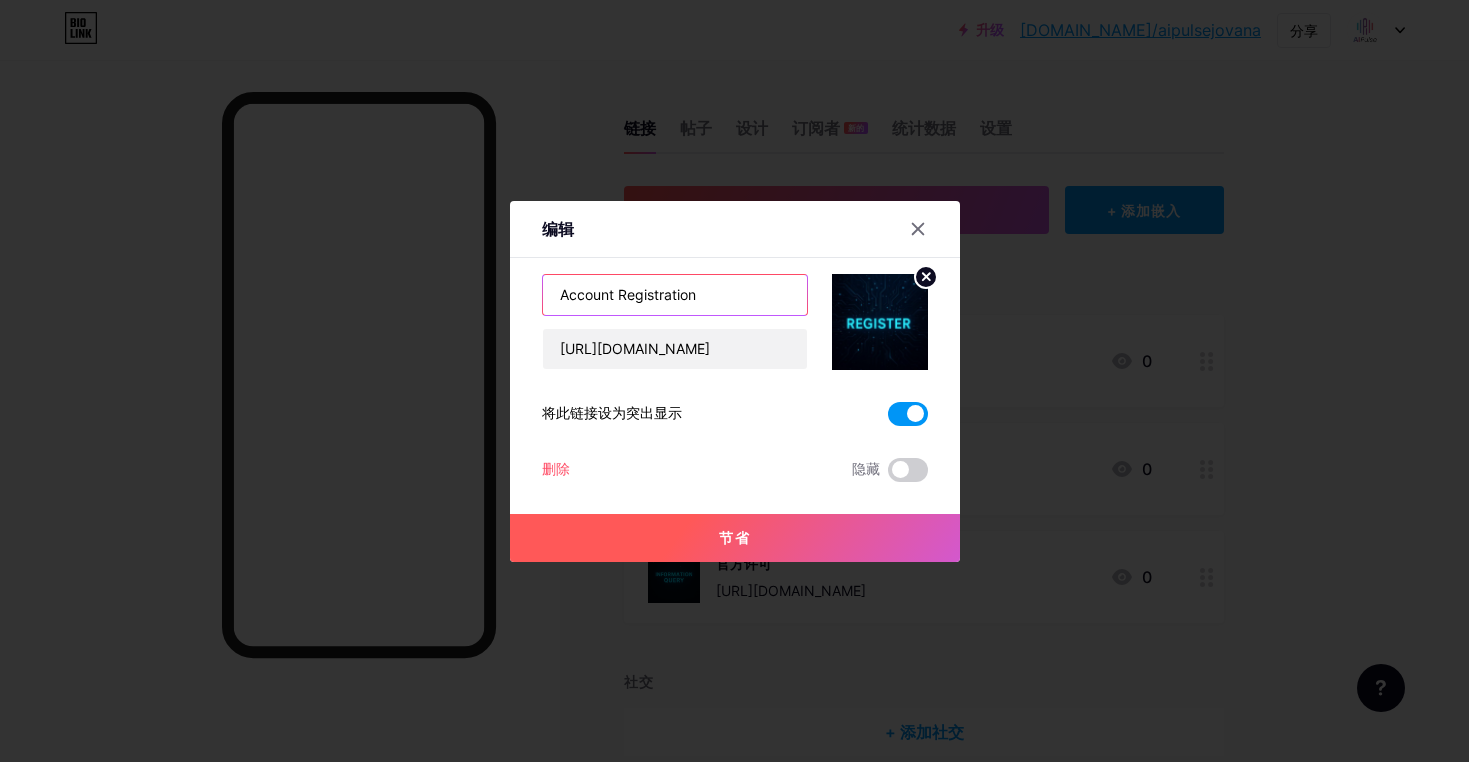 click on "Account Registration" at bounding box center [675, 295] 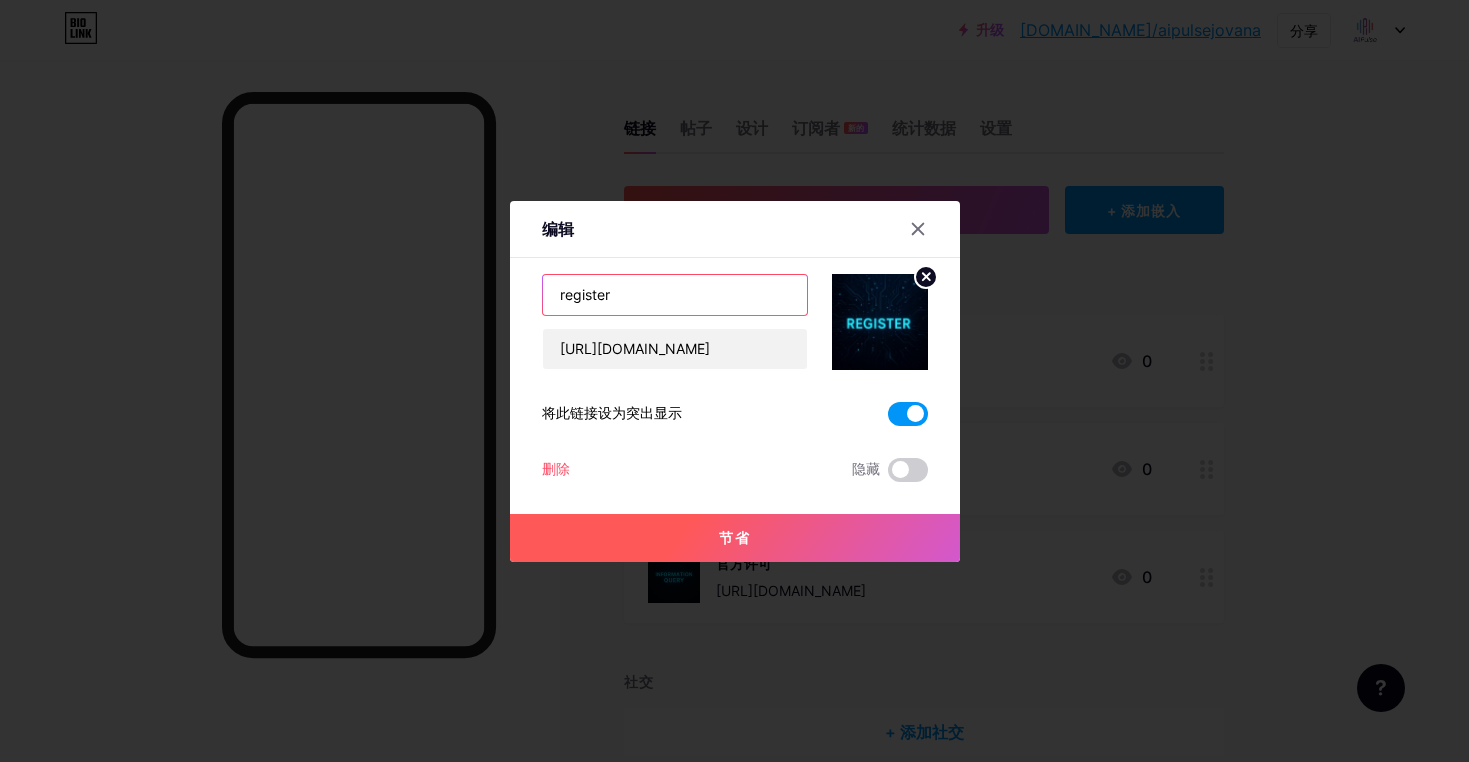type on "register" 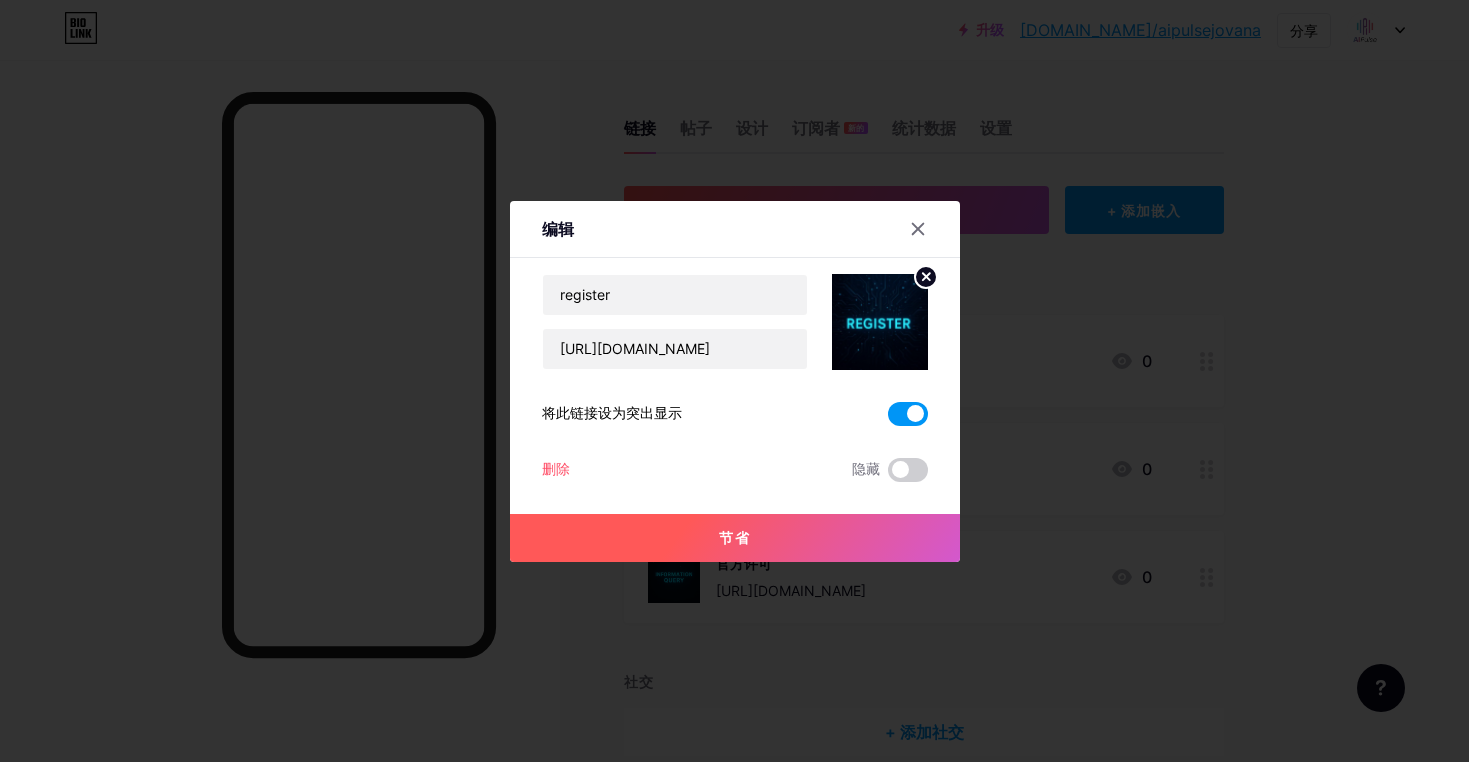 click on "节省" at bounding box center [735, 538] 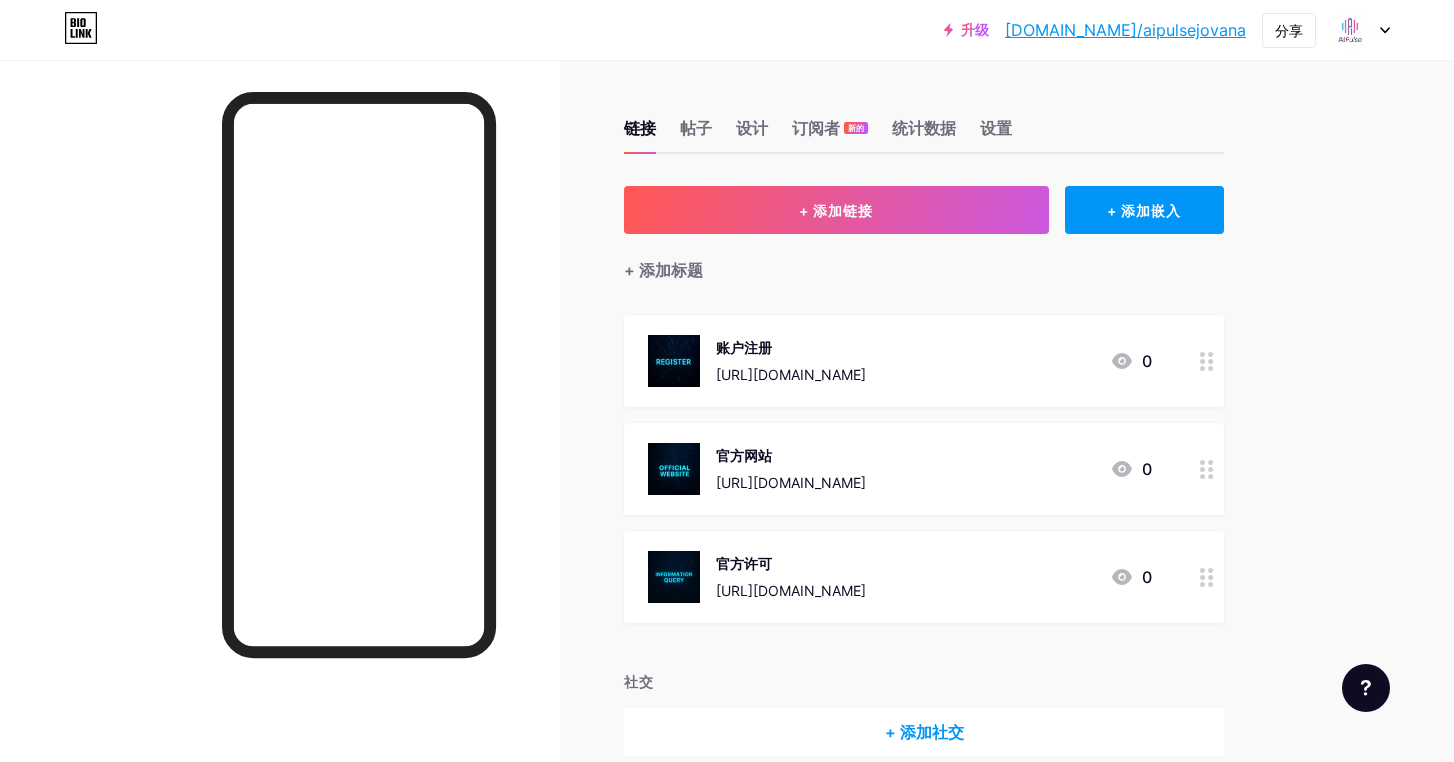 click on "升级   bio.link/aipuls...   bio.link/aipulsejovana   分享               切换账户     AI PULSE 乔瓦娜   bio.link/aipulsejovana       + 添加新页面       帐户设置   登出   链接已复制
链接
帖子
设计
订阅者
新的
统计数据
设置       + 添加链接     + 添加嵌入
+ 添加标题
账户注册
https://x.aipulse.plus/register?invitedcode=50533442
0
官方网站
https://www.aipulse.plus/
0
官方许可
https://www.bvifsc.vg/certificate-validation?qrCode=C68C088ED8&Submit=Submit
0
社交     + 添加社交                       功能请求             帮助中心         联系支持人员" at bounding box center [727, 428] 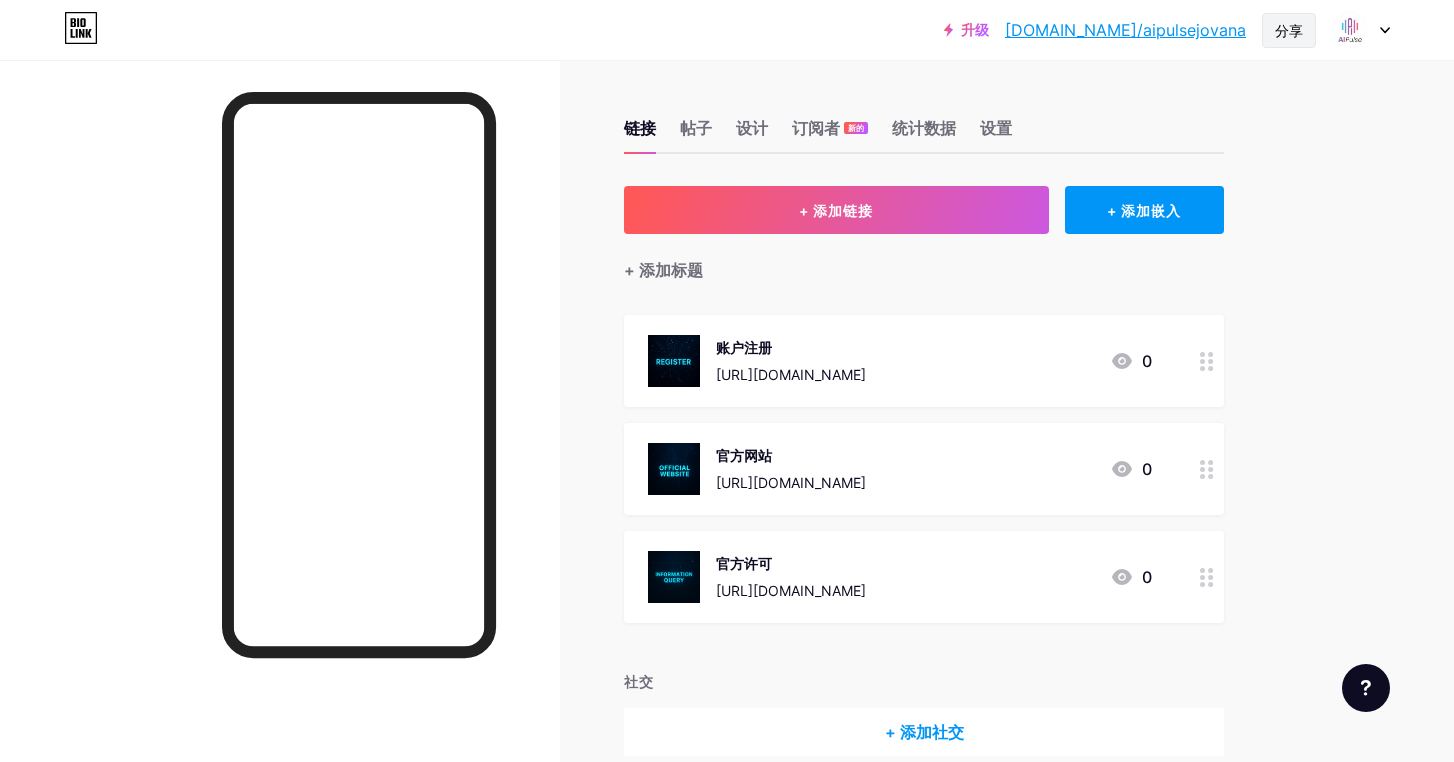 click on "分享" at bounding box center [1289, 30] 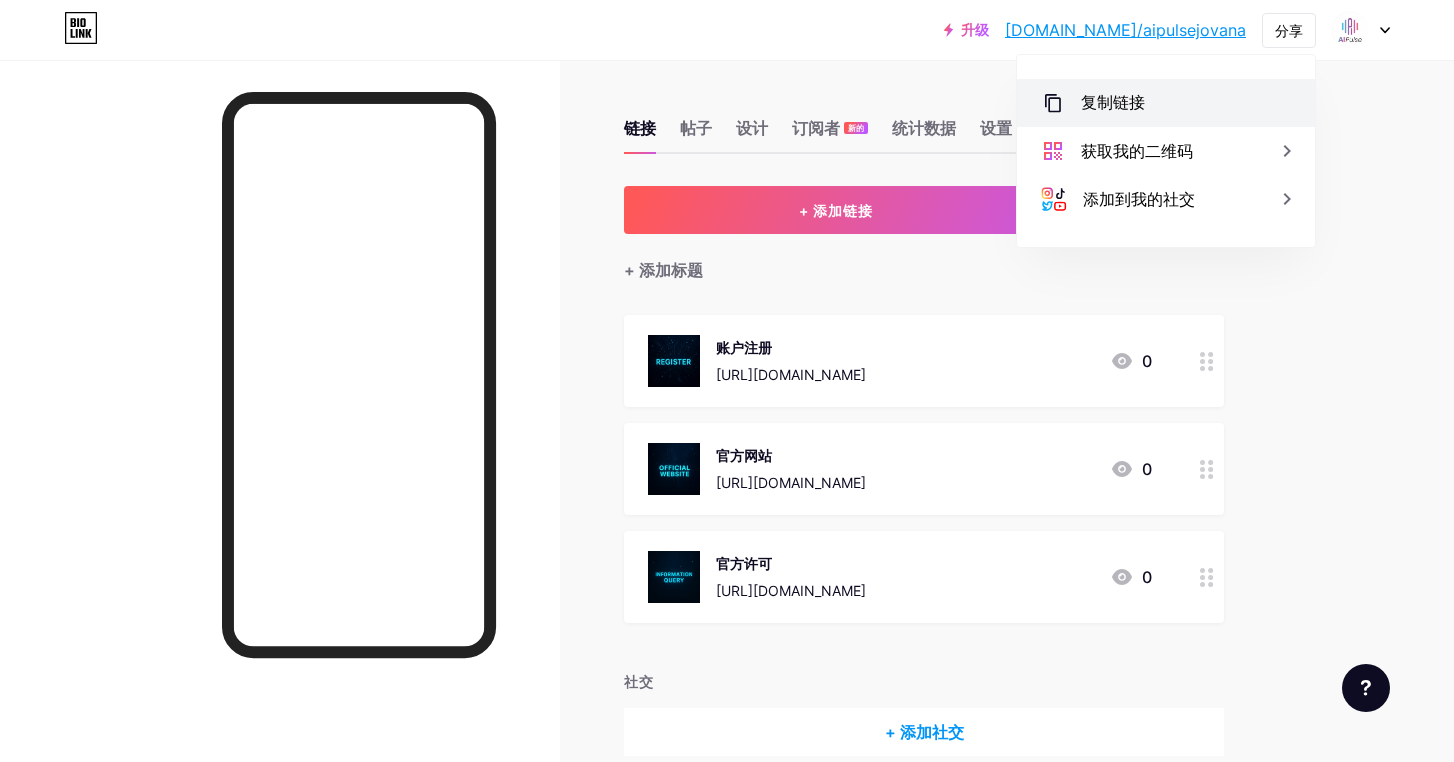 click on "复制链接" at bounding box center (1166, 103) 